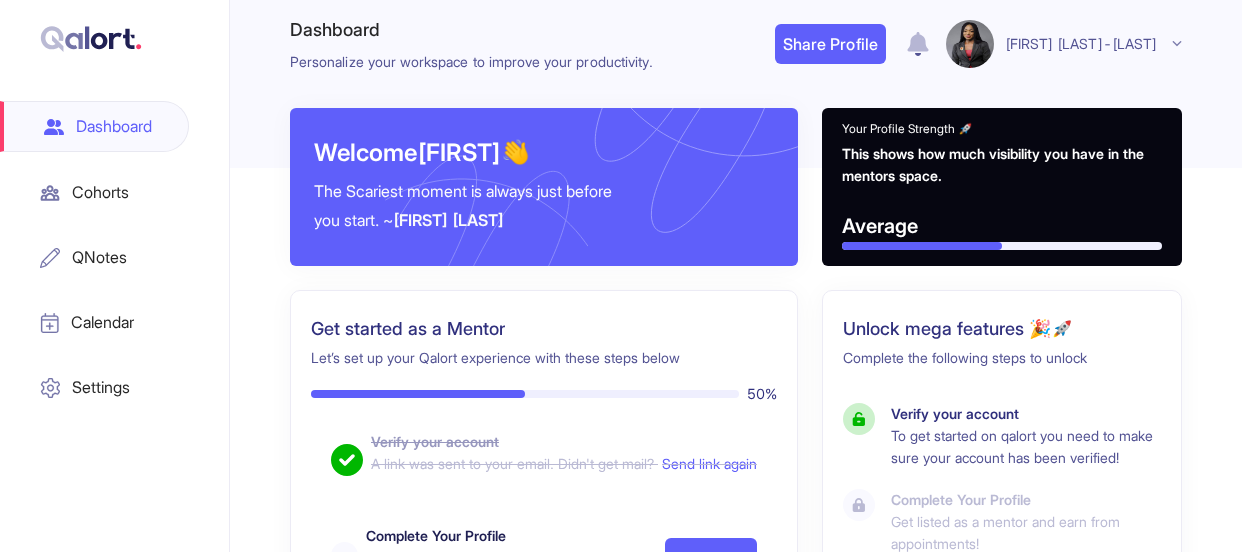 scroll, scrollTop: 0, scrollLeft: 0, axis: both 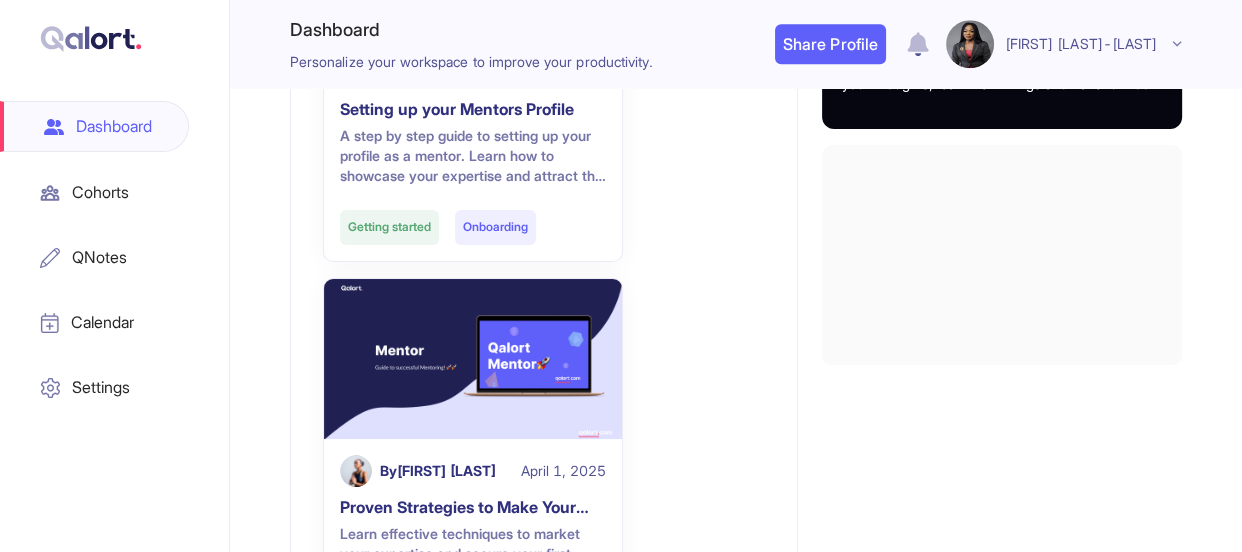 click on "By [FIRST] [LAST] [DATE] Setting up your Mentors Profile A step by step guide to setting up your profile as a mentor. Learn how to showcase your expertise and attract the right mentees. Getting started Onboarding By [FIRST] [LAST] [DATE] Proven Strategies to Make Your First Sale Learn effective techniques to market your expertise and secure your first paying mentees. Build a sustainable mentoring business. Business Marketing" at bounding box center (544, 270) 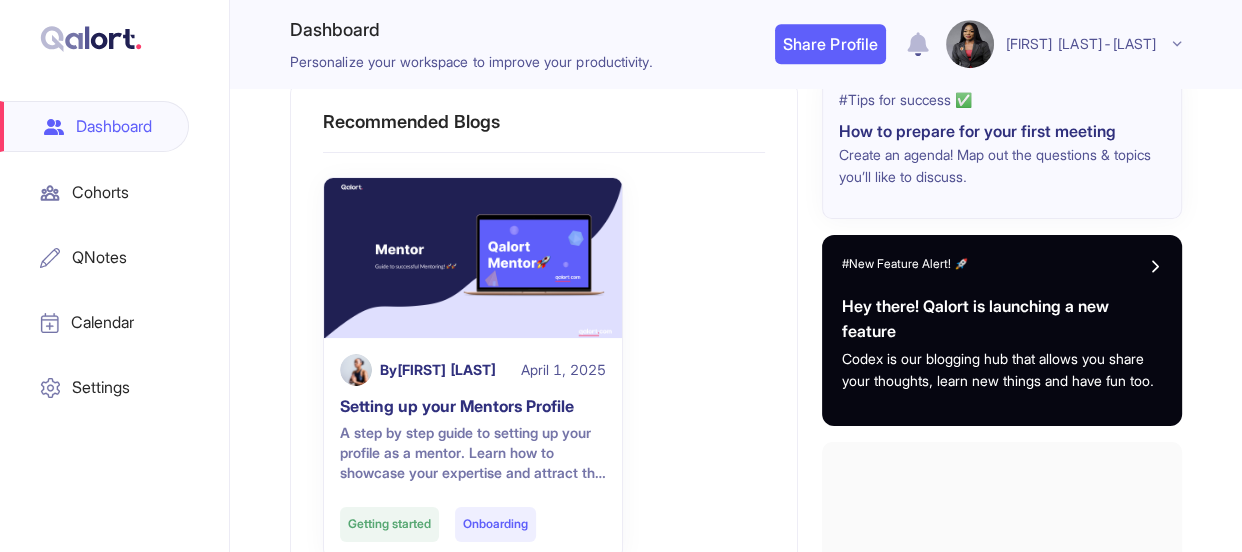 type 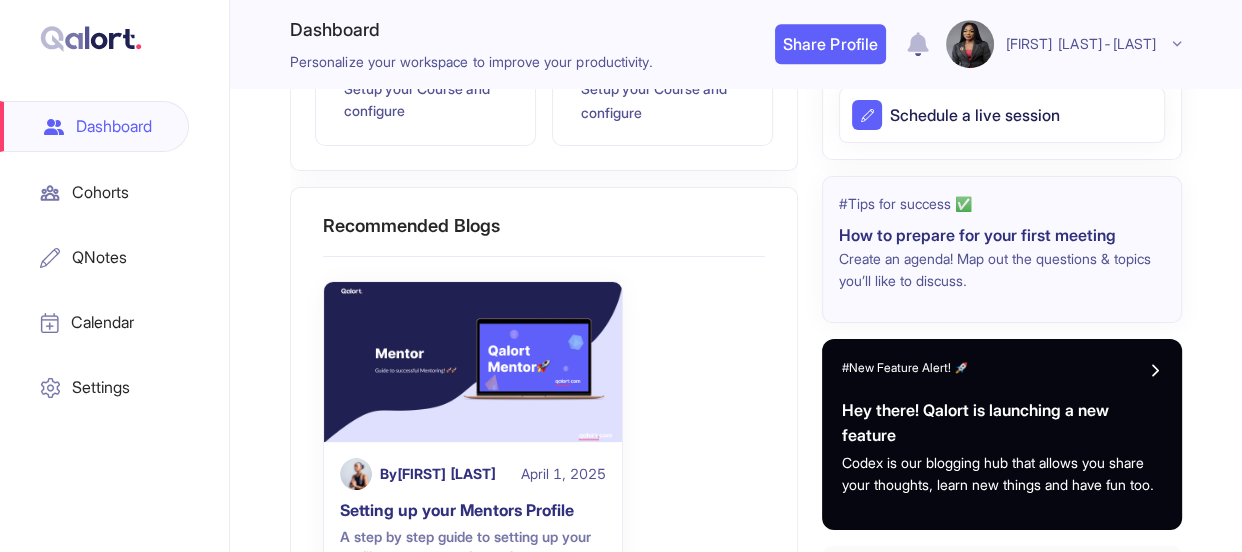 type 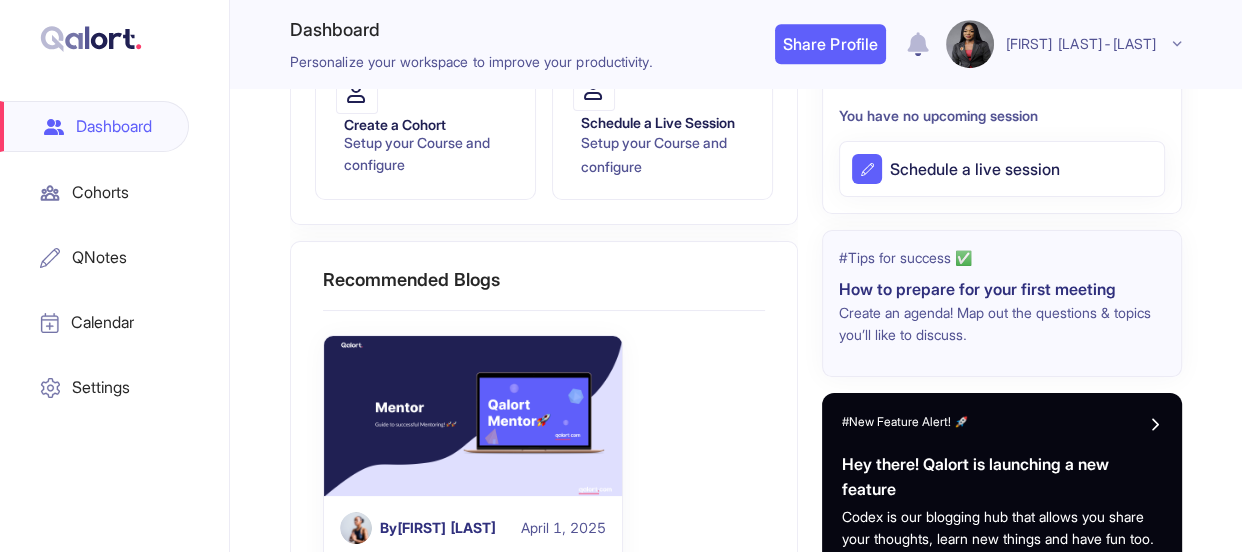 type 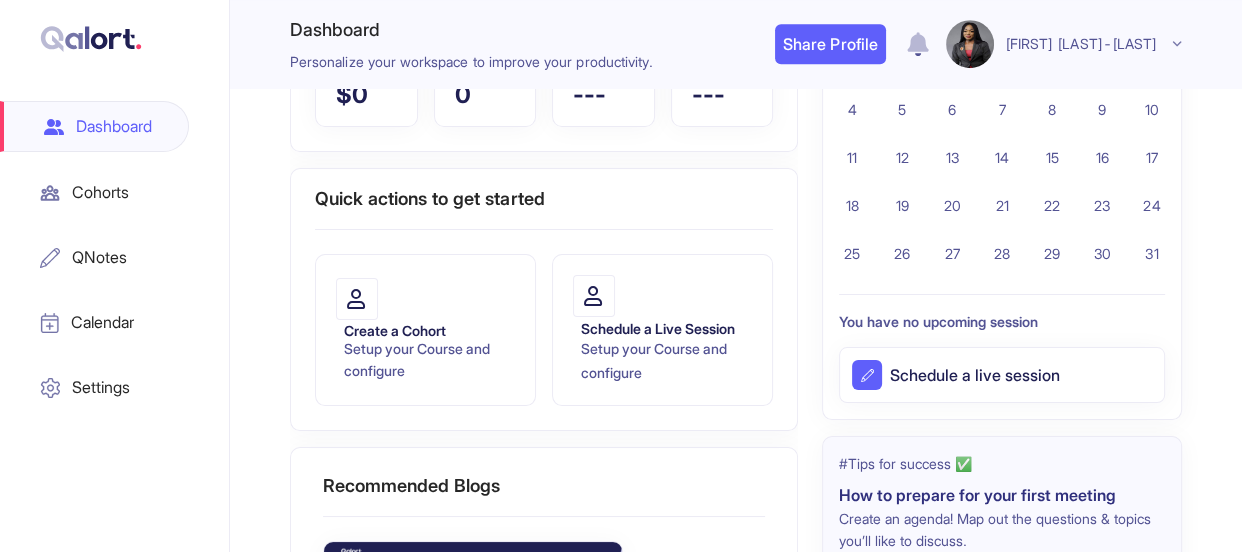 type 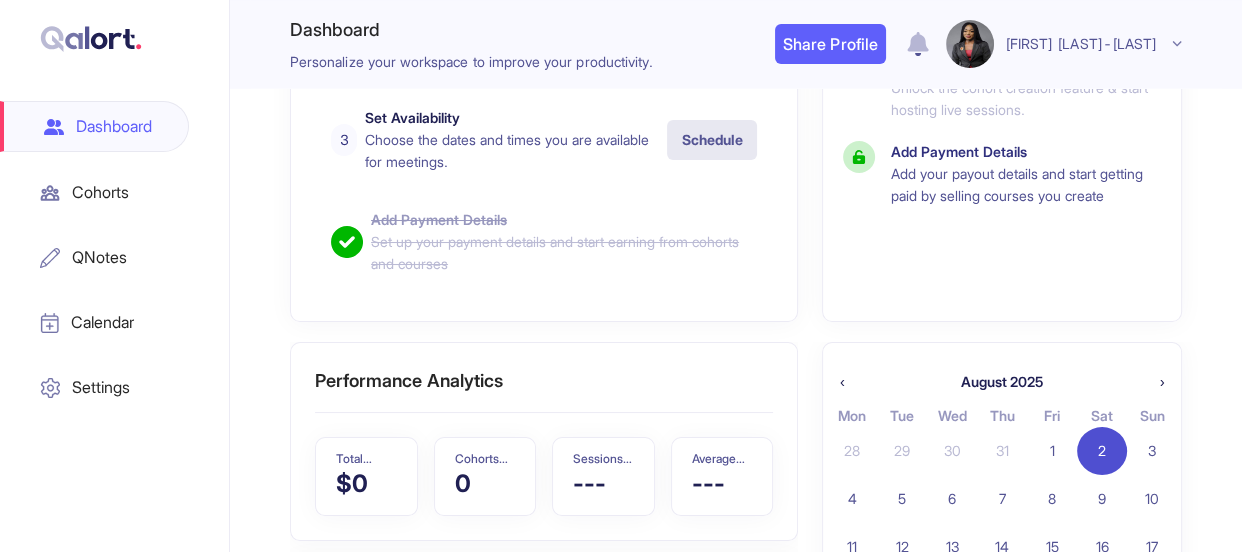 scroll, scrollTop: 411, scrollLeft: 0, axis: vertical 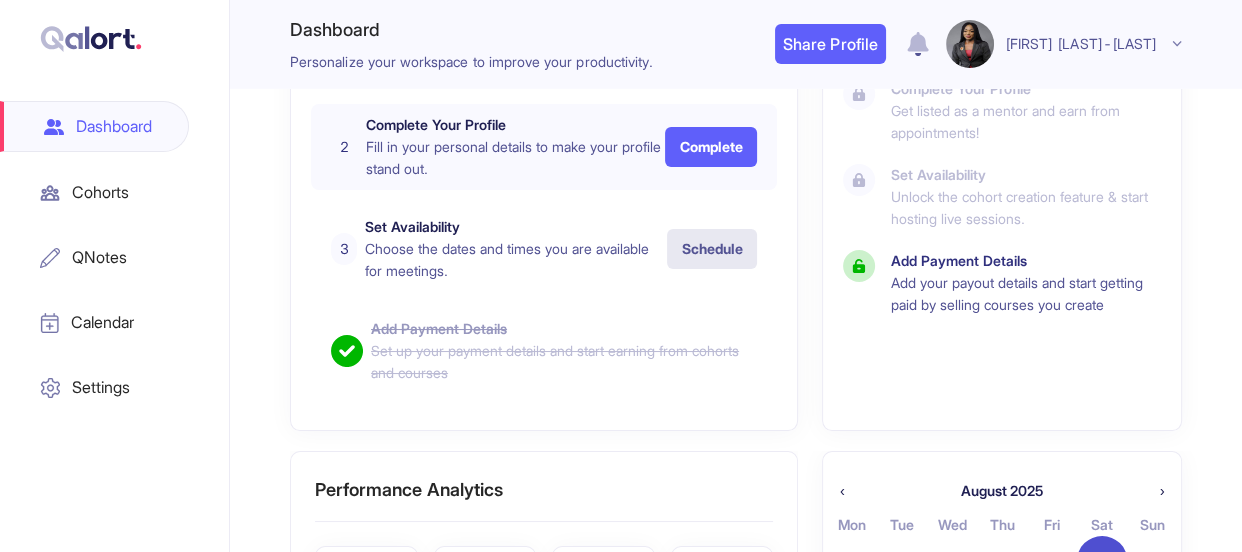 click on "Complete" at bounding box center [711, 147] 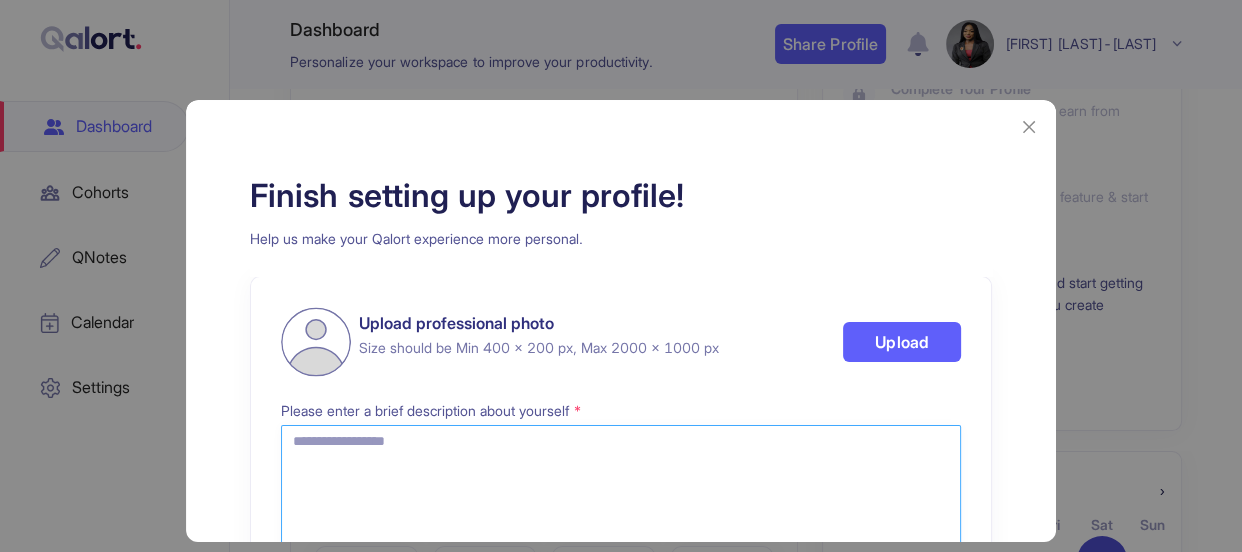 type 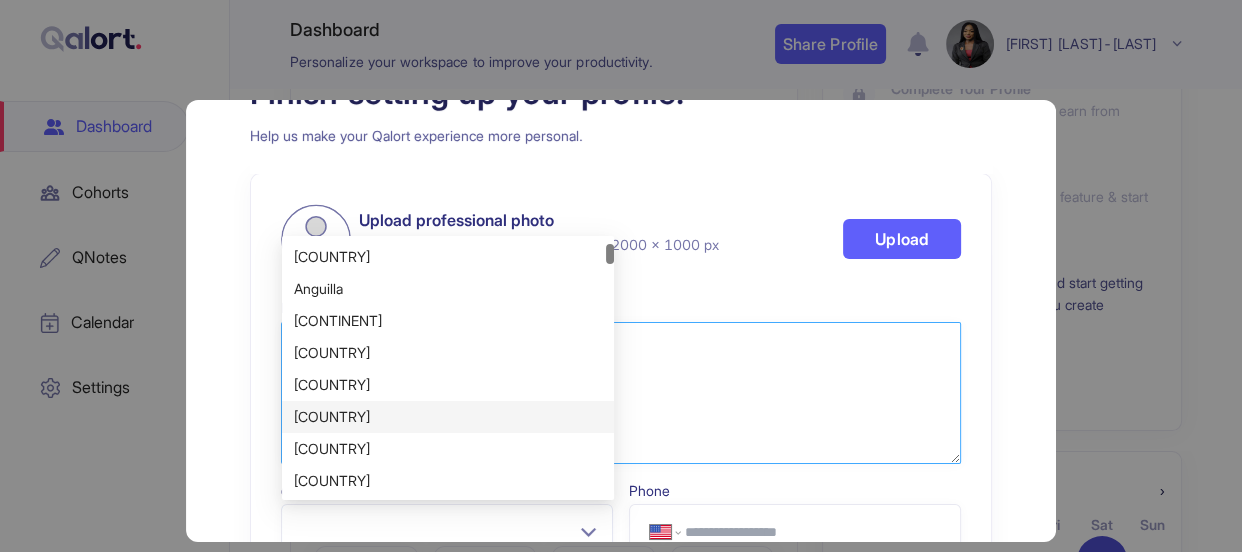 scroll, scrollTop: 223, scrollLeft: 0, axis: vertical 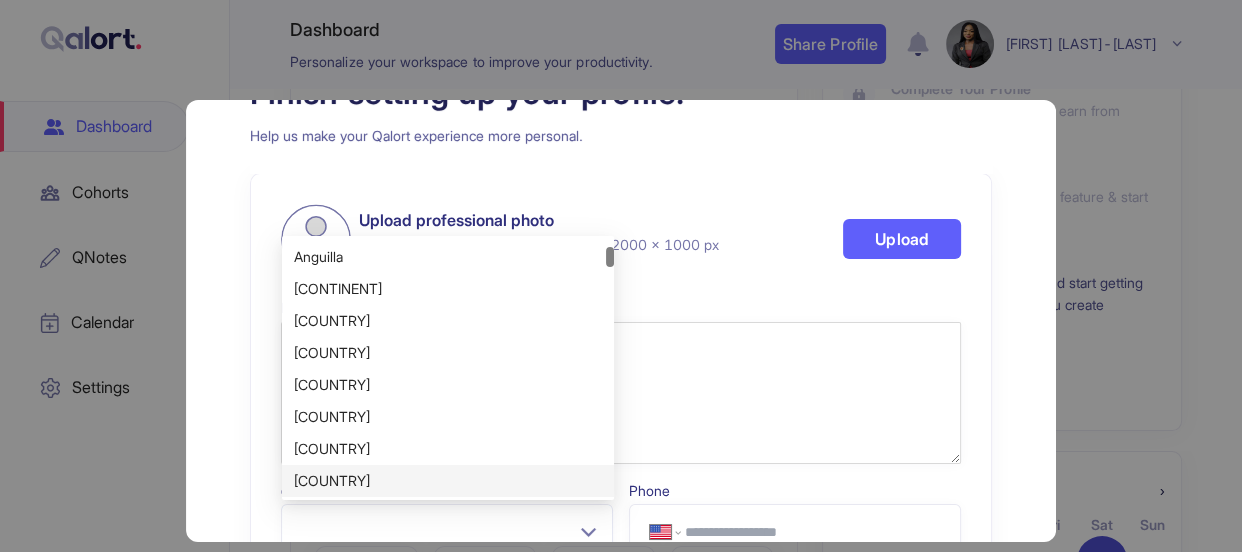 click on "**********" at bounding box center [620, 396] 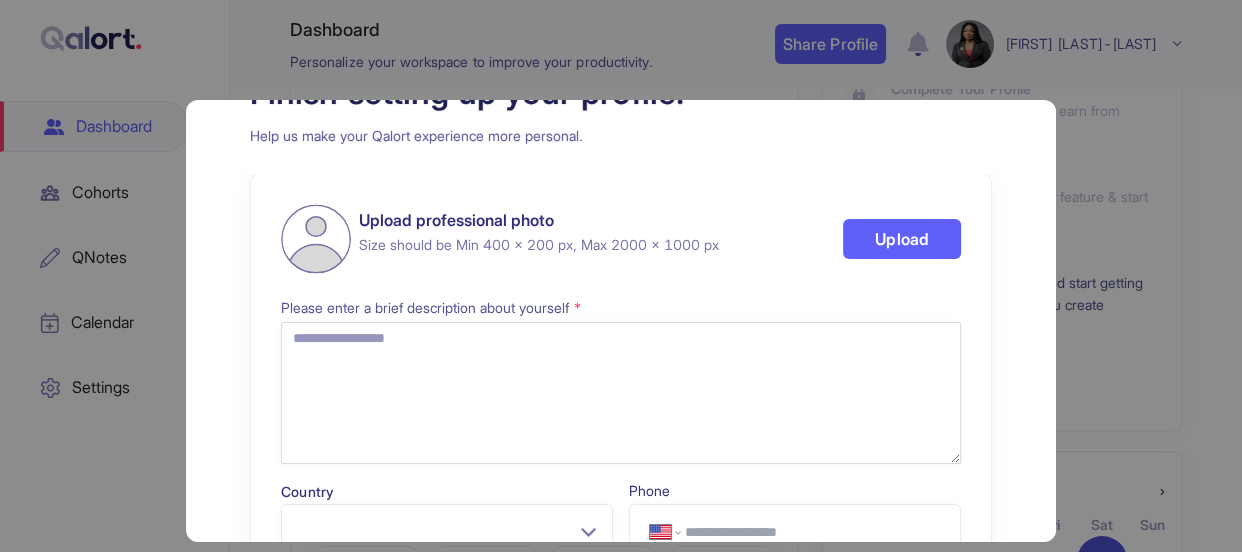 click on "**********" at bounding box center (620, 560) 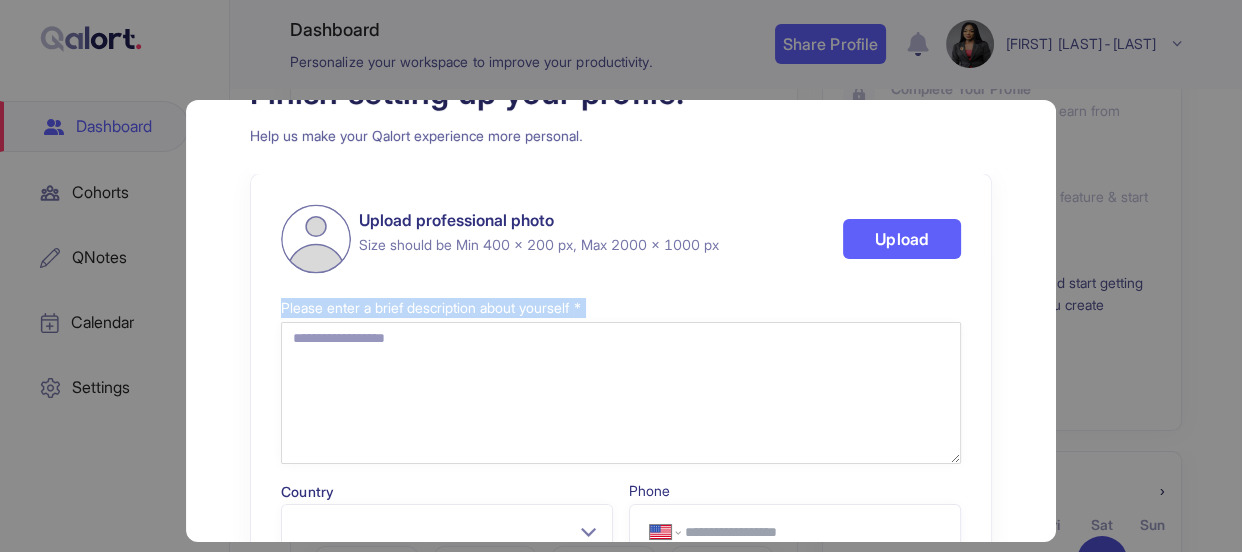 click on "**********" at bounding box center (620, 560) 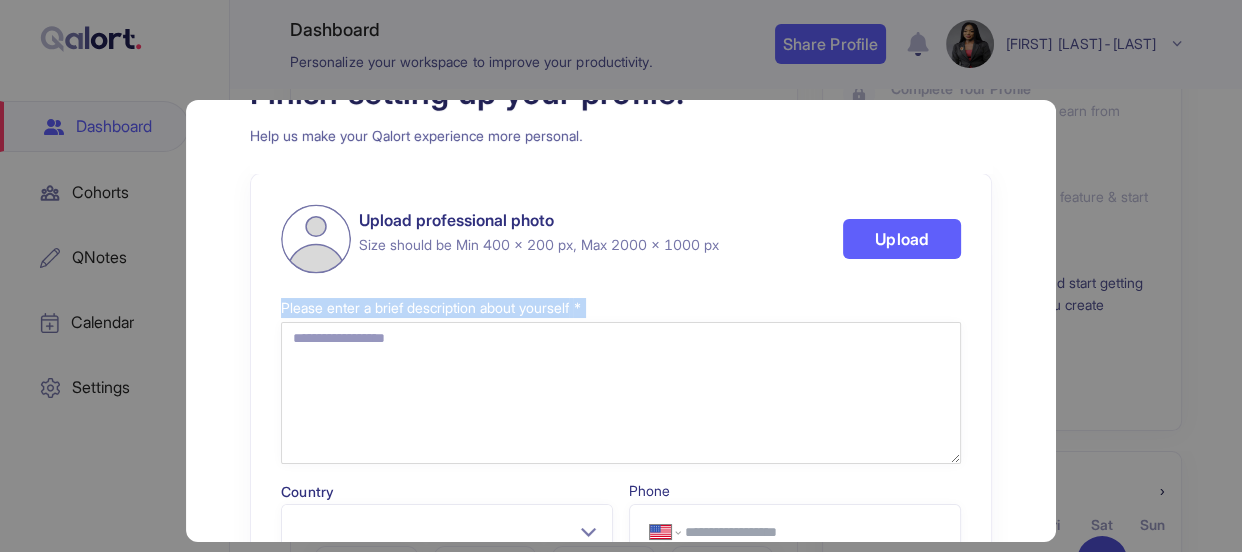 click on "**********" at bounding box center (620, 396) 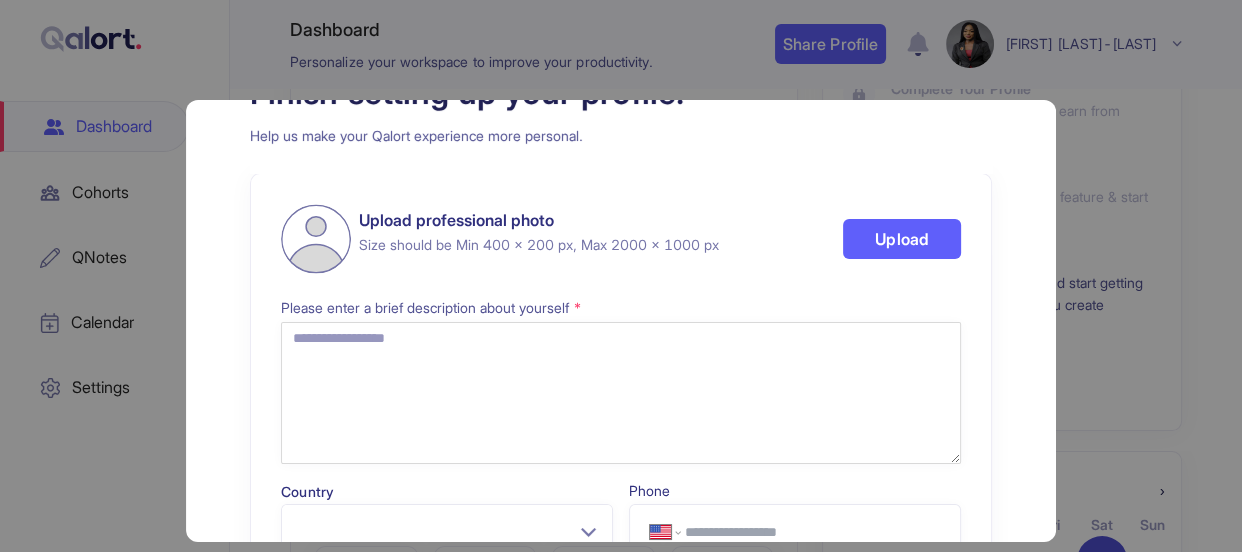 click on "**********" at bounding box center (620, 396) 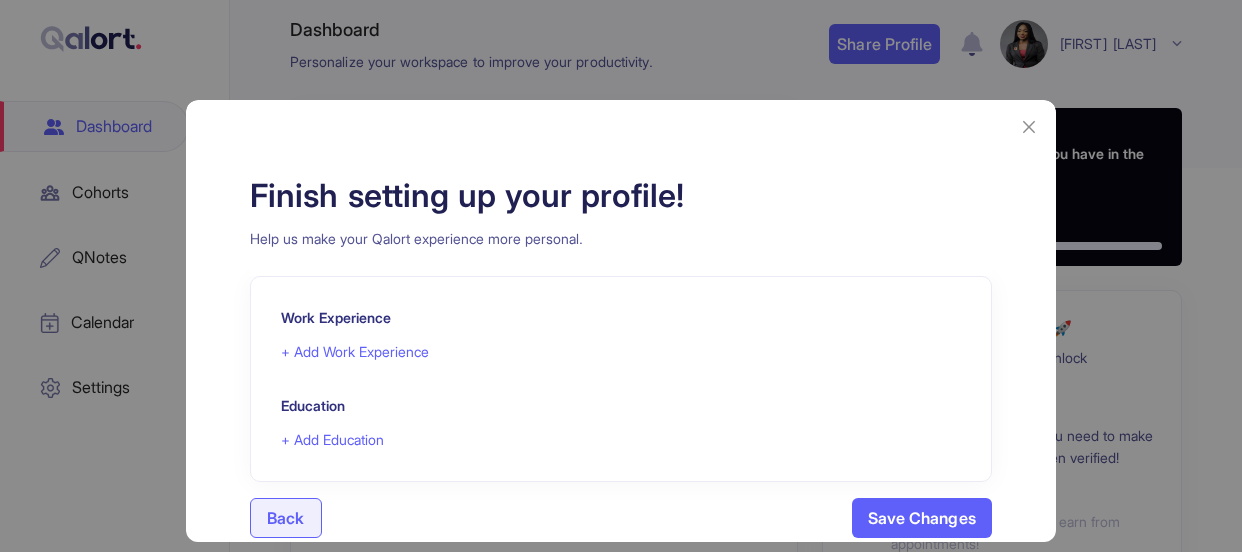 scroll, scrollTop: 0, scrollLeft: 0, axis: both 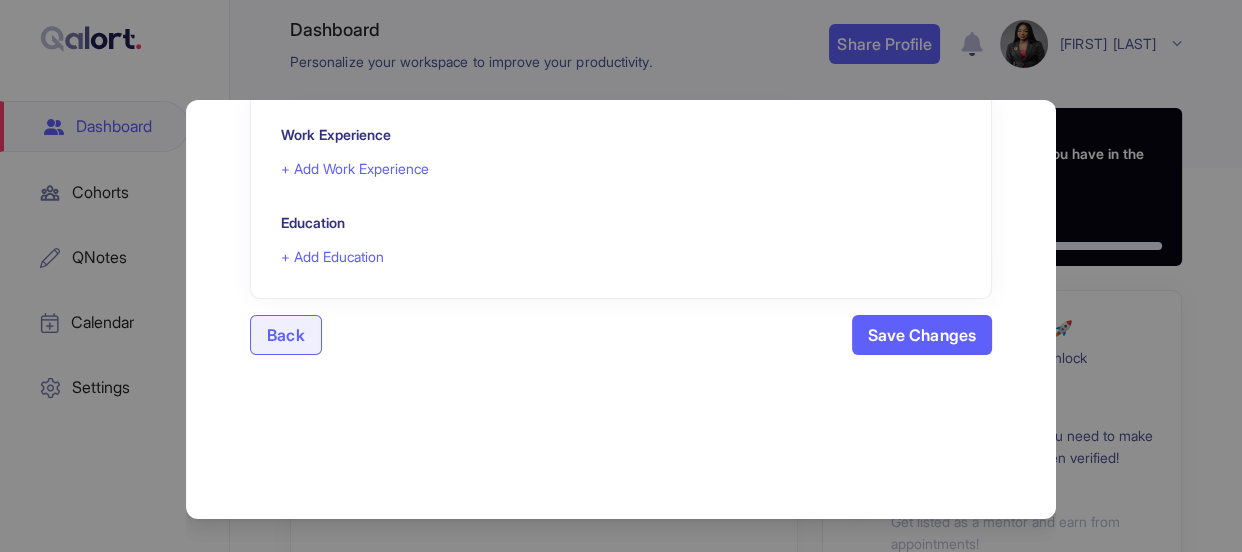 click on "+ Add Work Experience" at bounding box center (355, 169) 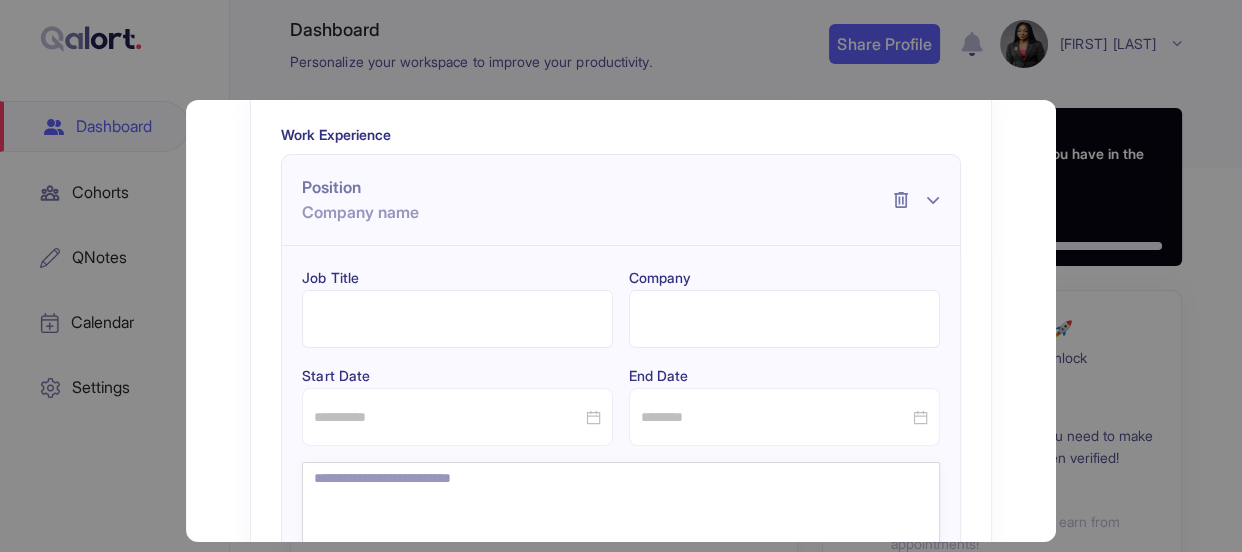 click on "Company" at bounding box center [784, 319] 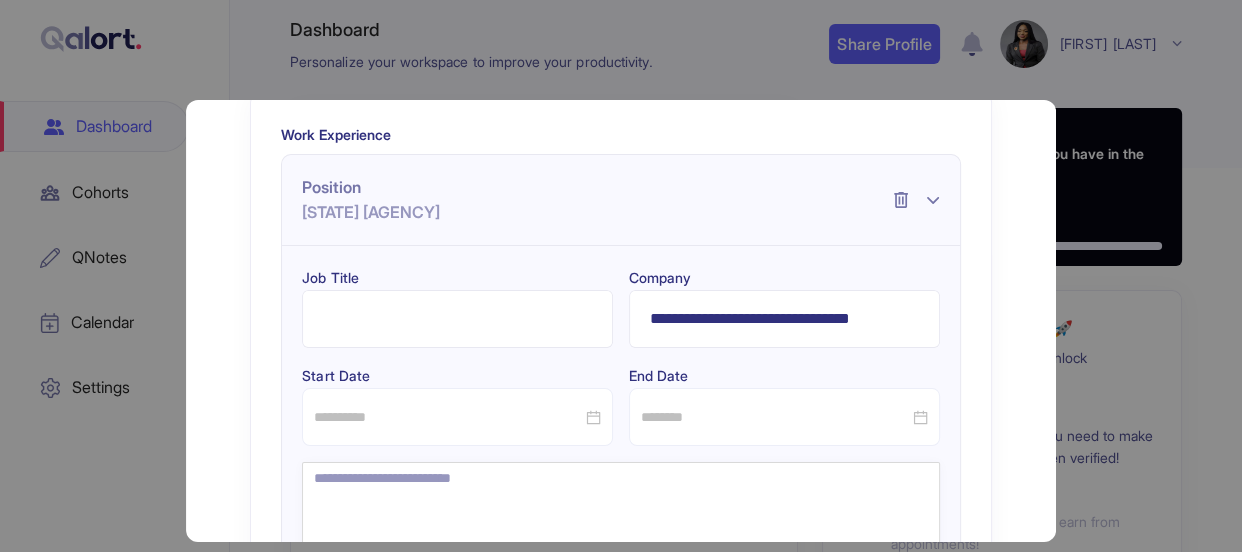 type on "**********" 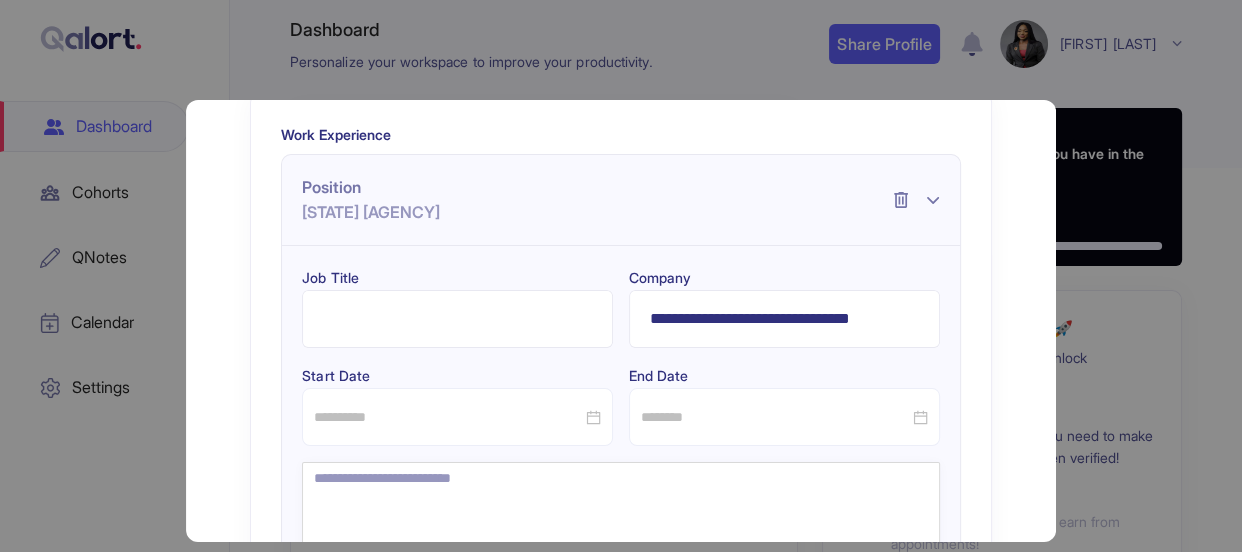 click on "Job Title" at bounding box center (457, 319) 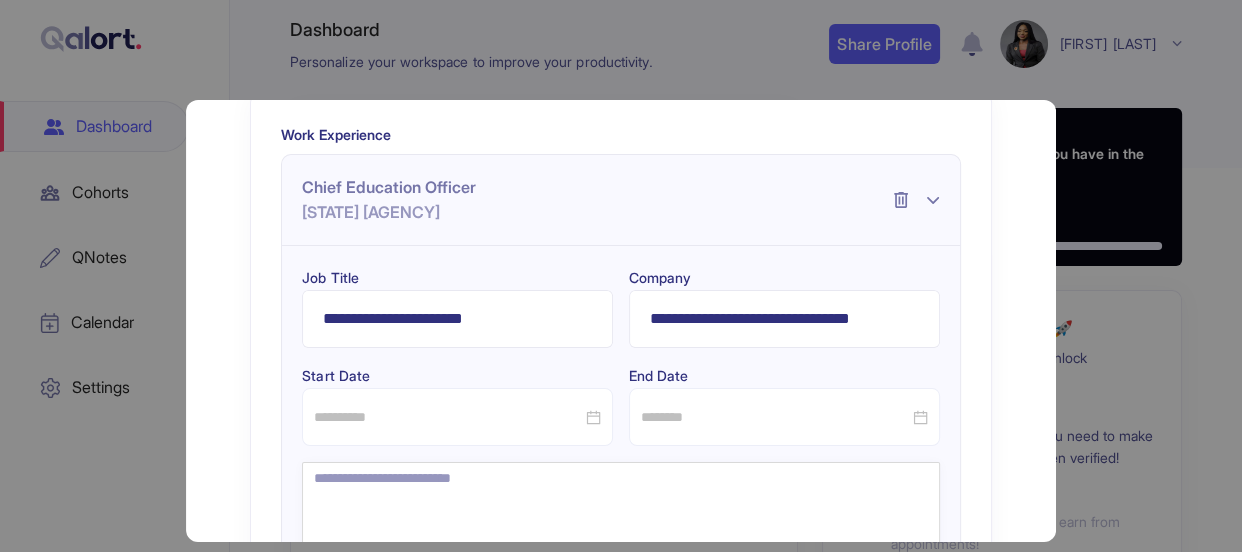 type on "**********" 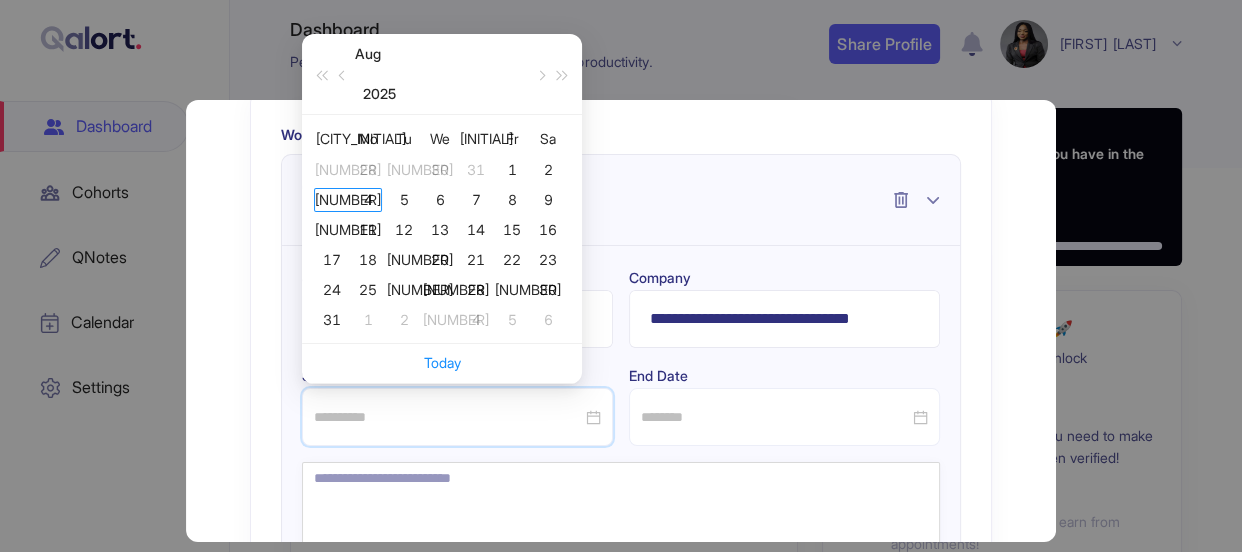 click at bounding box center (448, 417) 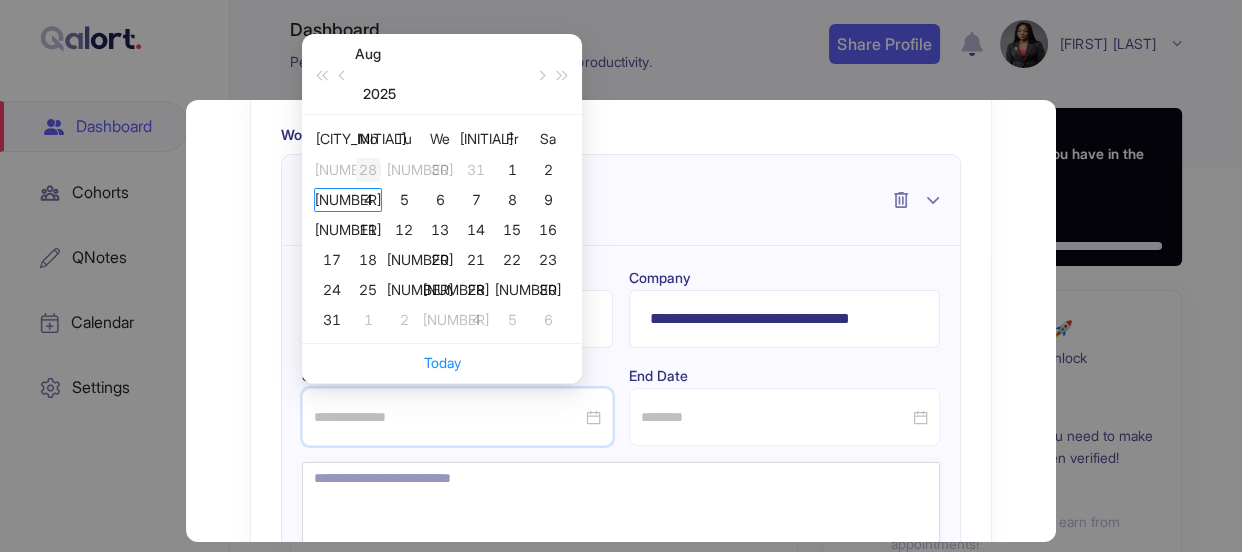 type on "**********" 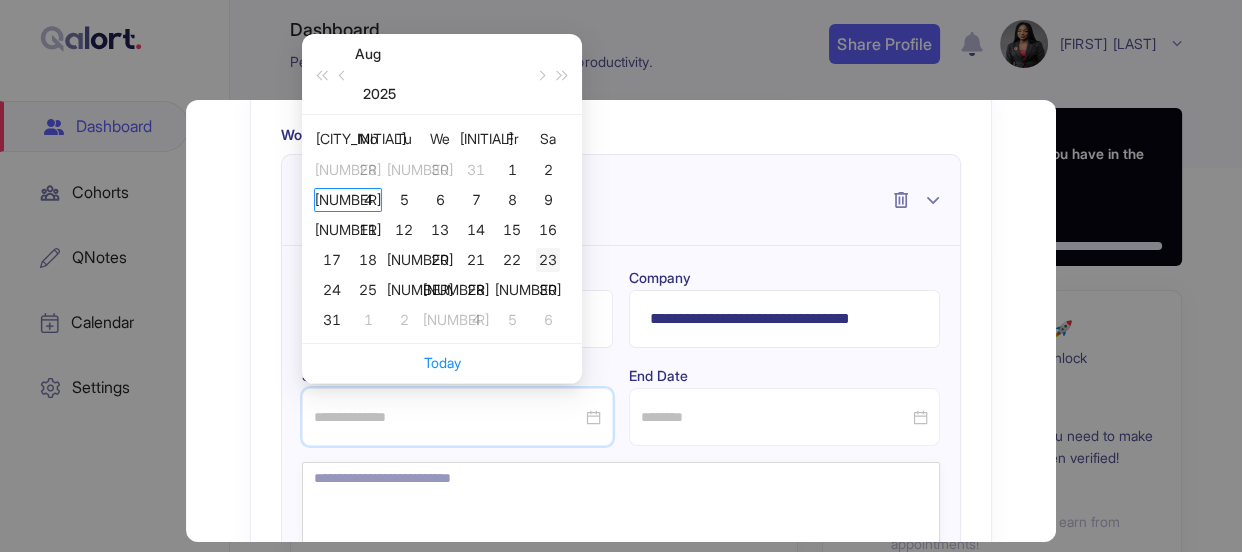 type on "**********" 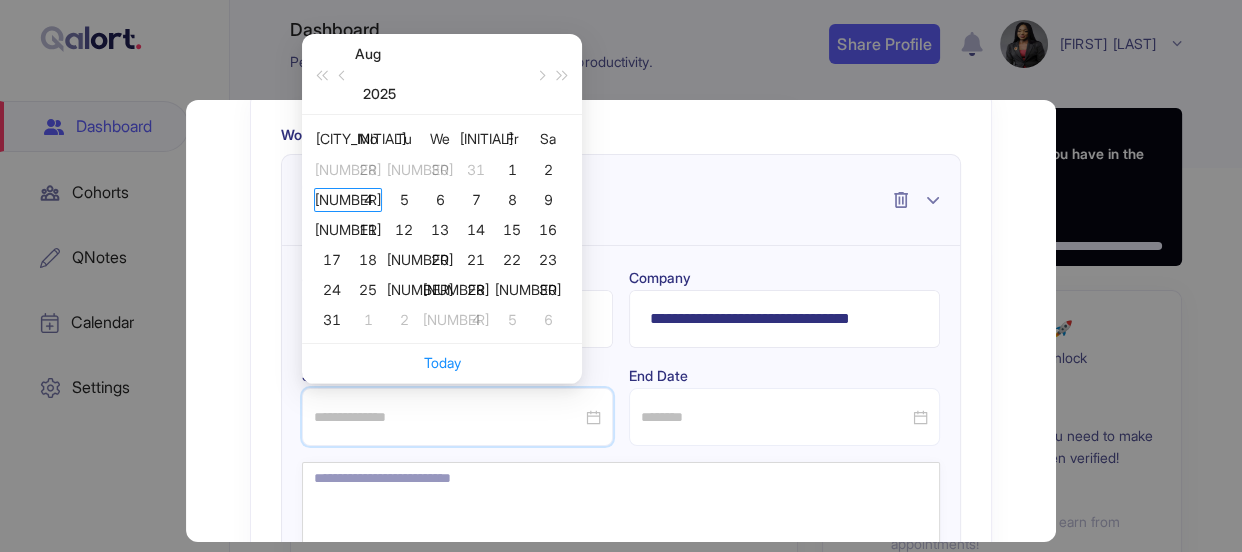 type 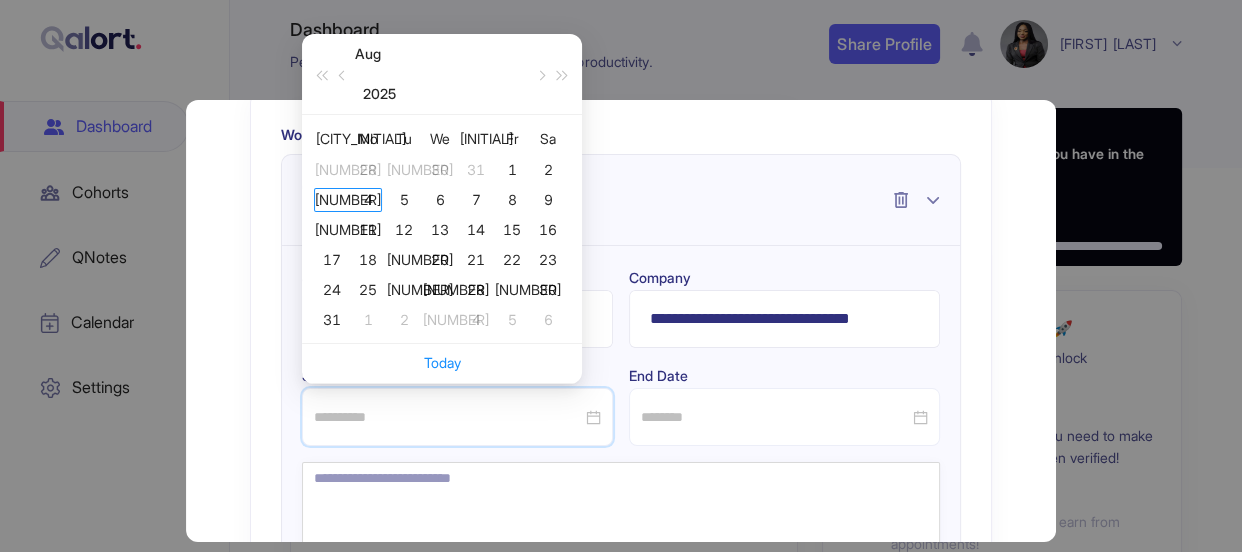 click at bounding box center [775, 417] 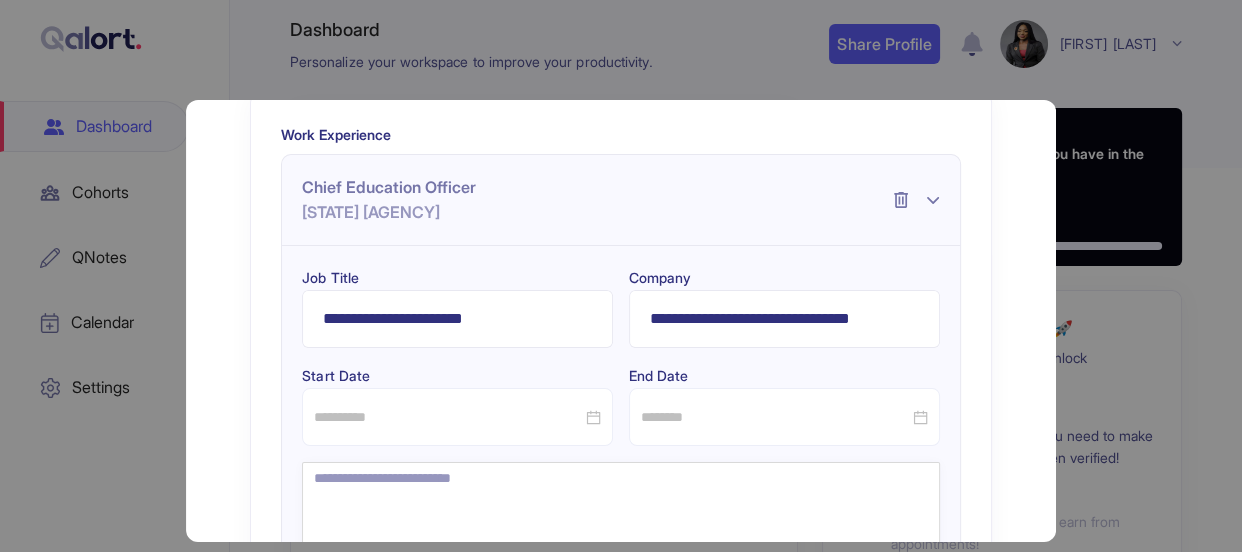 click on "**********" at bounding box center (620, 465) 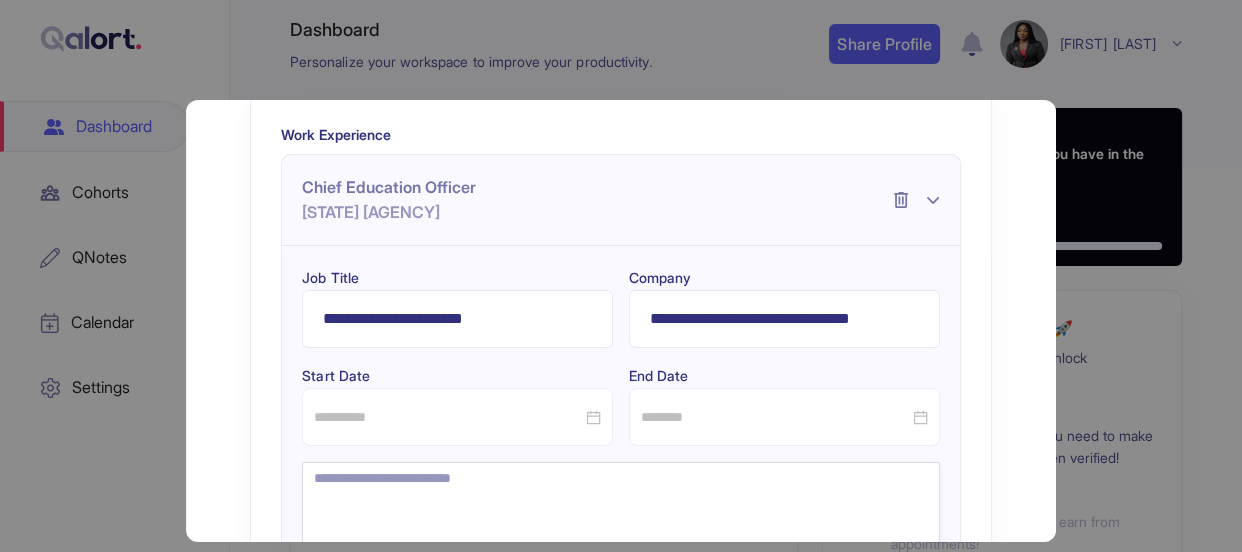 click on "**********" at bounding box center [620, 465] 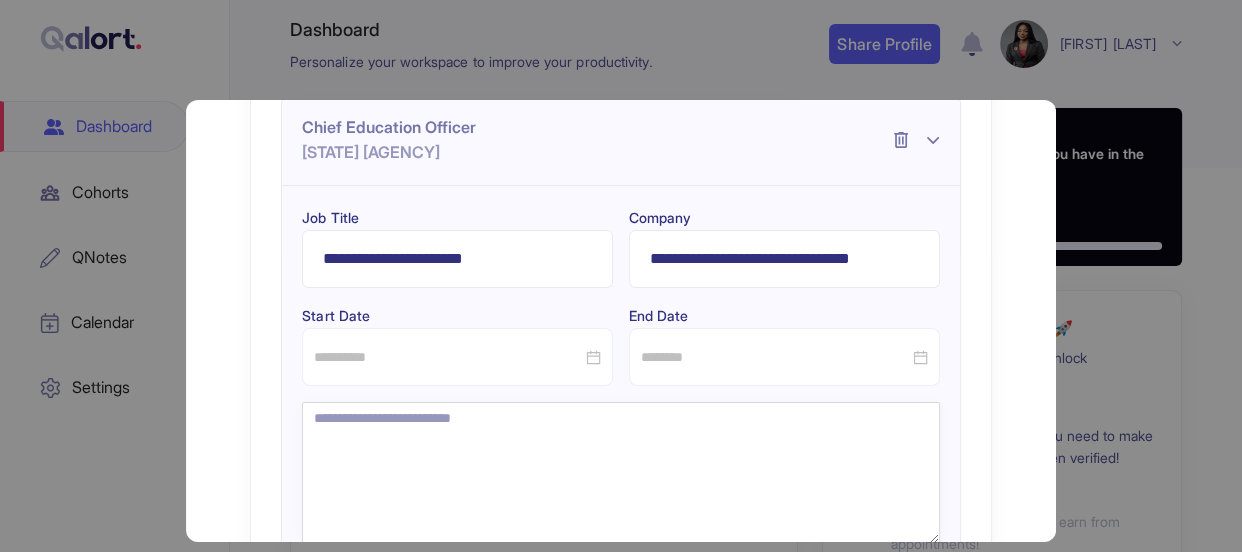 scroll, scrollTop: 290, scrollLeft: 0, axis: vertical 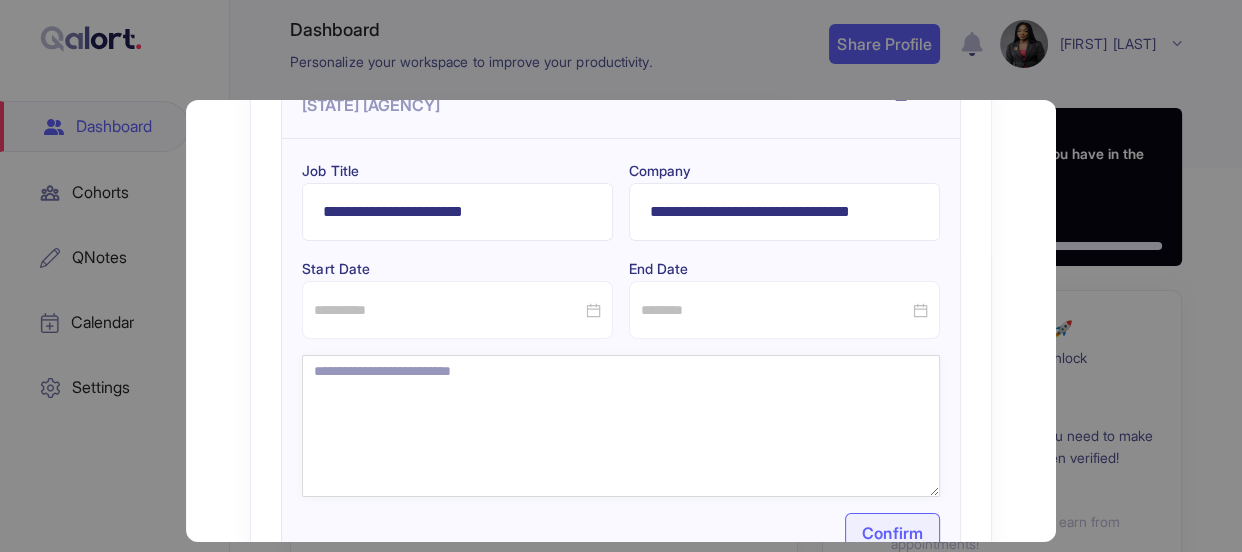 type 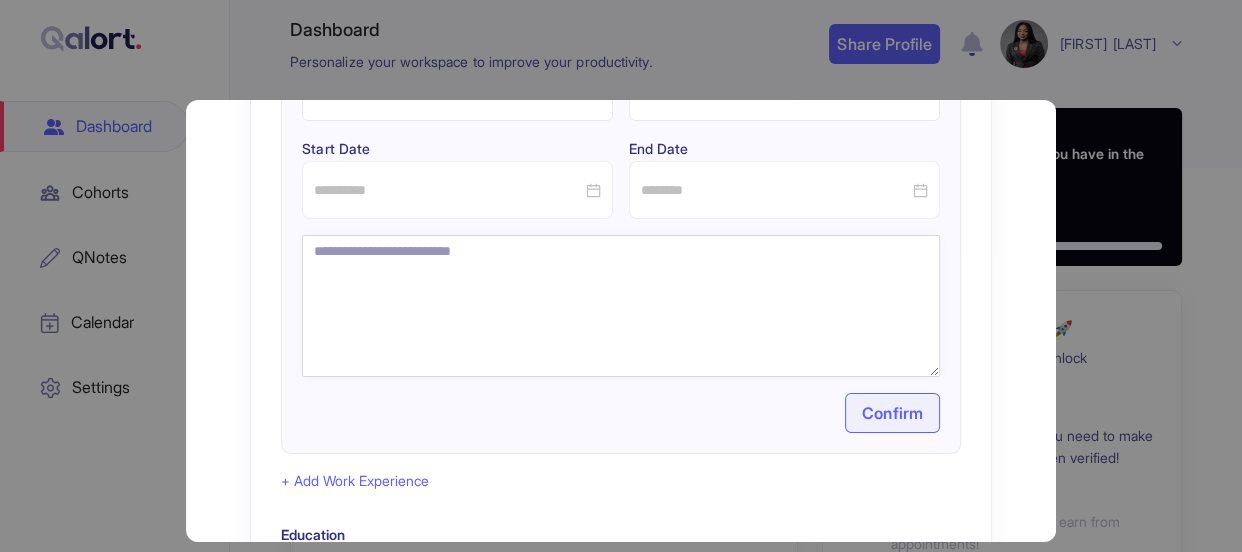 type 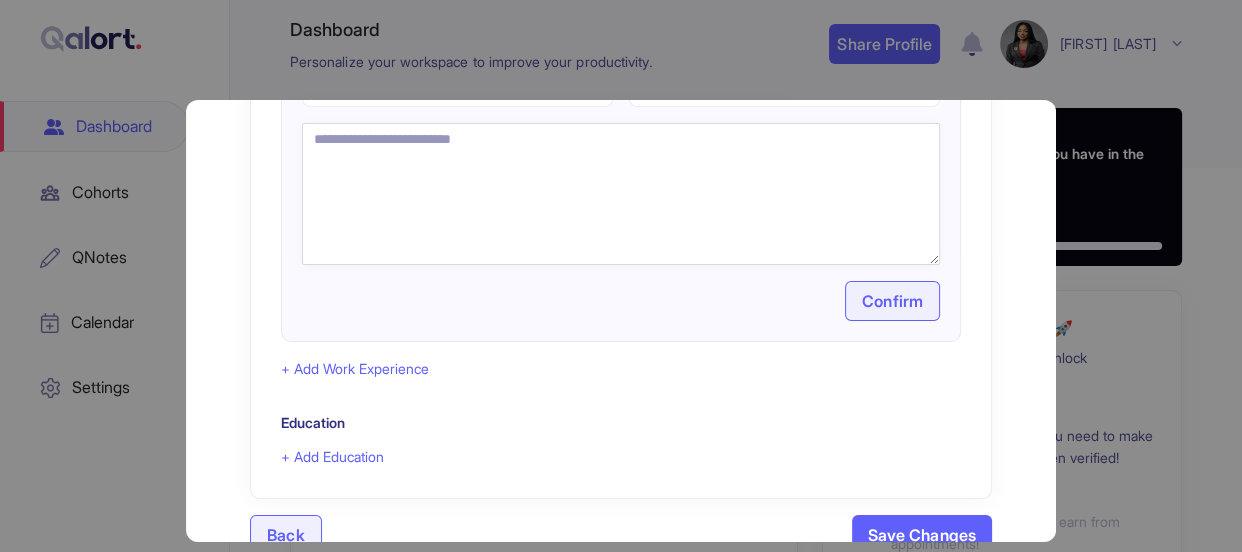scroll, scrollTop: 157, scrollLeft: 0, axis: vertical 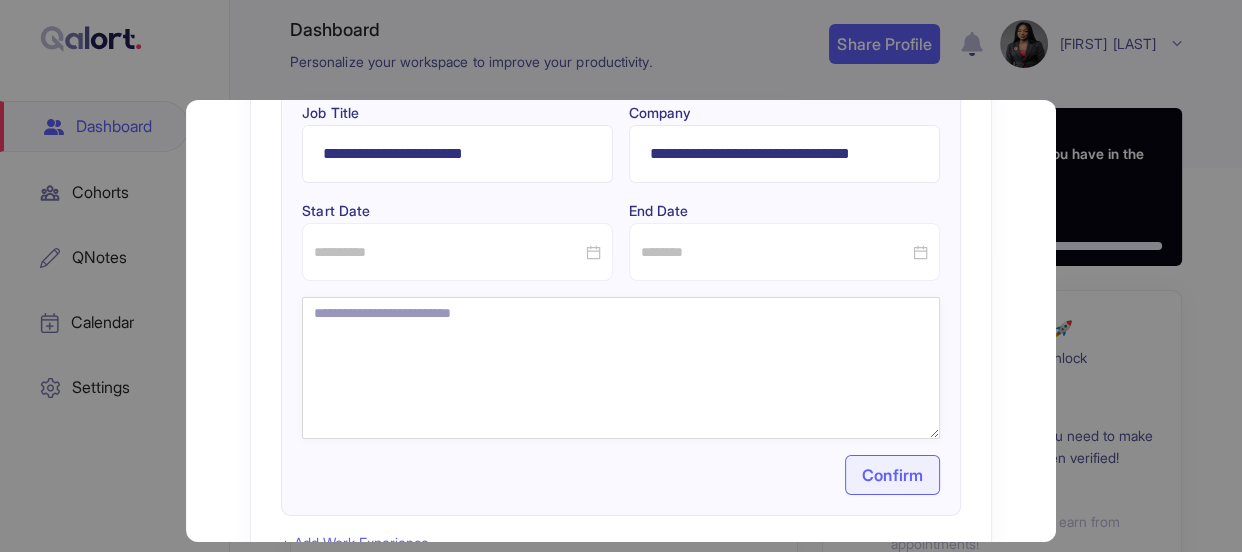 click on "**********" at bounding box center [620, 342] 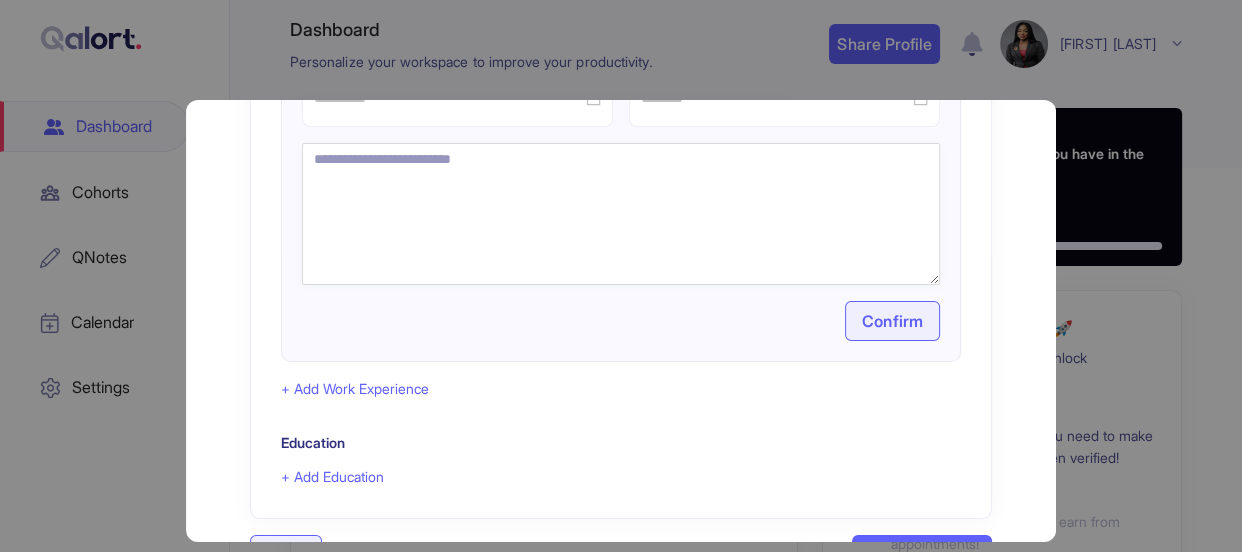 type 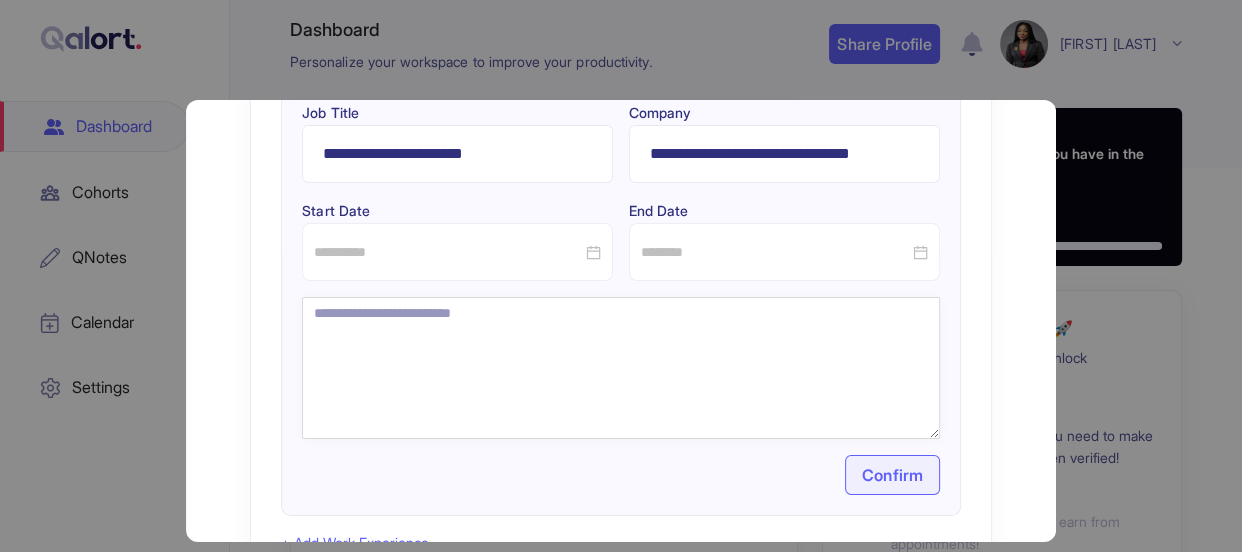 scroll, scrollTop: 23, scrollLeft: 0, axis: vertical 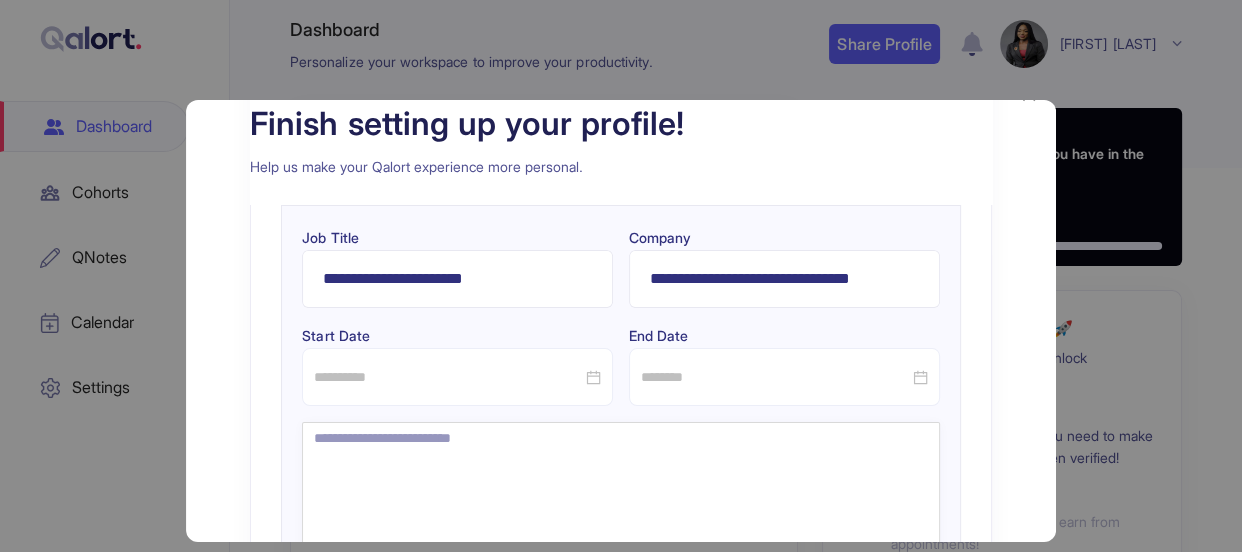 type 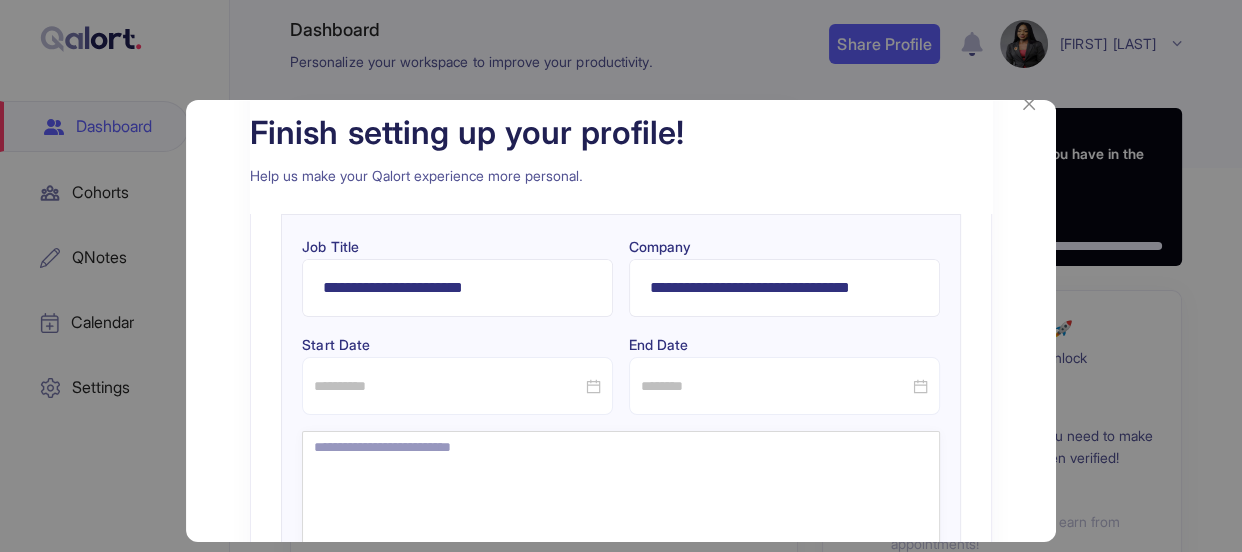 type 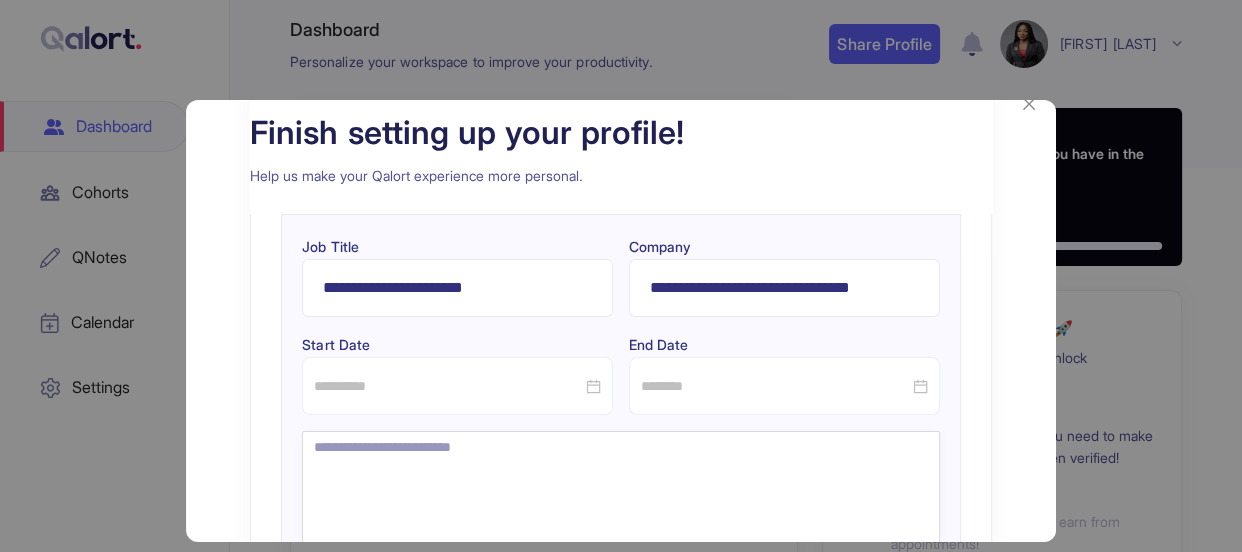 click on "**********" at bounding box center [784, 288] 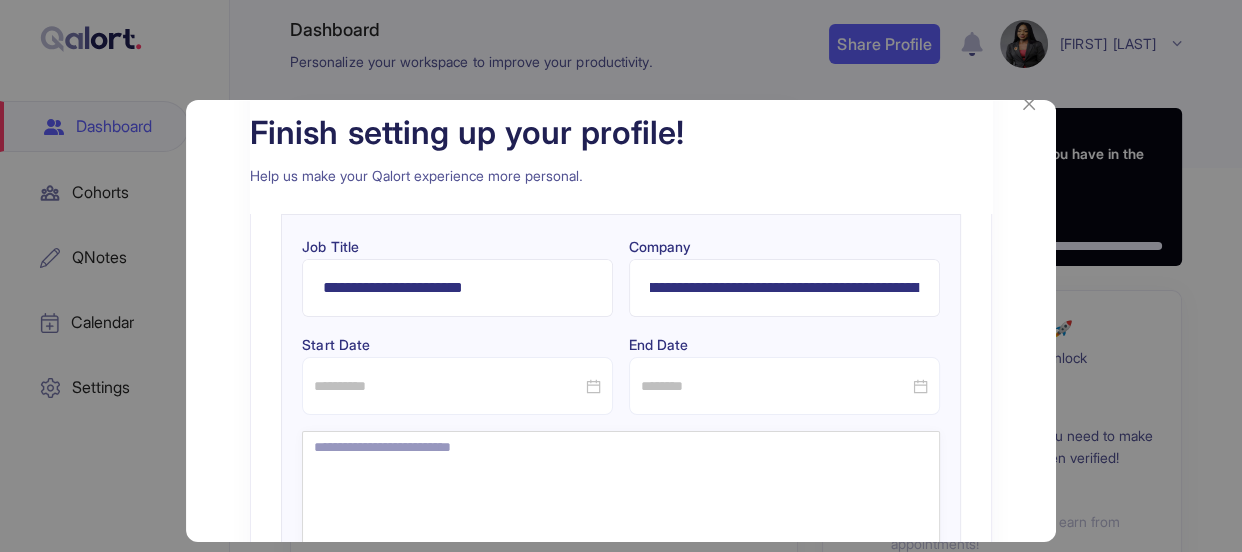 scroll, scrollTop: 0, scrollLeft: 0, axis: both 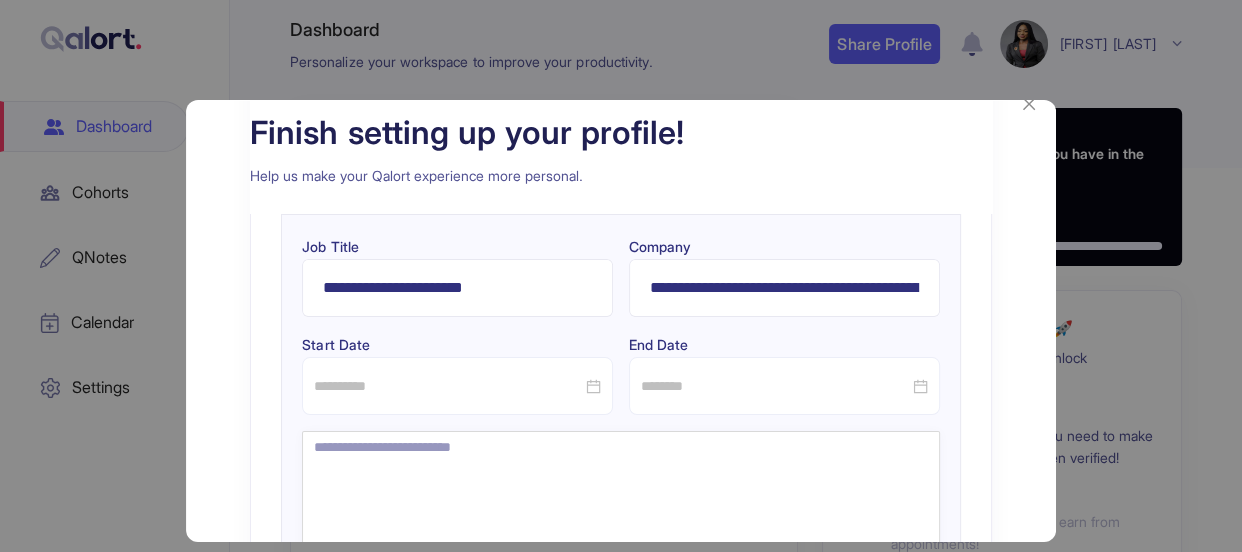 type on "**********" 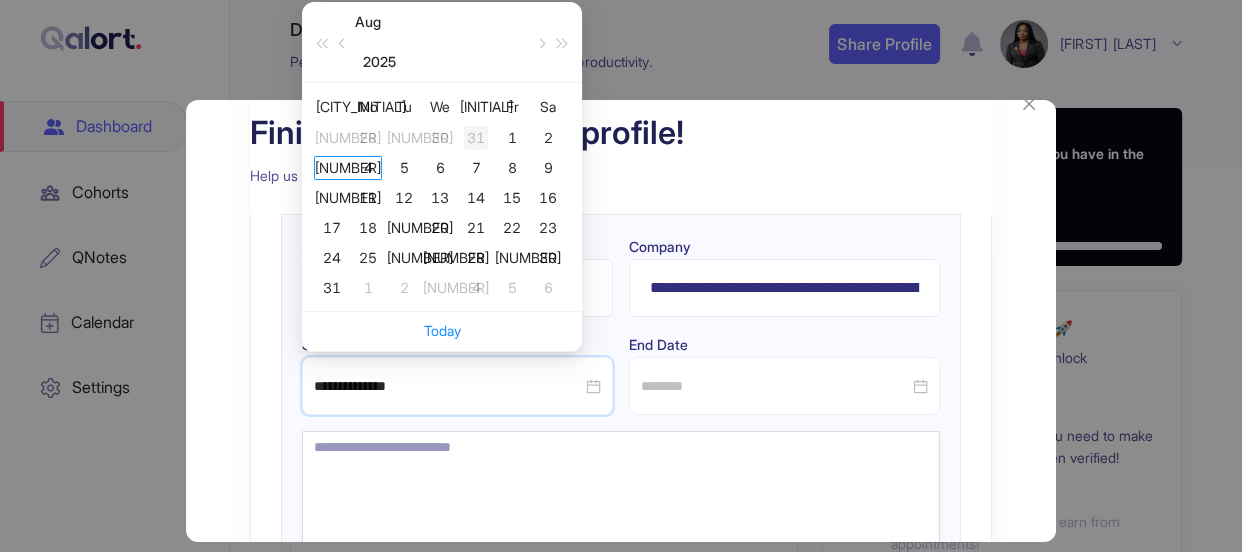 type on "**********" 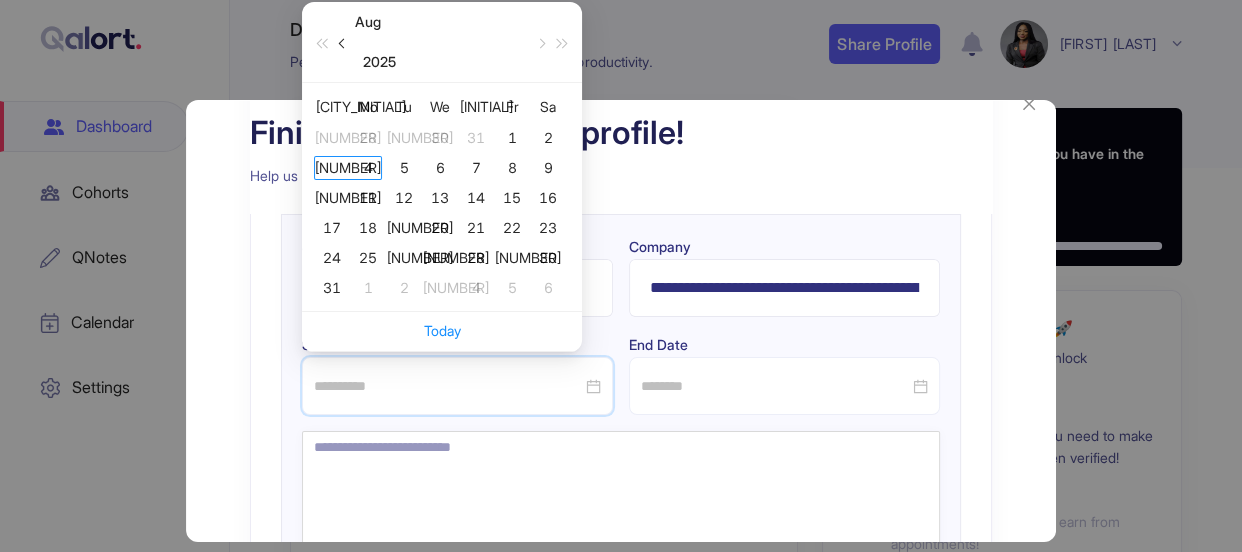 click at bounding box center (343, 42) 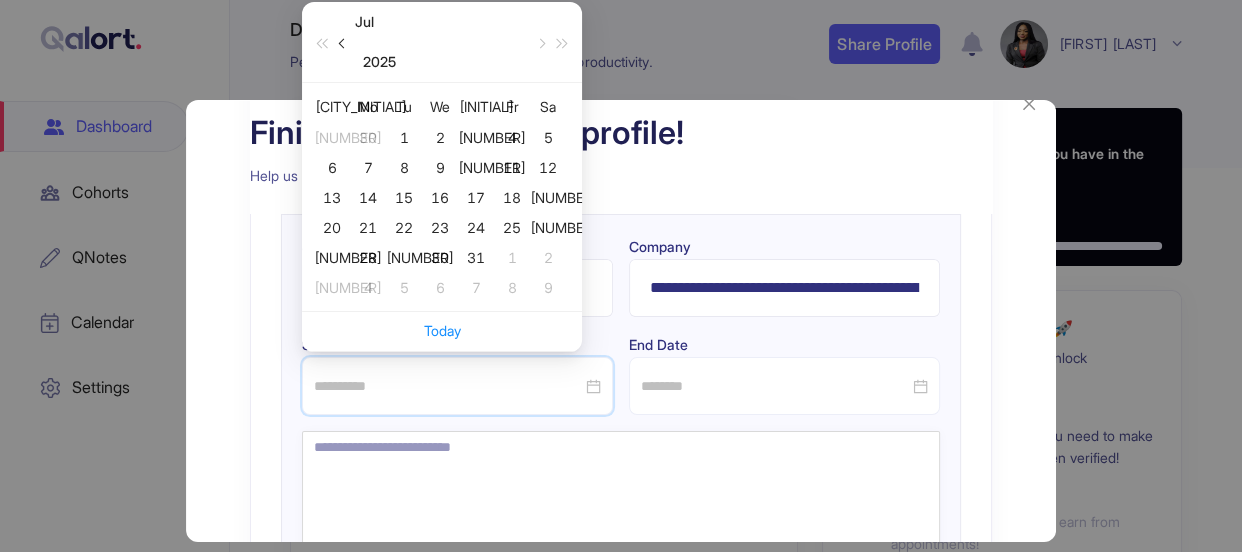 click at bounding box center (343, 42) 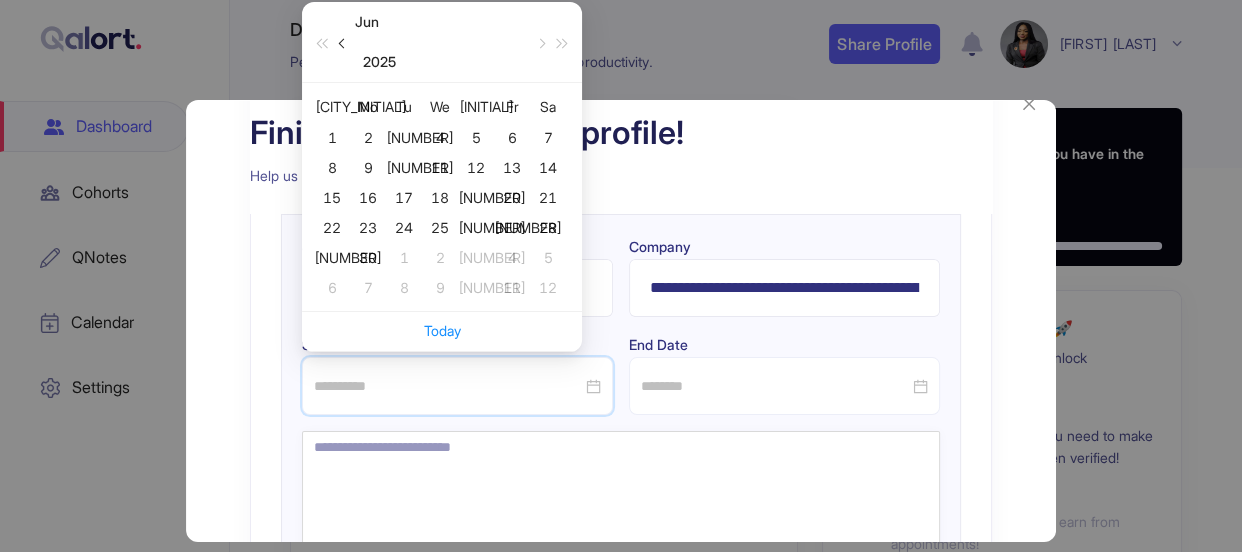 click at bounding box center (343, 42) 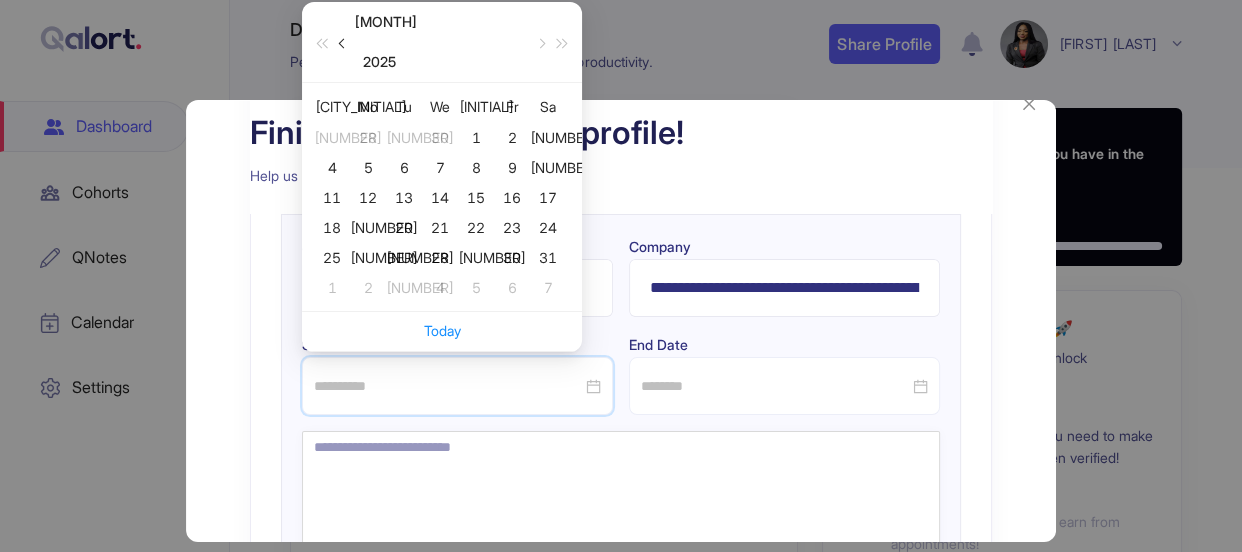 click at bounding box center [343, 42] 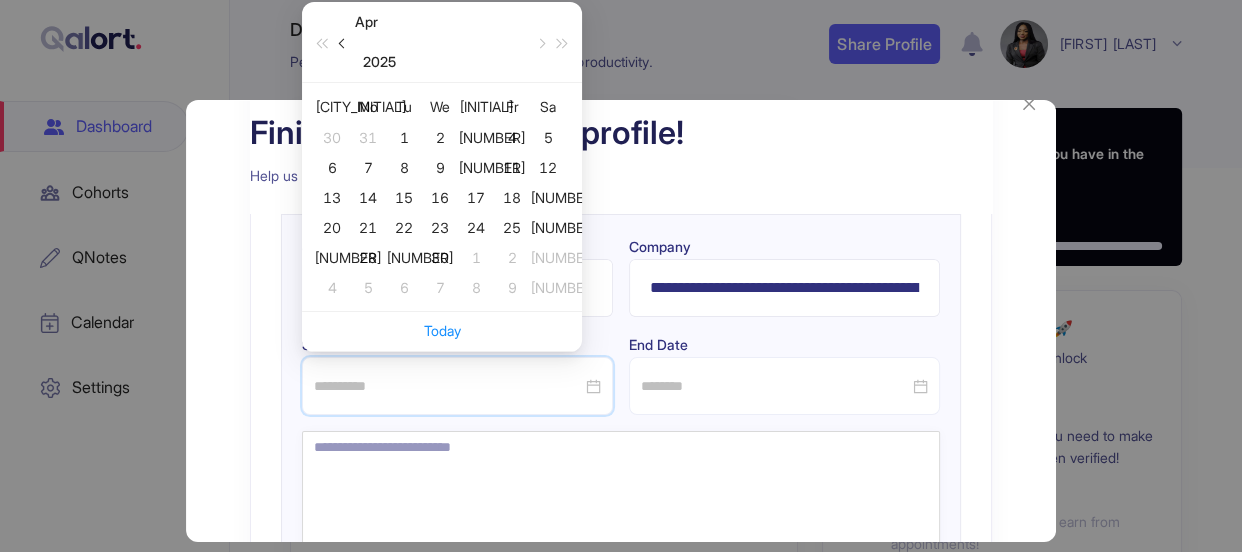 click at bounding box center [343, 42] 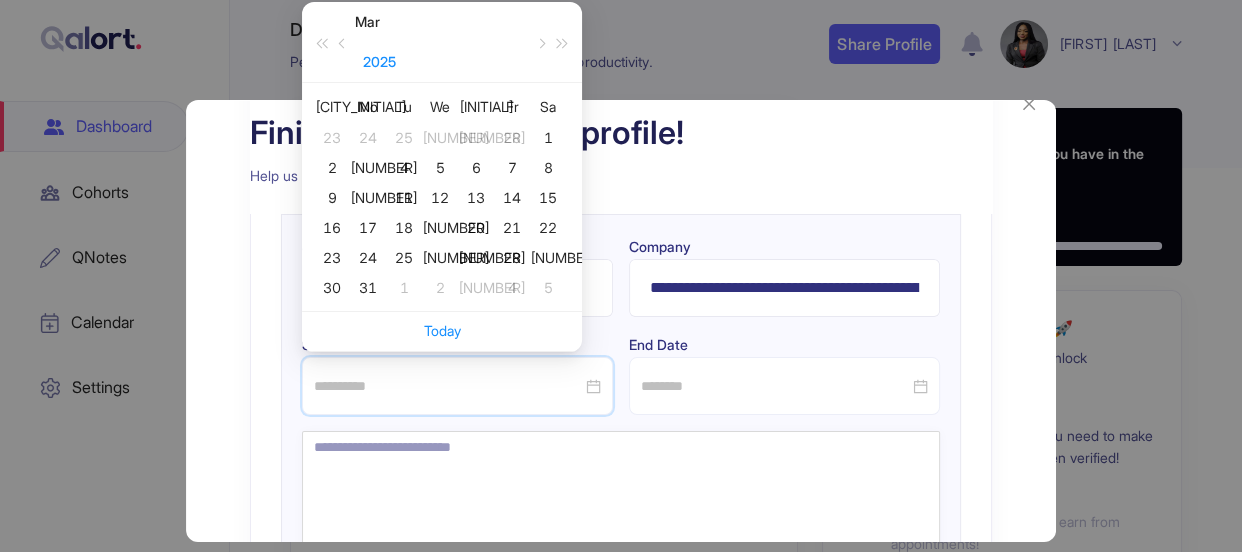 click on "2025" at bounding box center [379, 62] 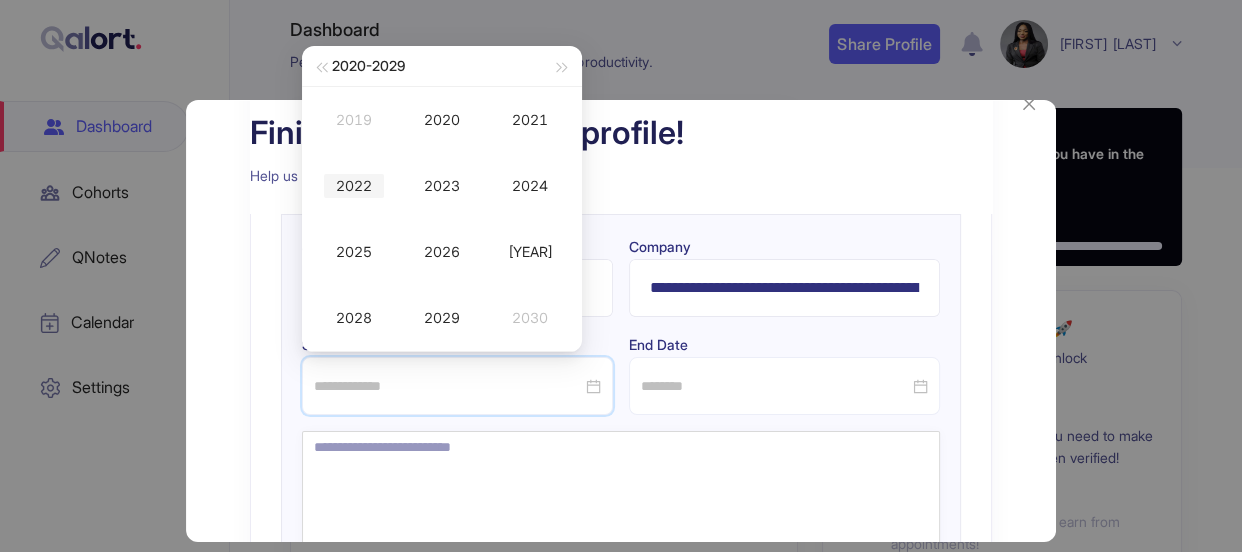 click on "2022" at bounding box center (354, 186) 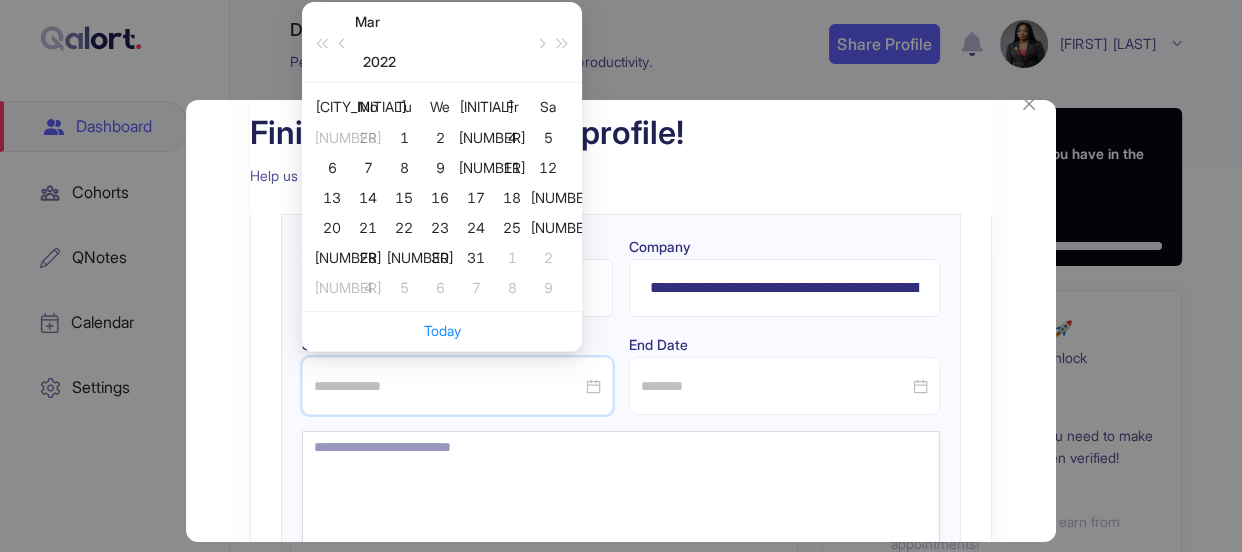 type on "**********" 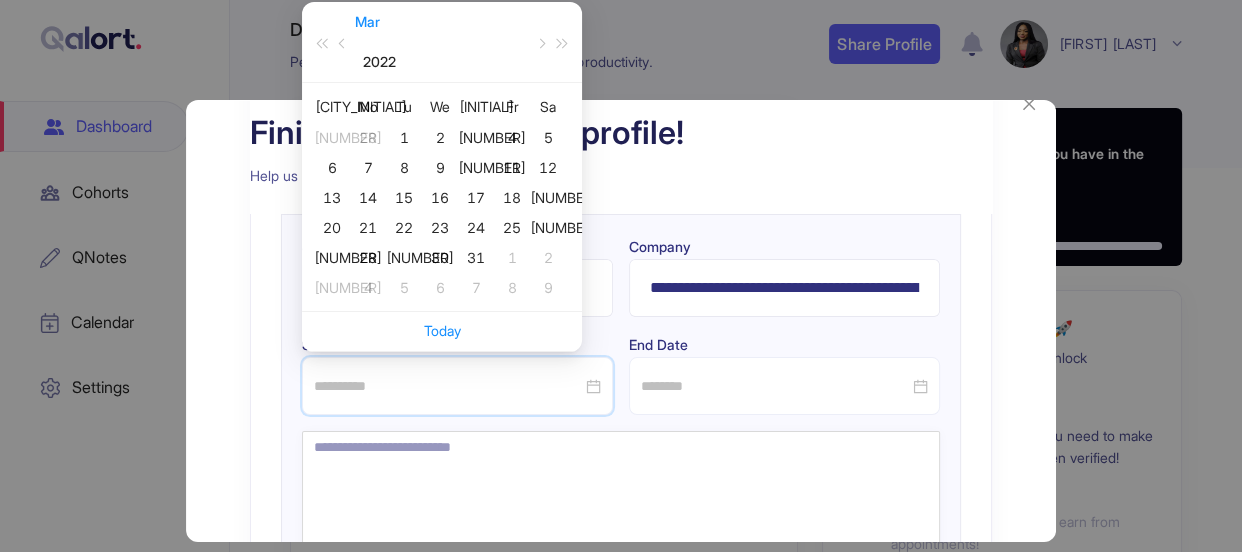 click on "Mar" at bounding box center (367, 22) 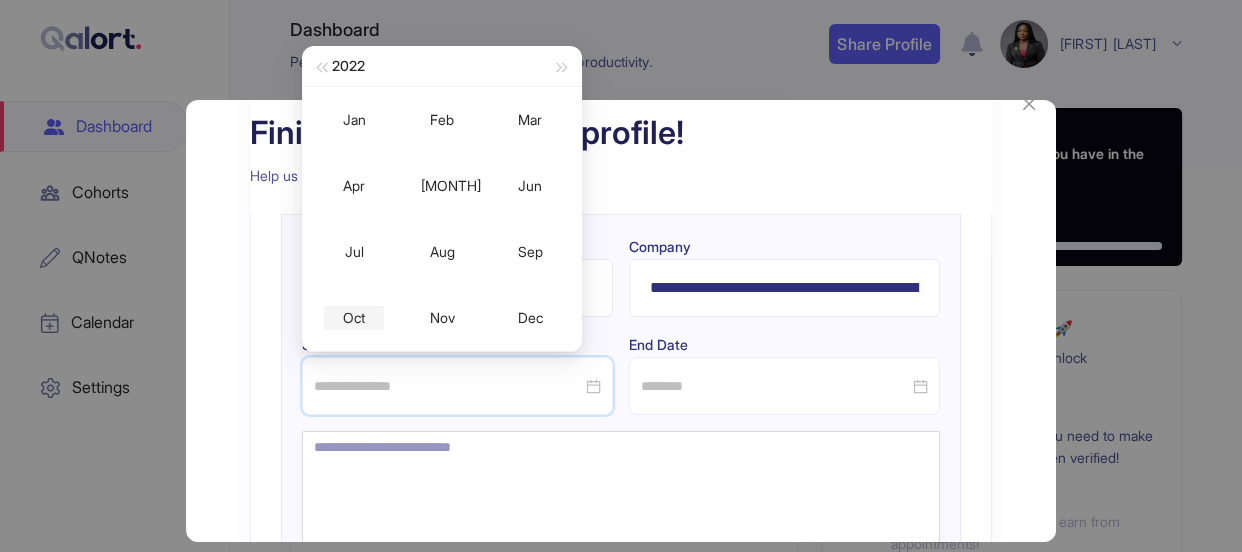 click on "Oct" at bounding box center (354, 318) 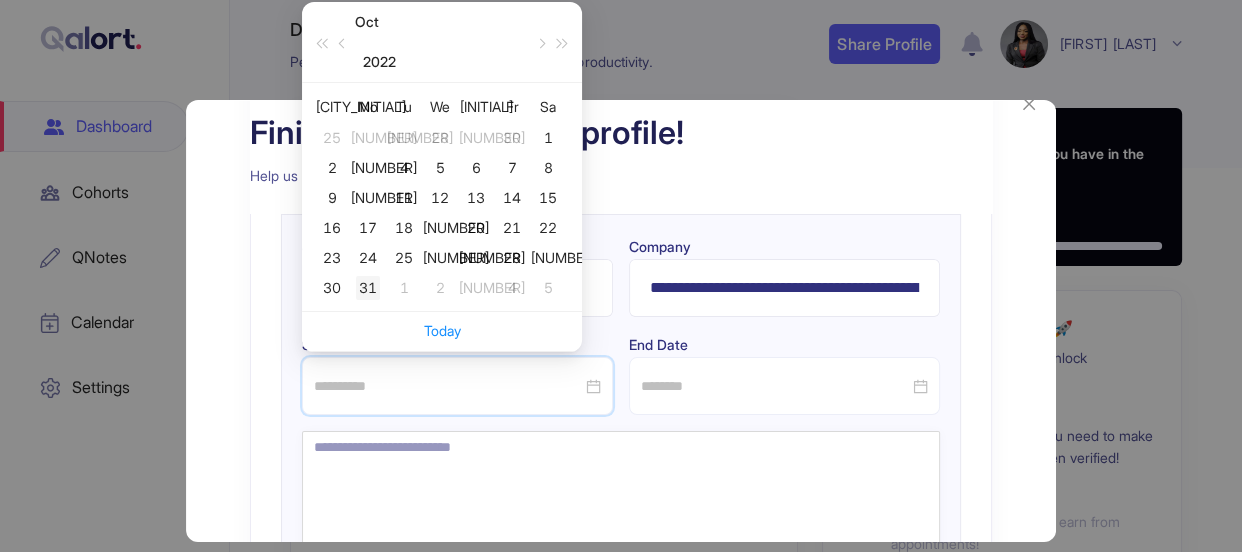 type on "**********" 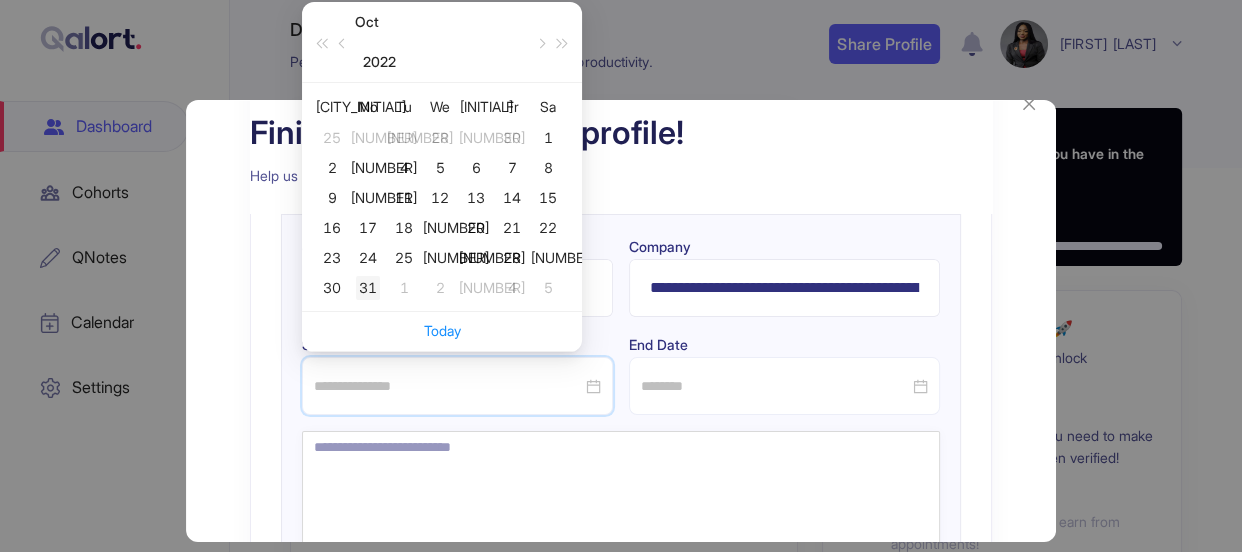 click on "31" at bounding box center [368, 288] 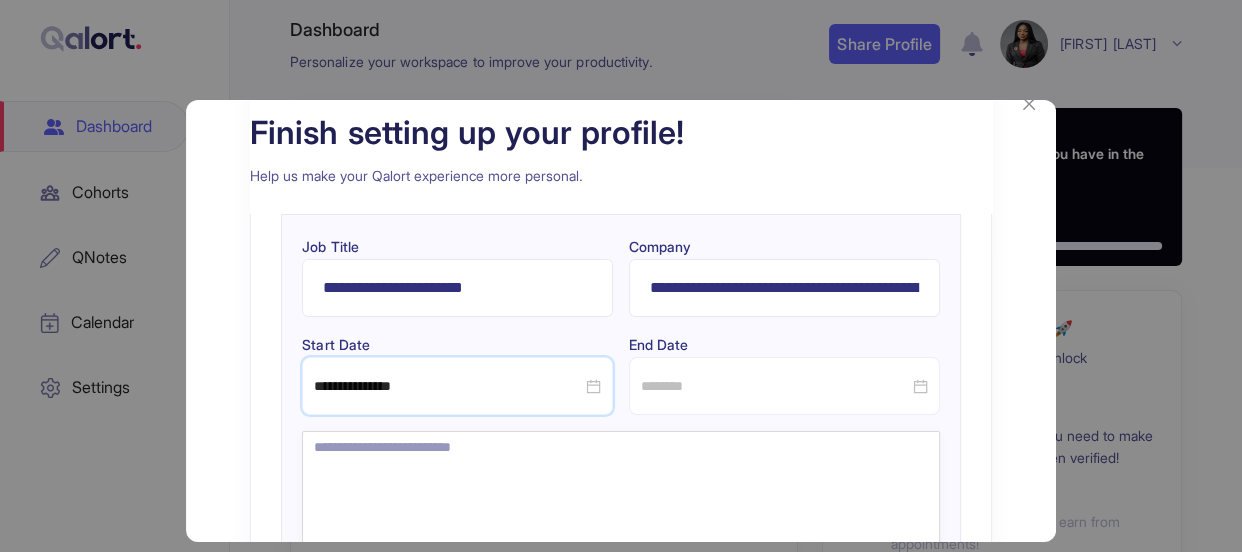 click at bounding box center [784, 386] 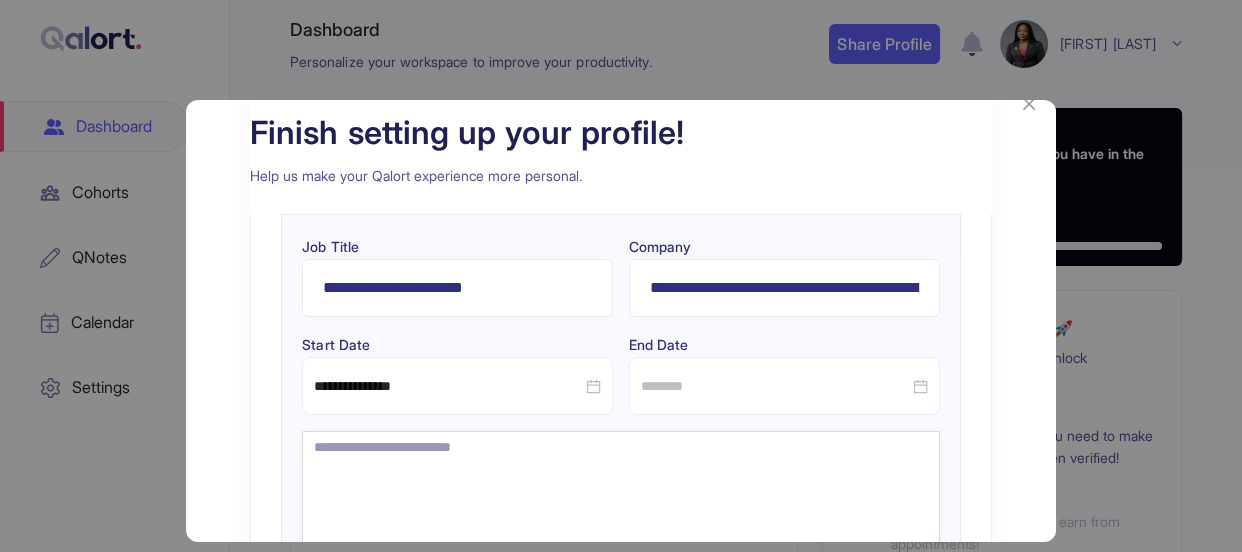 click on "**********" at bounding box center [620, 431] 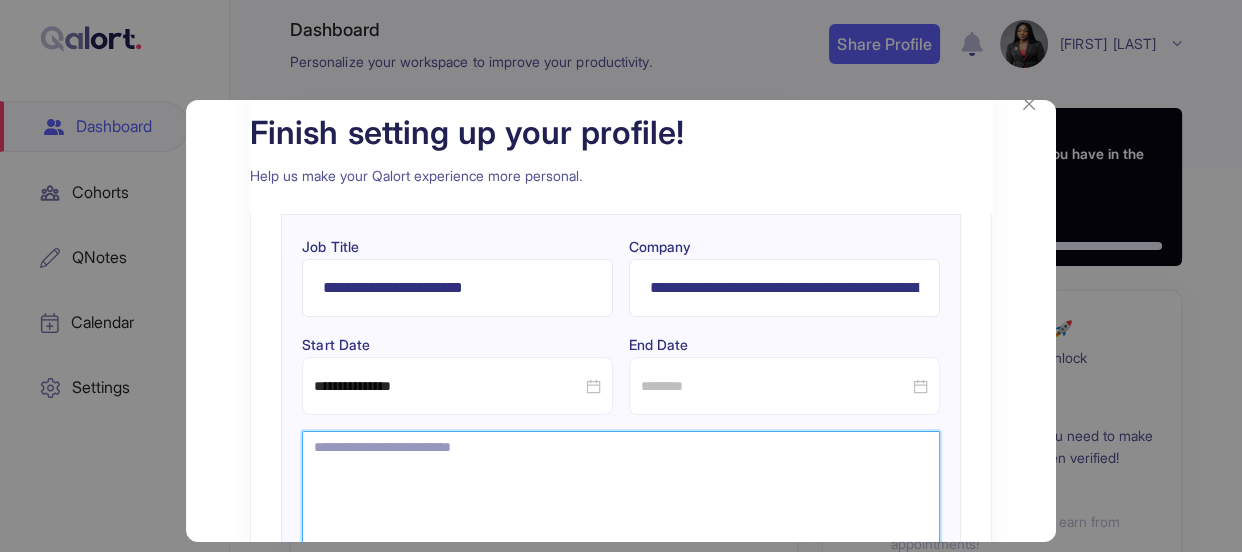 click at bounding box center [620, 502] 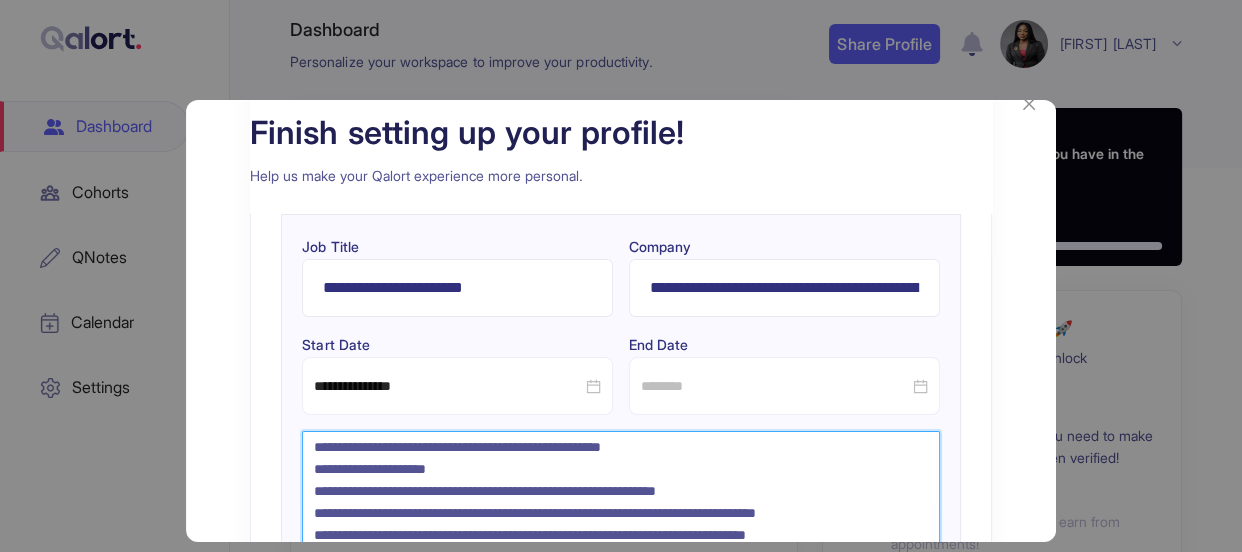 scroll, scrollTop: 103, scrollLeft: 0, axis: vertical 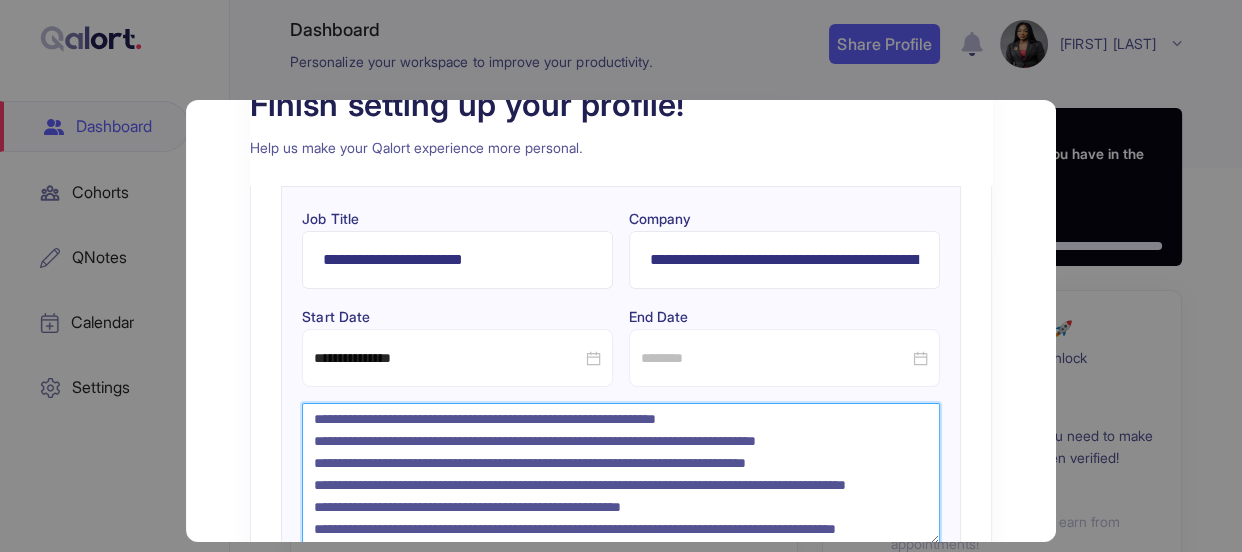 click on "**********" at bounding box center (621, 474) 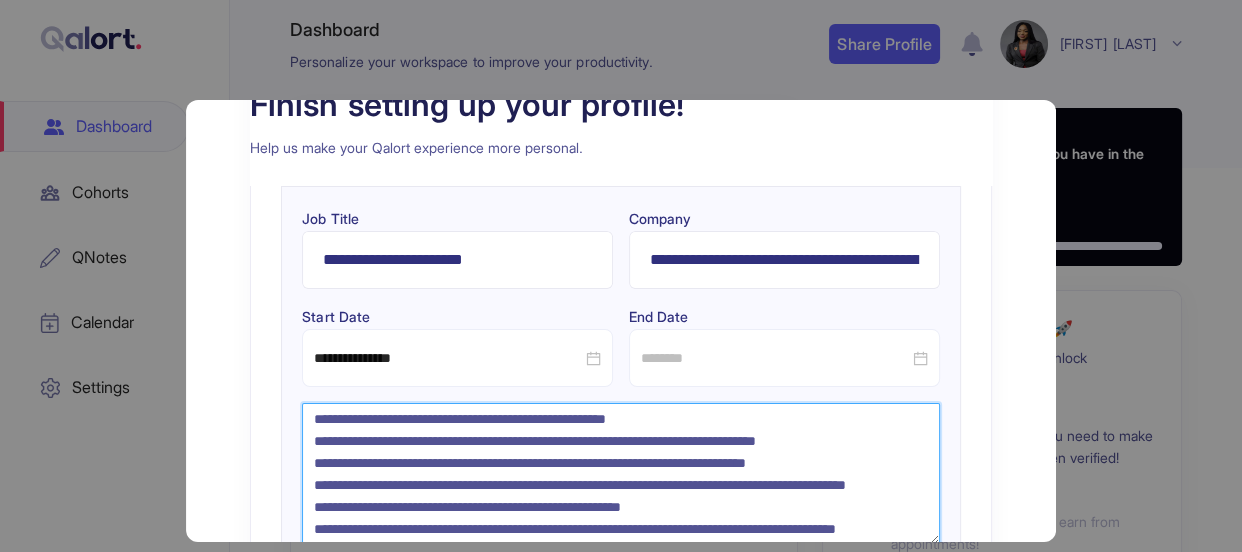 click on "**********" at bounding box center [621, 474] 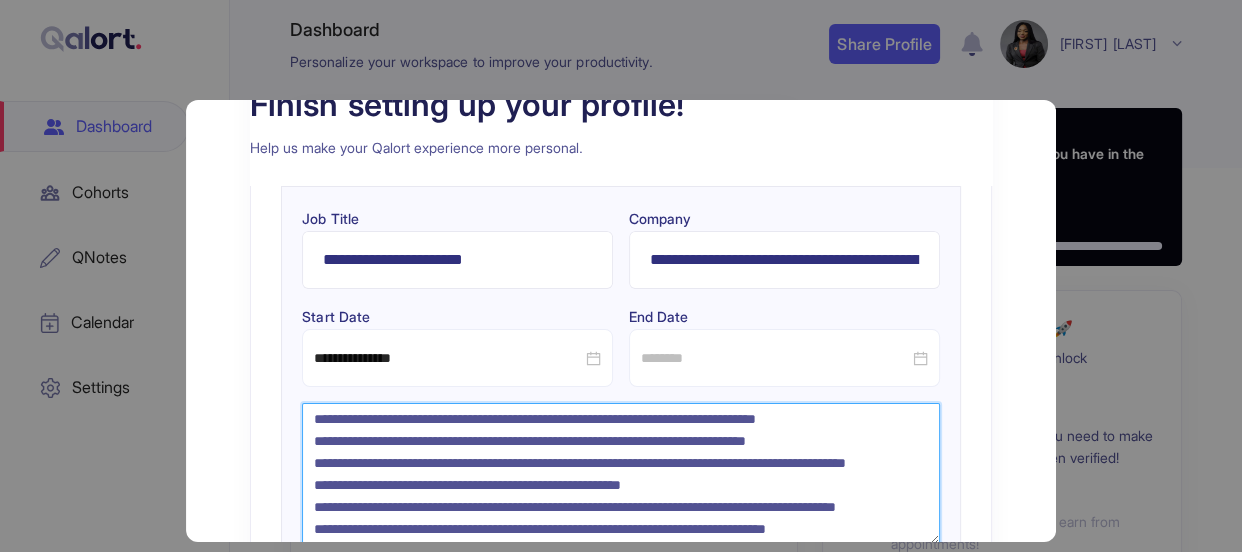 scroll, scrollTop: 60, scrollLeft: 0, axis: vertical 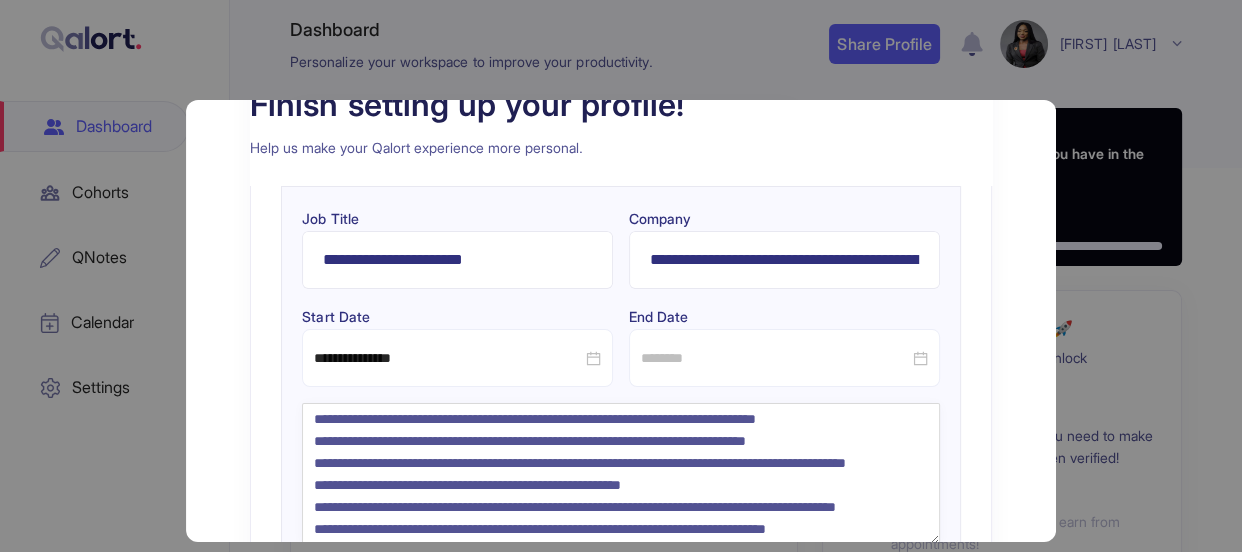 click on "**********" at bounding box center [620, 406] 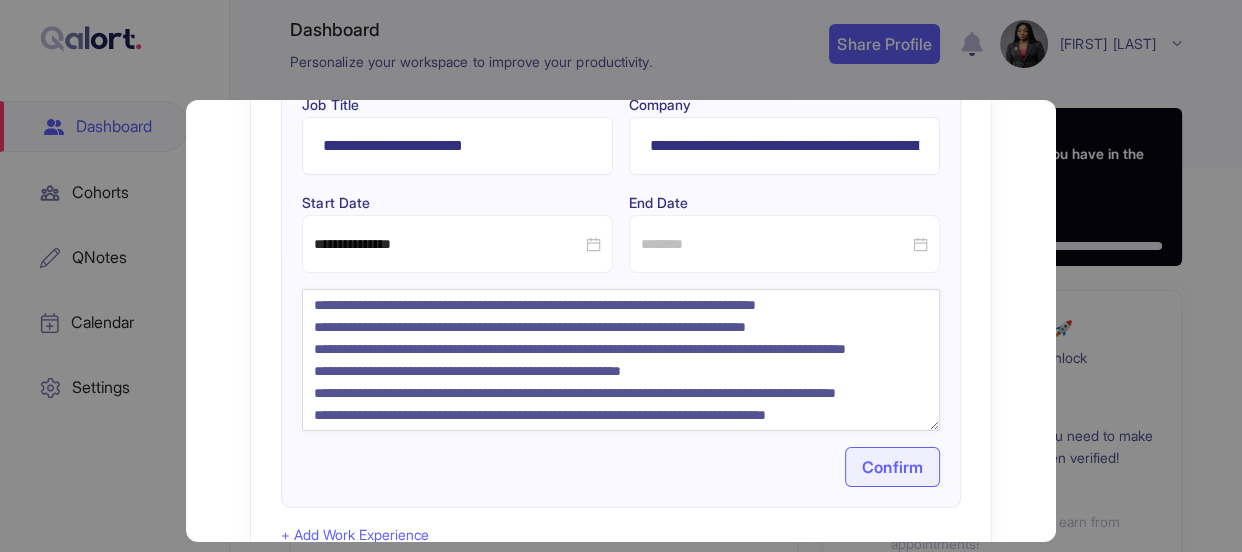 scroll, scrollTop: 219, scrollLeft: 0, axis: vertical 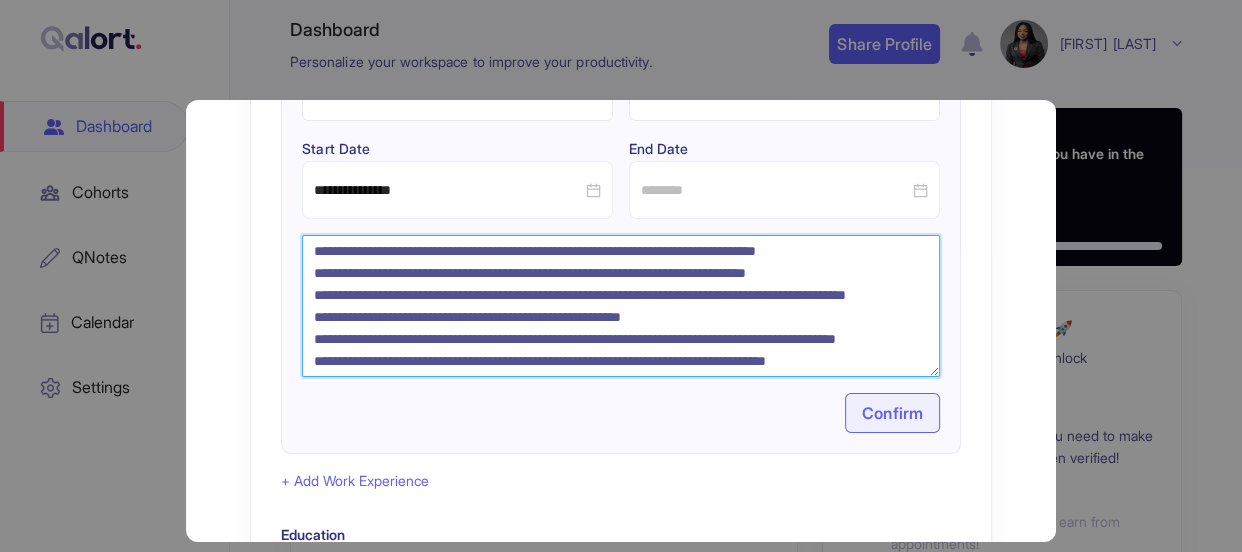 click on "**********" at bounding box center (621, 306) 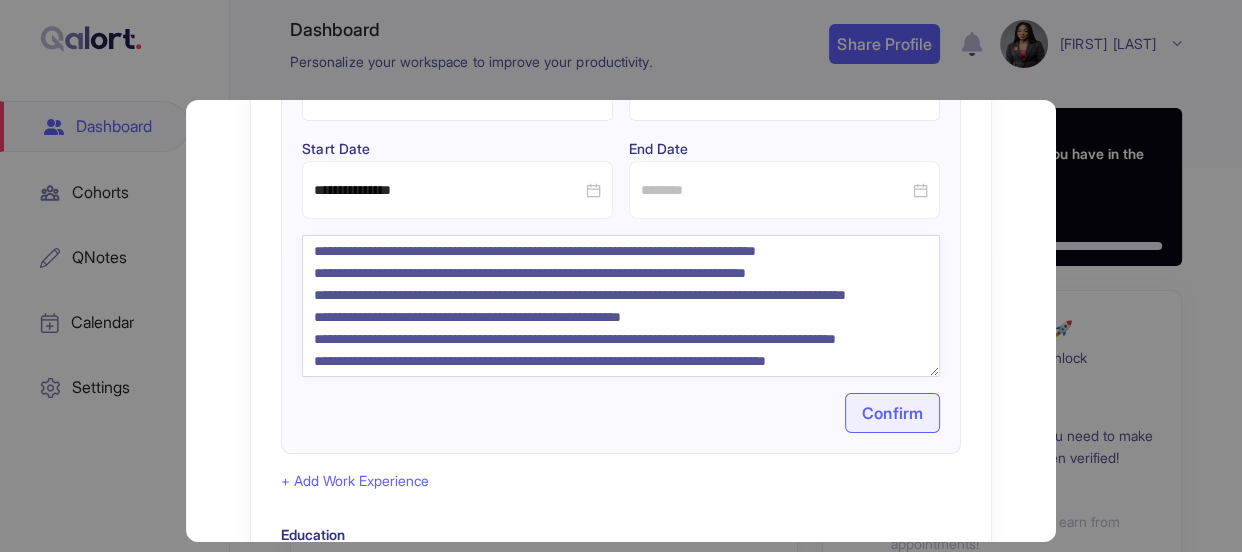 click on "Confirm" at bounding box center (892, 413) 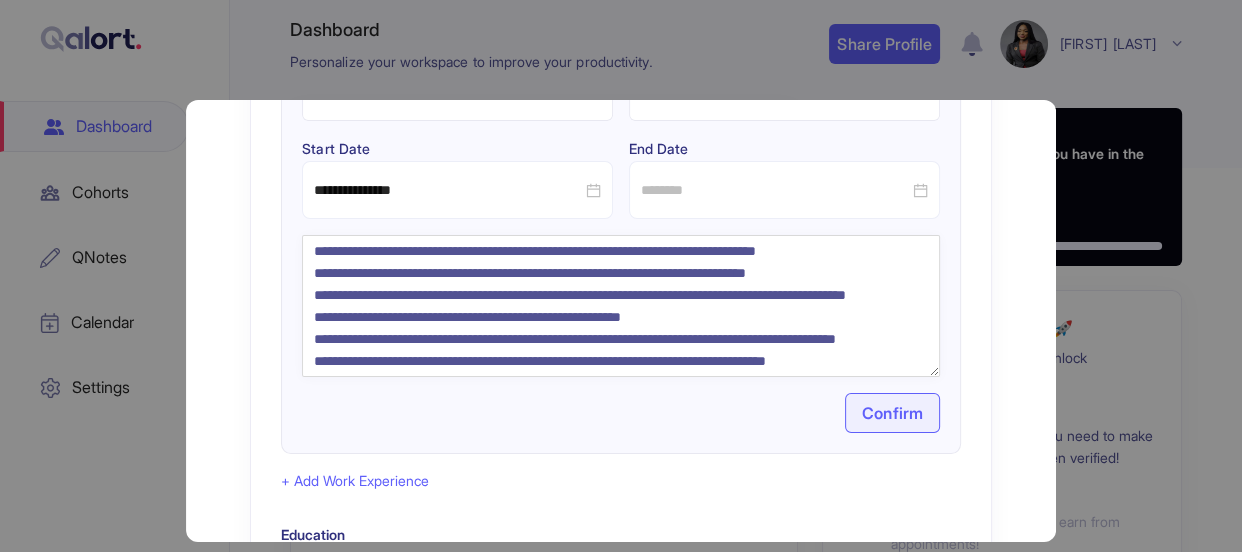 scroll, scrollTop: 0, scrollLeft: 0, axis: both 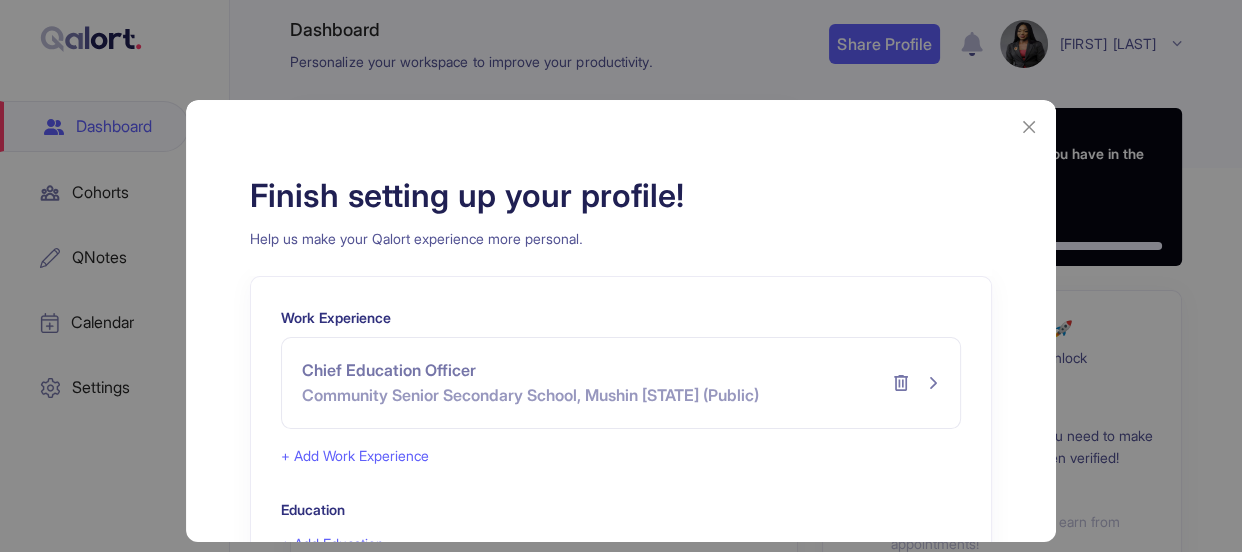 click on "+ Add Work Experience" at bounding box center (355, 456) 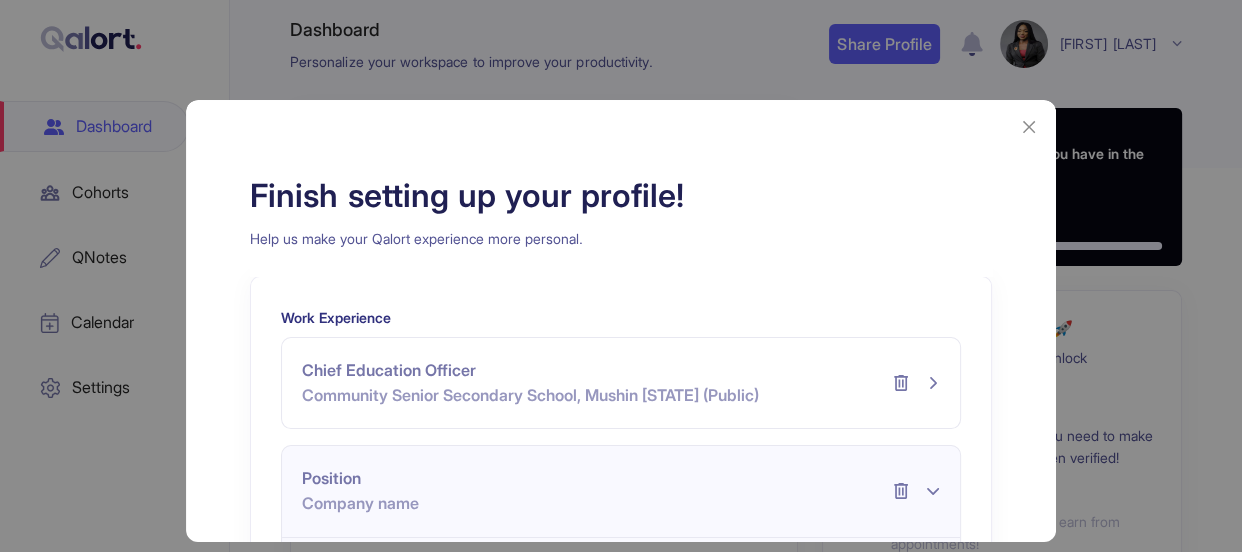 click on "Finish setting up your profile! Help us make your Qalort experience more personal. Work Experience [TITLE] [SCHOOL NAME], [STATE] ([SECTOR]) Position Company name Job Title Company Start Date End Date Confirm + Add Work Experience Education + Add Education Back Save Changes" at bounding box center (620, 499) 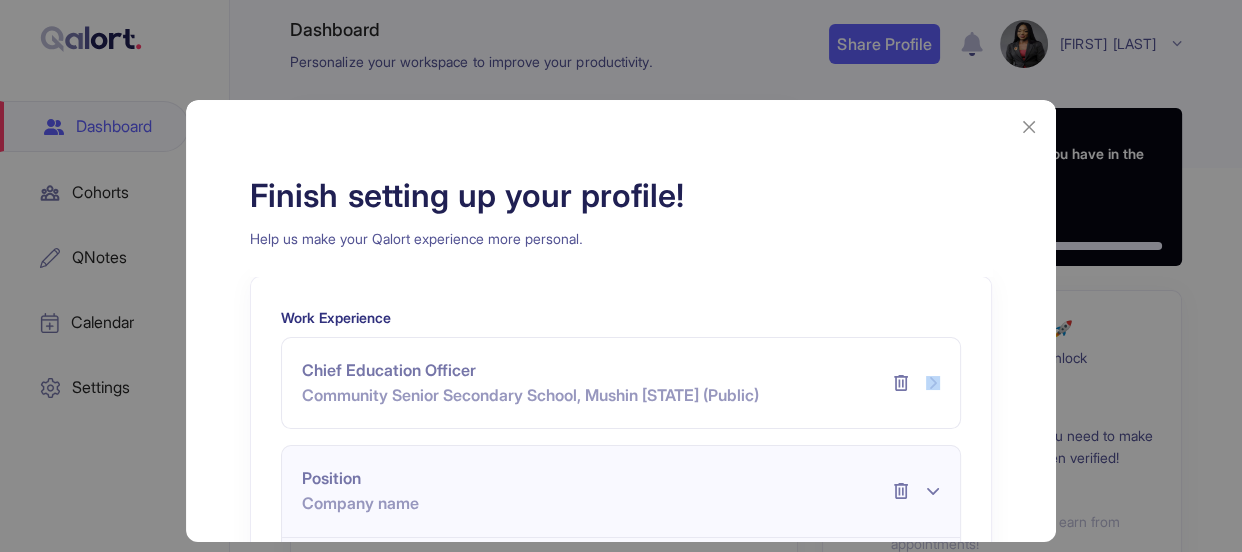 click on "Finish setting up your profile! Help us make your Qalort experience more personal. Work Experience [TITLE] [SCHOOL NAME], [STATE] ([SECTOR]) Position Company name Job Title Company Start Date End Date Confirm + Add Work Experience Education + Add Education Back Save Changes" at bounding box center (620, 499) 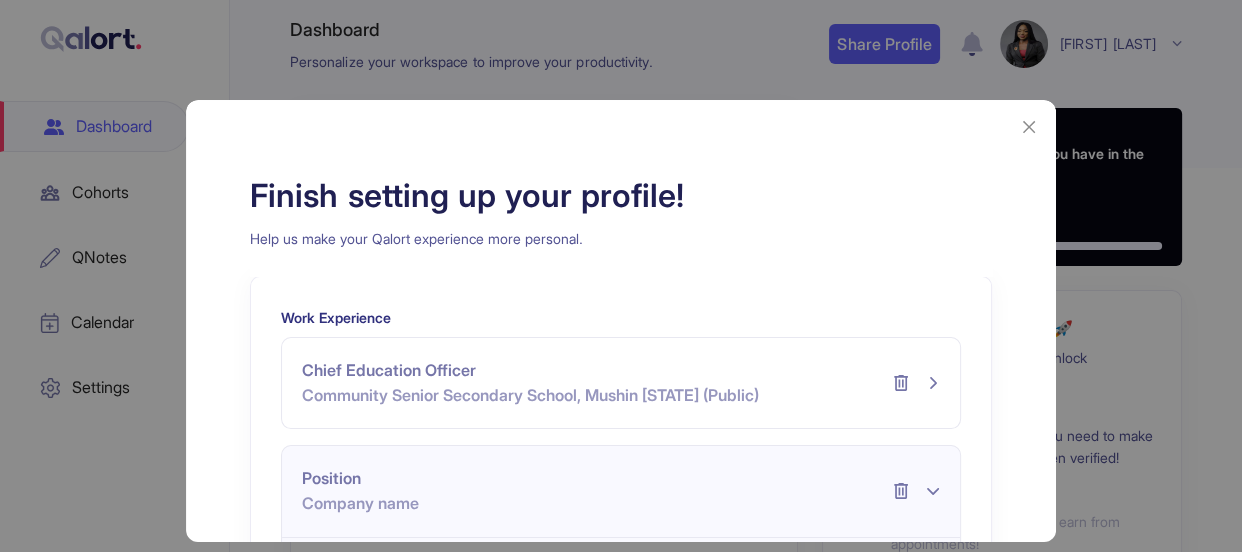 type 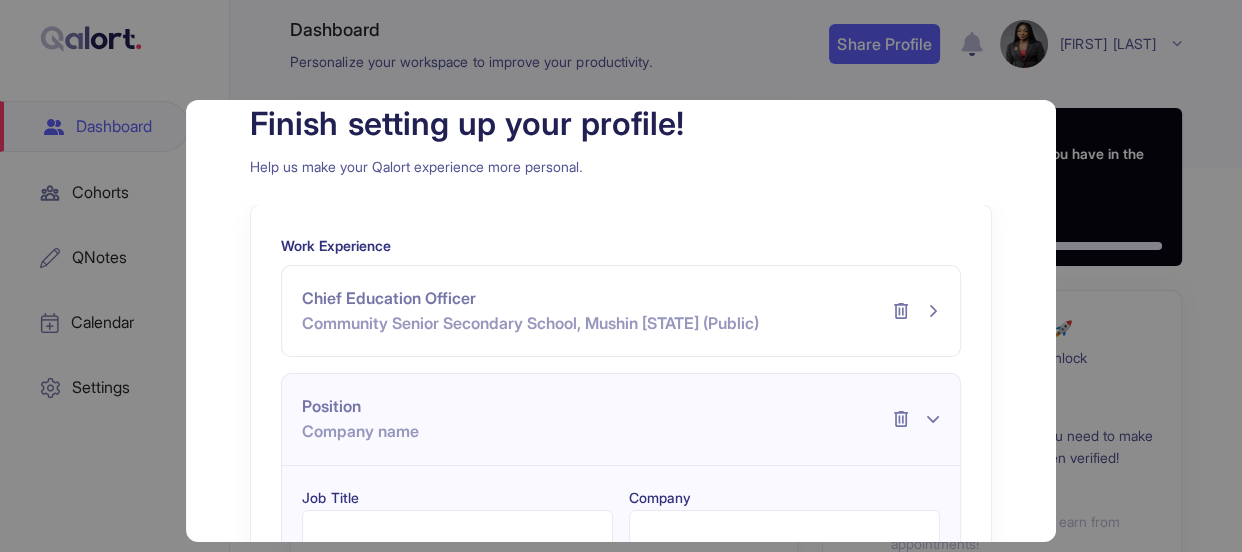 scroll, scrollTop: 97, scrollLeft: 0, axis: vertical 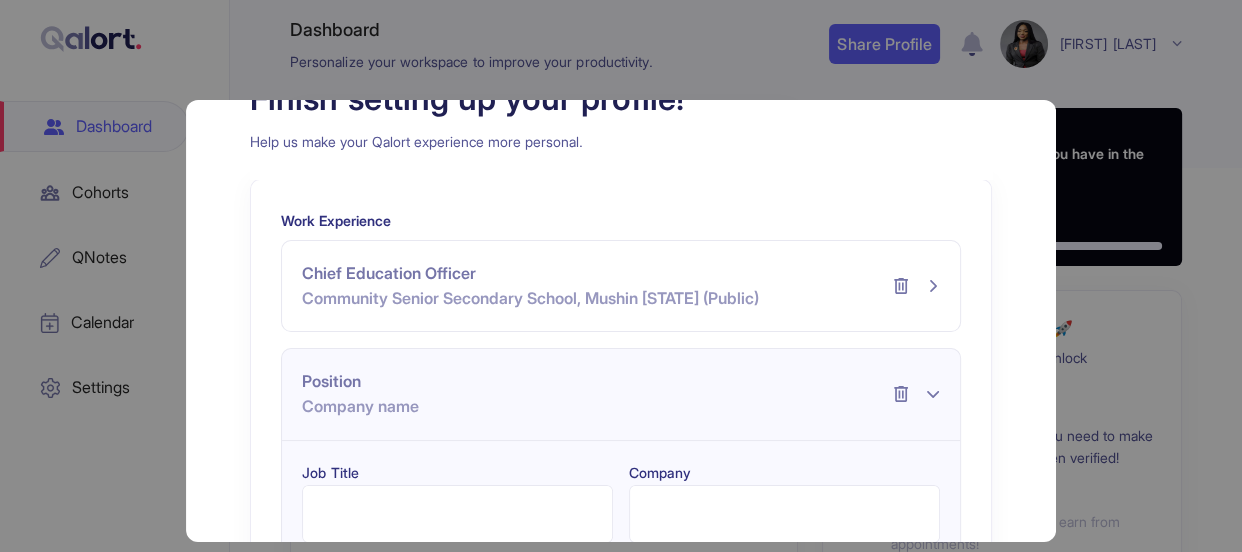 click on "Job Title" at bounding box center [457, 514] 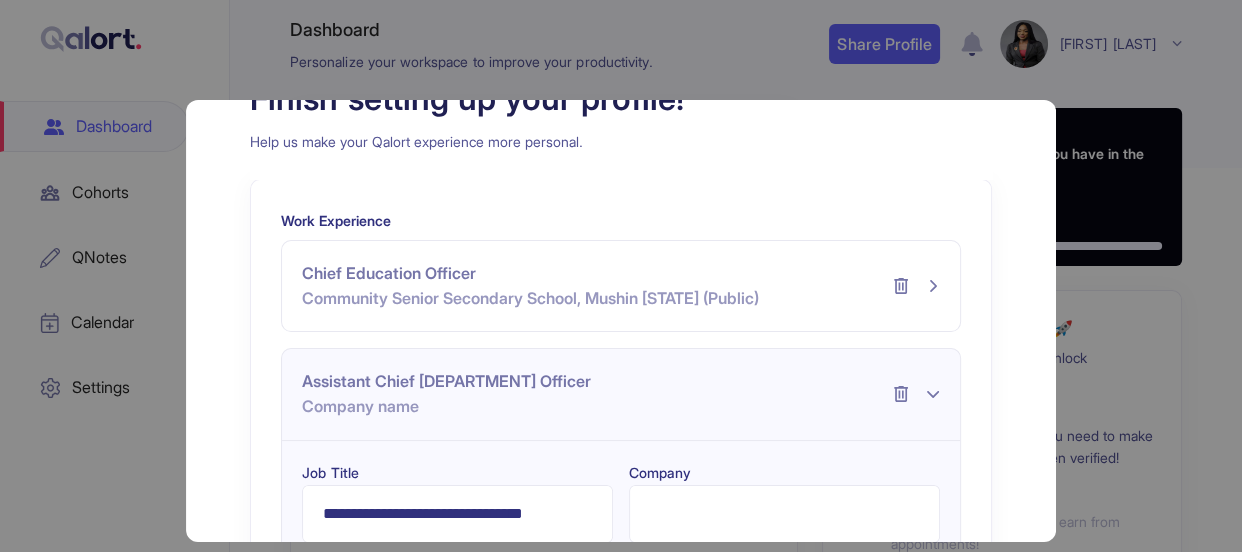type on "**********" 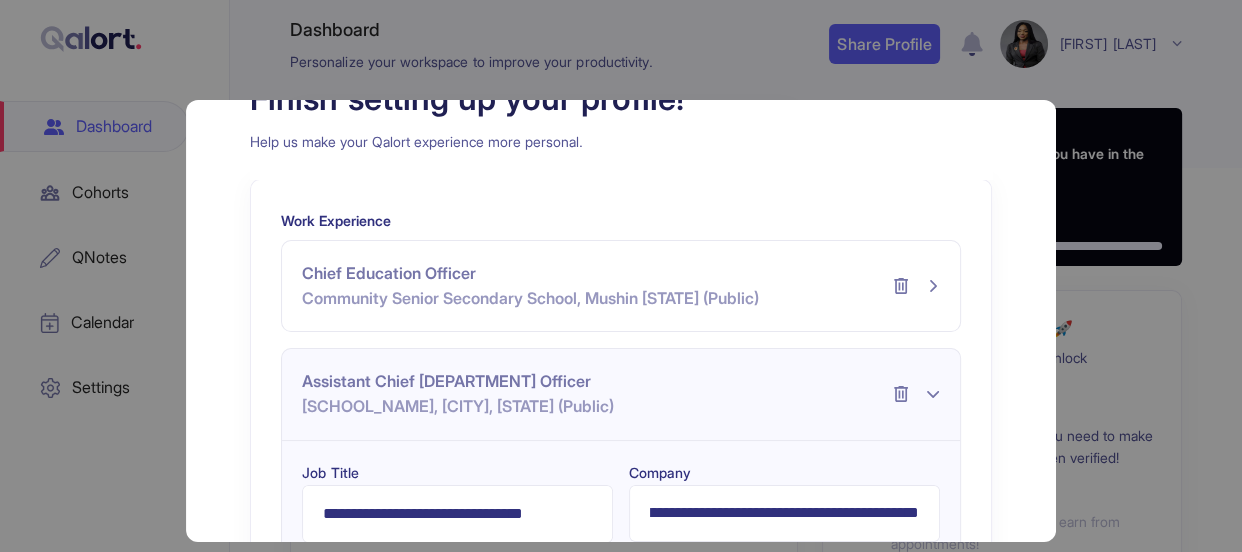 scroll, scrollTop: 0, scrollLeft: 160, axis: horizontal 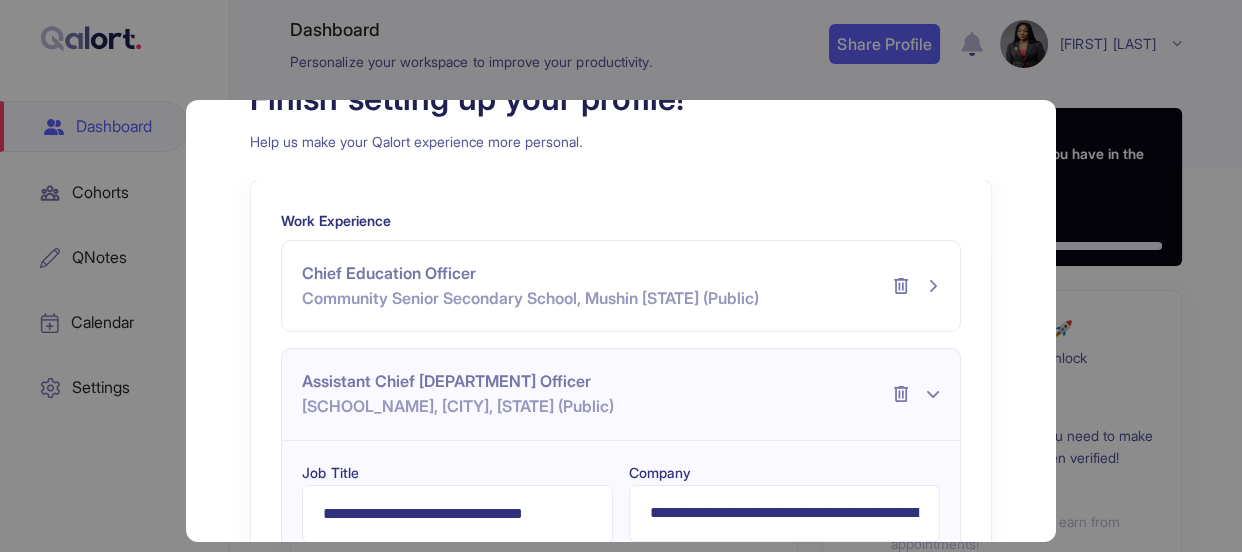 click on "[SCHOOL_NAME], [CITY], [STATE] (Public)" at bounding box center [458, 406] 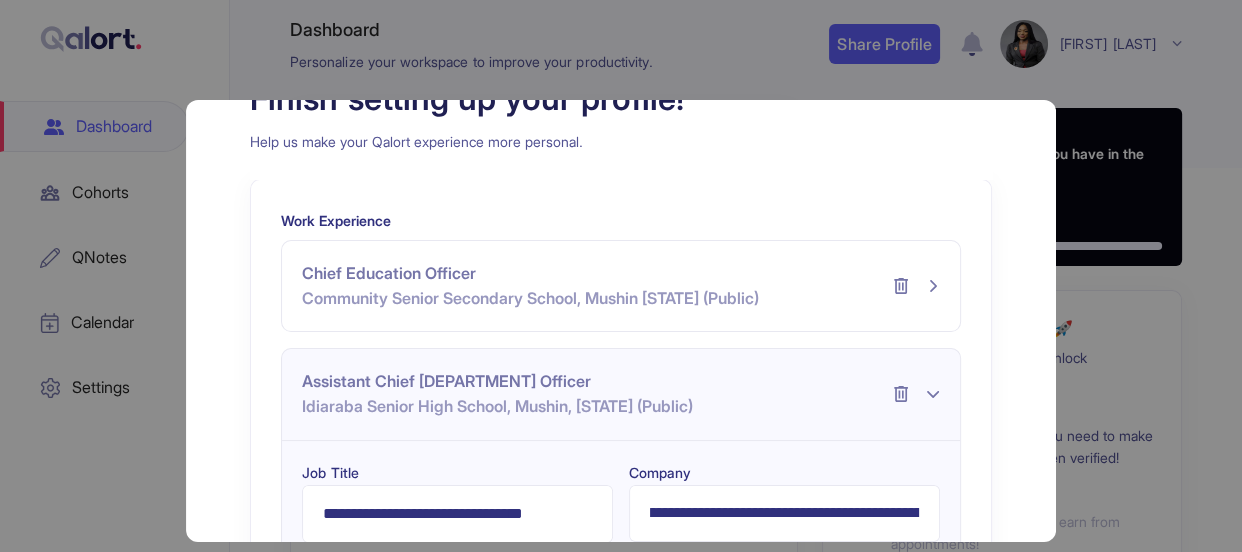 scroll, scrollTop: 0, scrollLeft: 0, axis: both 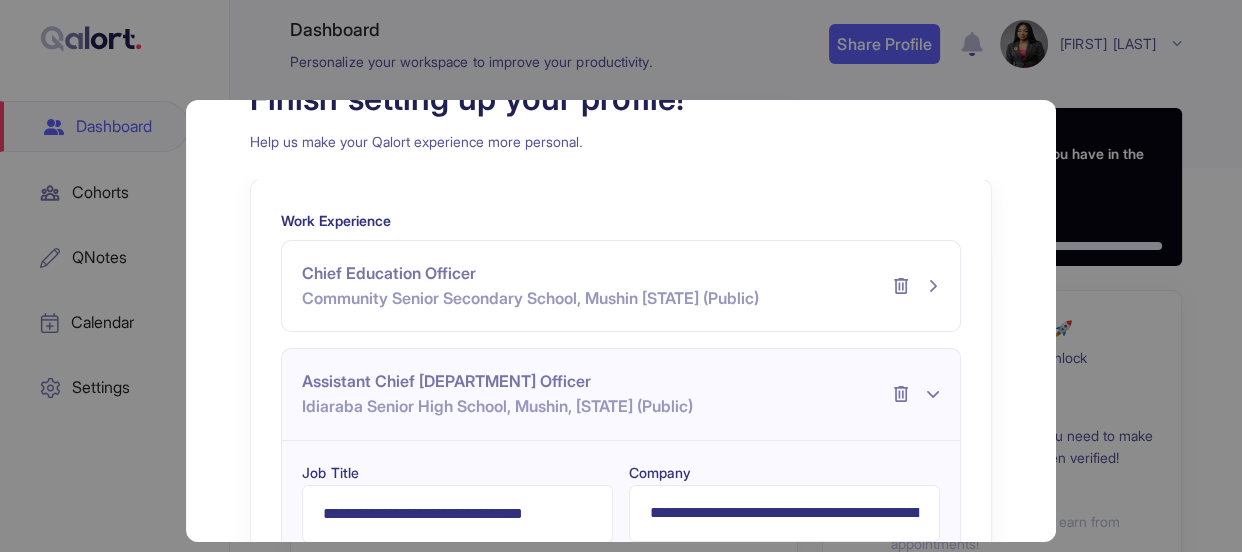 type on "**********" 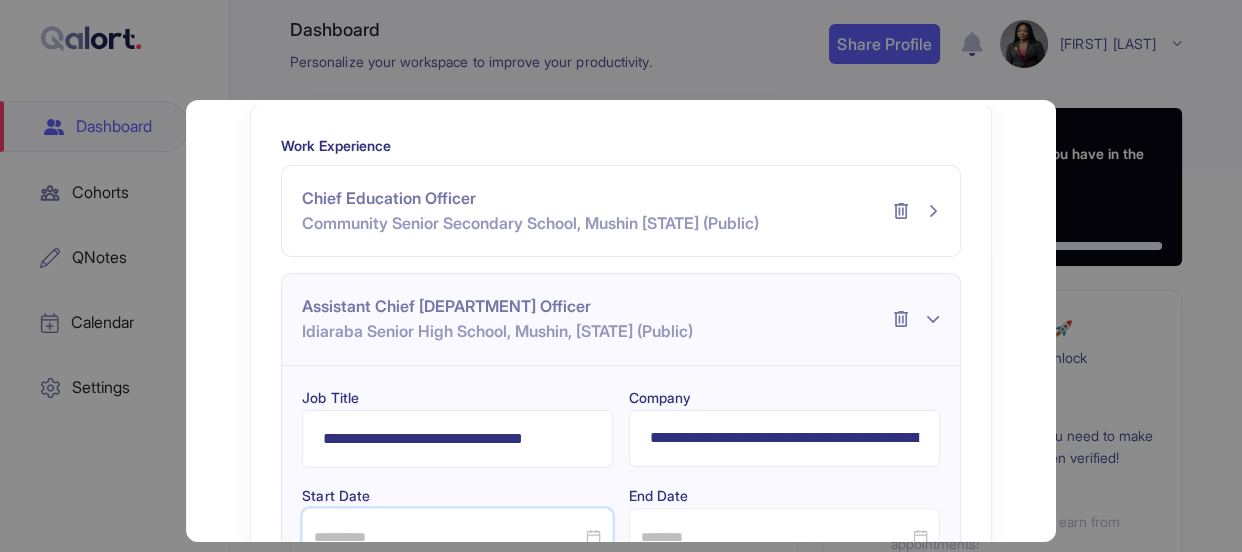 scroll, scrollTop: 175, scrollLeft: 0, axis: vertical 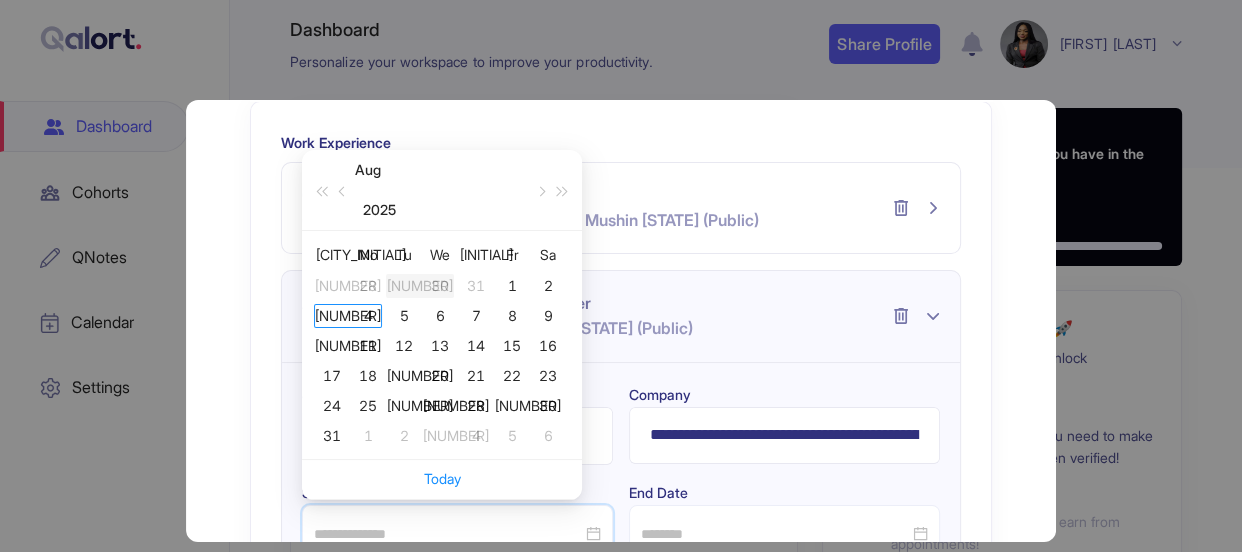 type on "**********" 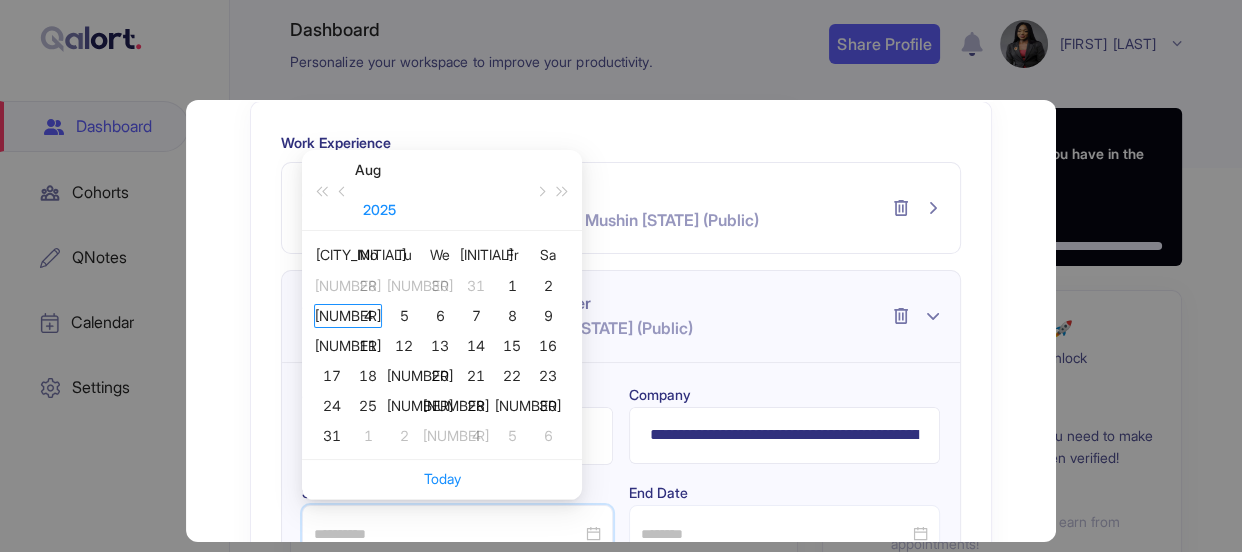 click on "2025" at bounding box center [379, 210] 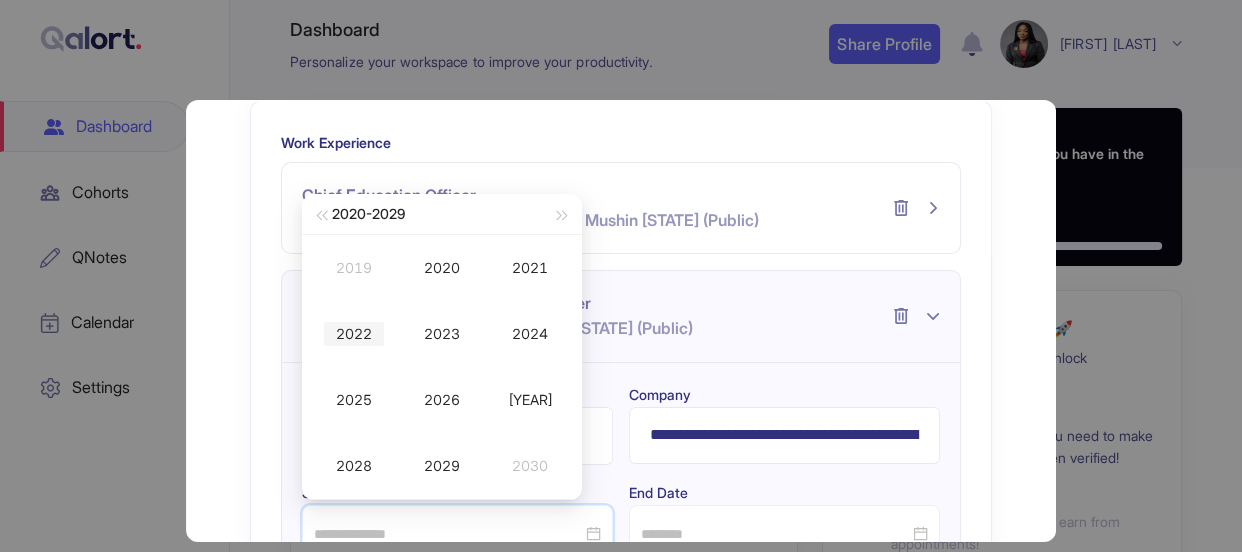 click on "2022" at bounding box center (354, 334) 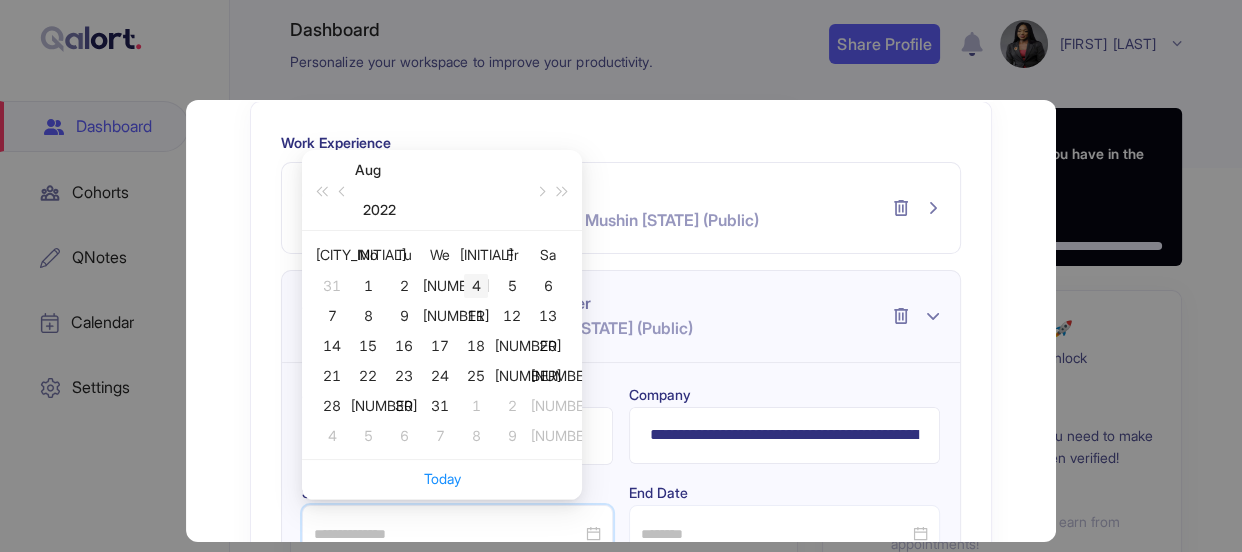 type on "**********" 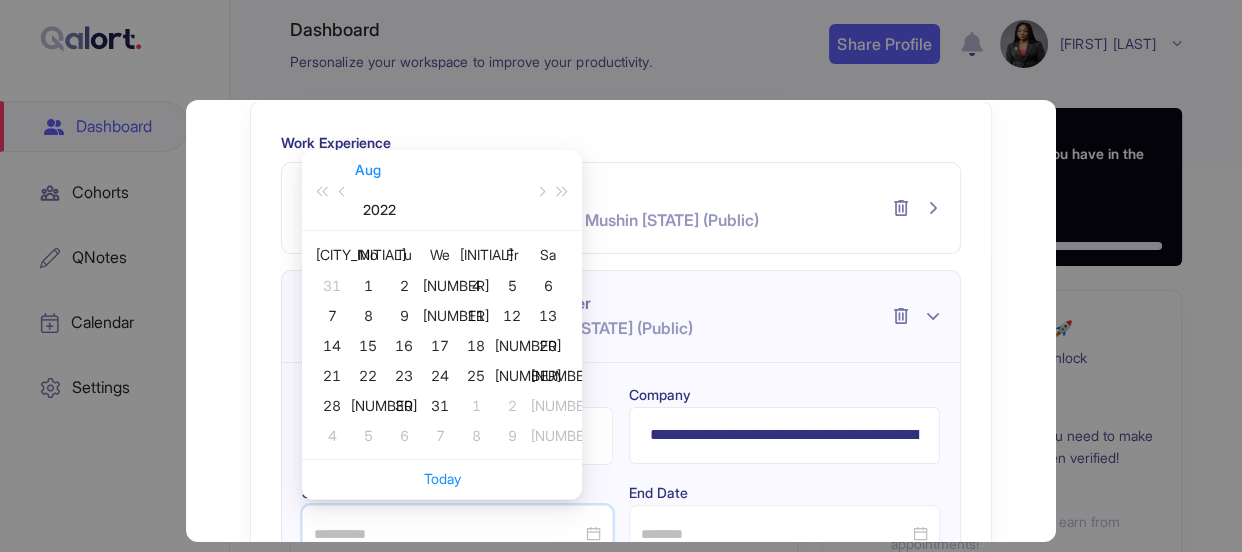 click on "Aug" at bounding box center (368, 170) 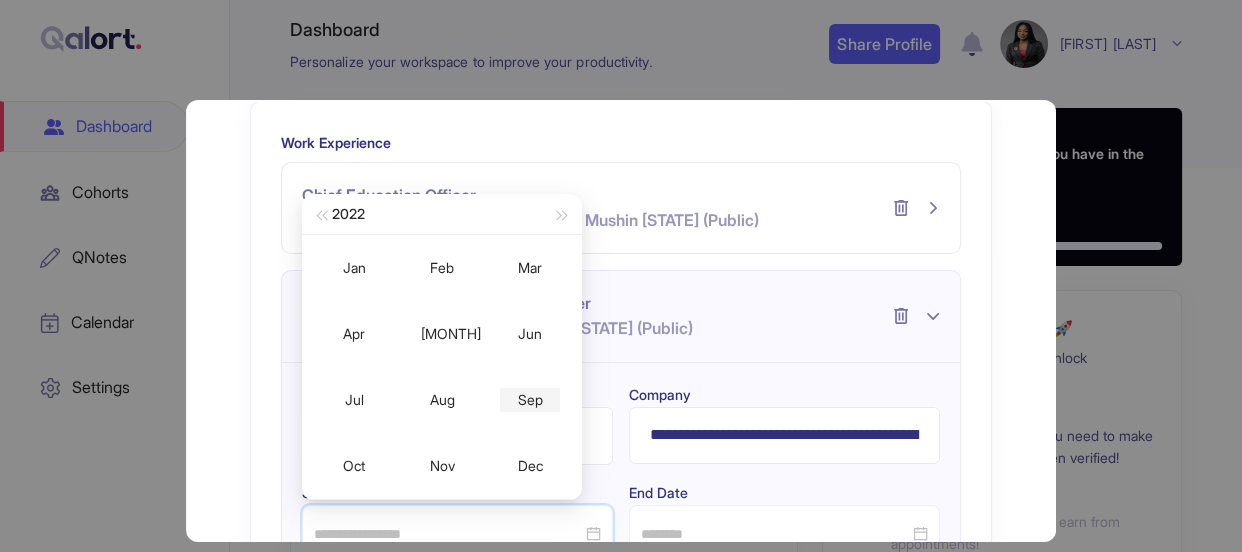 click on "Sep" at bounding box center (530, 400) 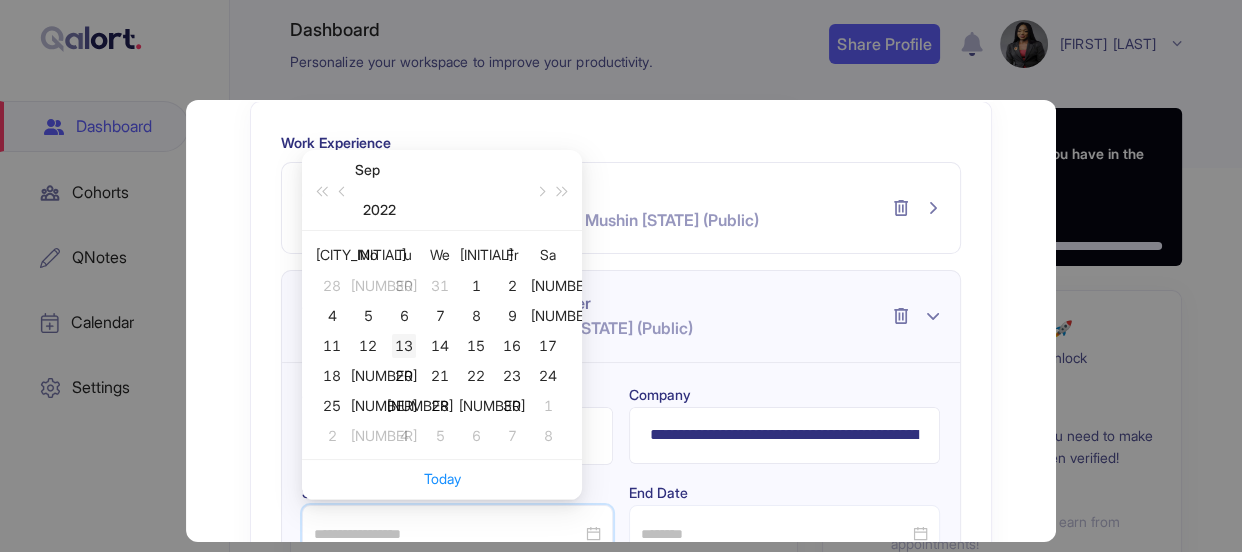 type on "**********" 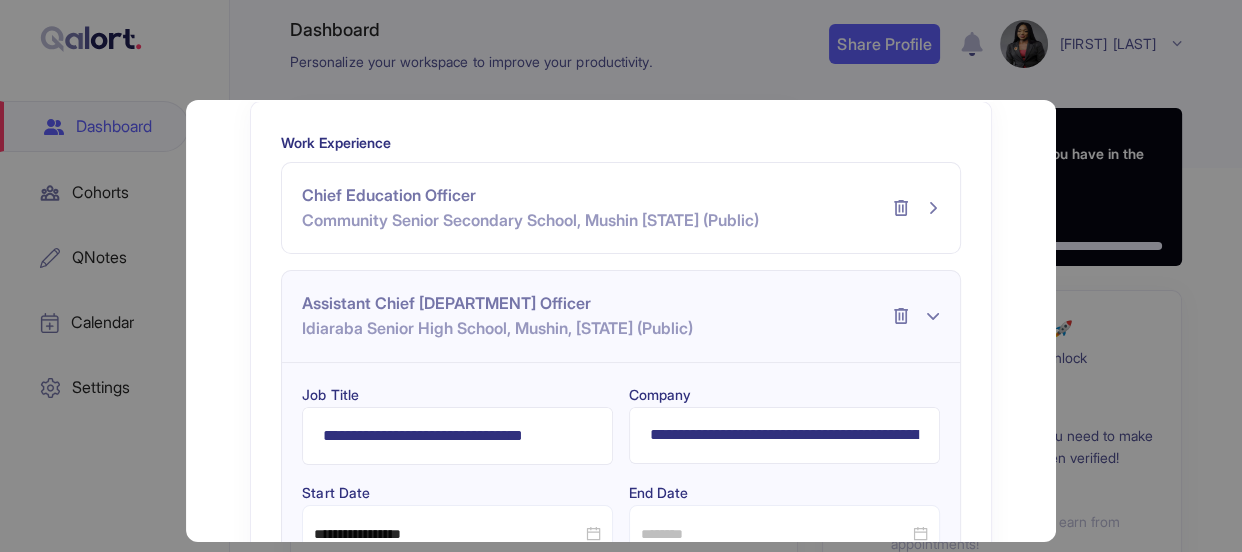 click on "**********" at bounding box center (620, 528) 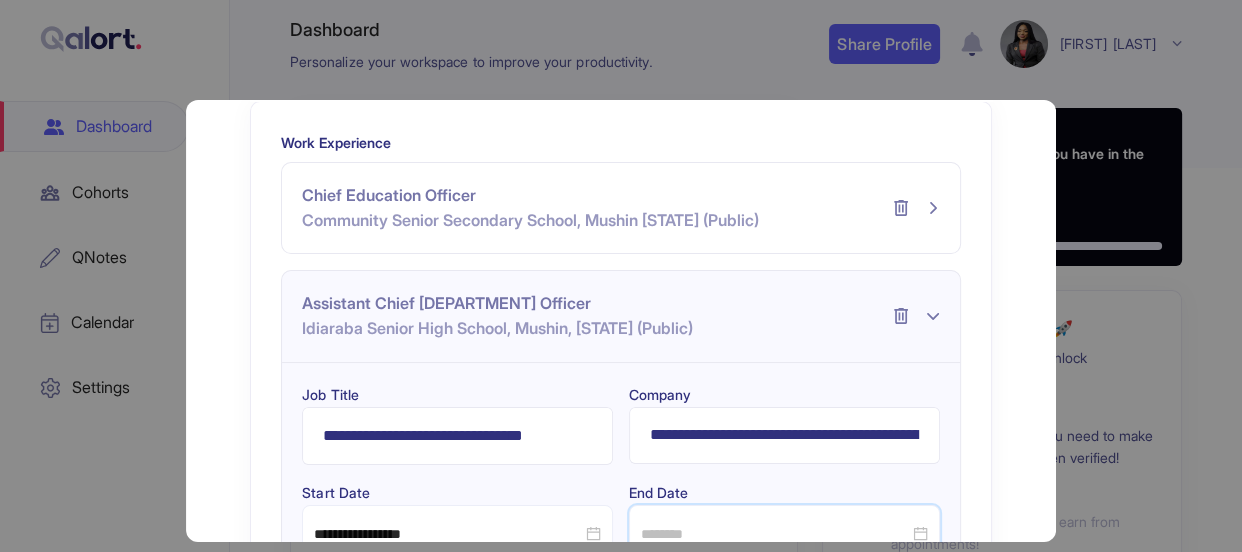 scroll, scrollTop: 177, scrollLeft: 0, axis: vertical 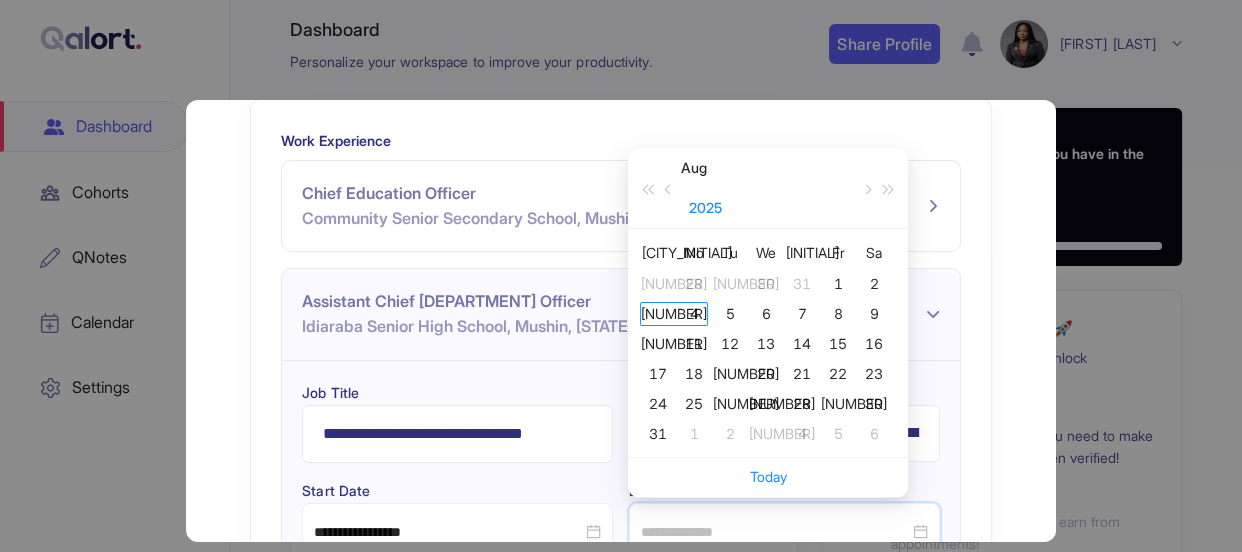 type on "**********" 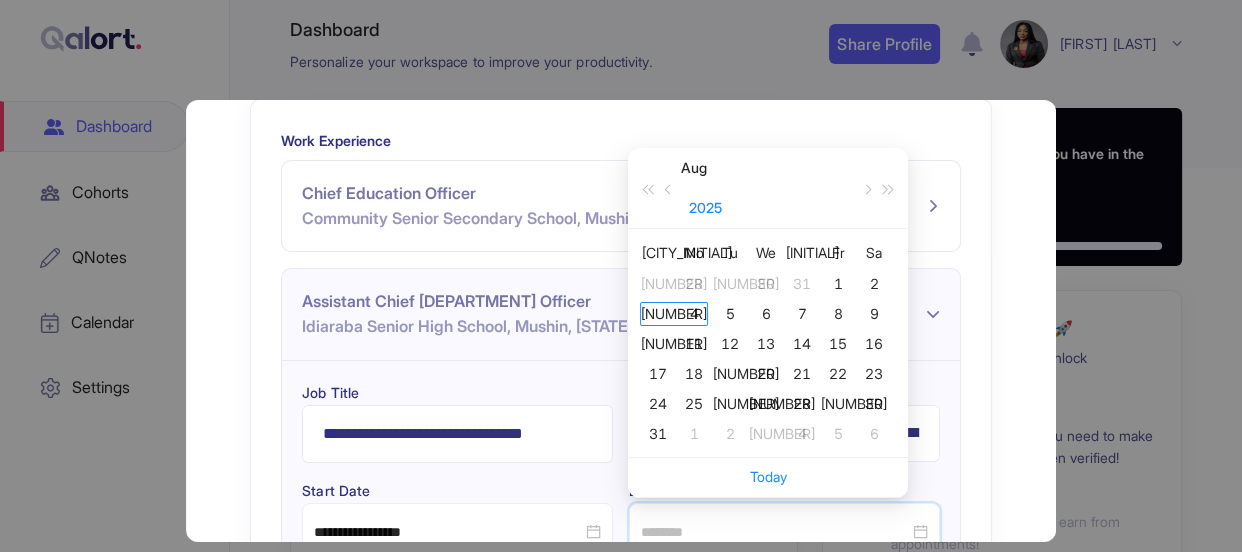 click on "2025" at bounding box center [705, 208] 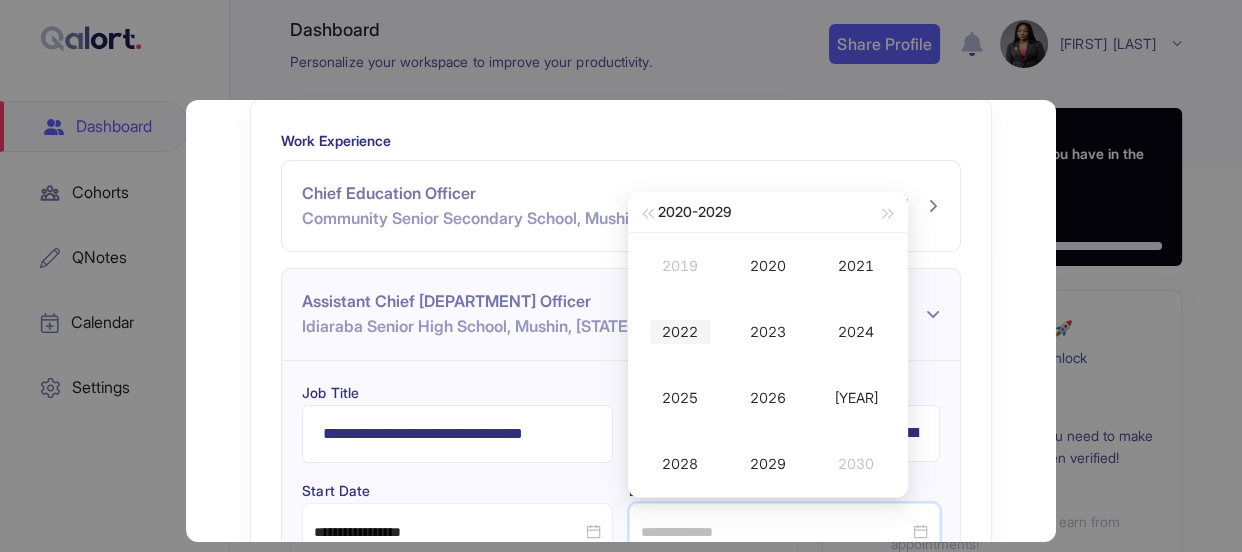 click on "2022" at bounding box center (680, 332) 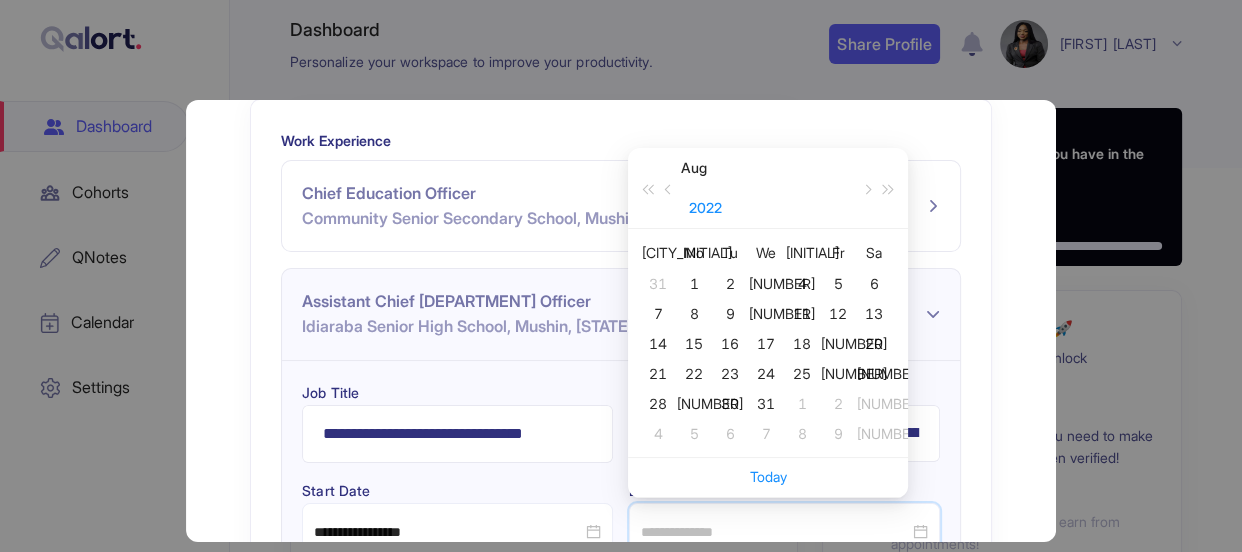 type on "**********" 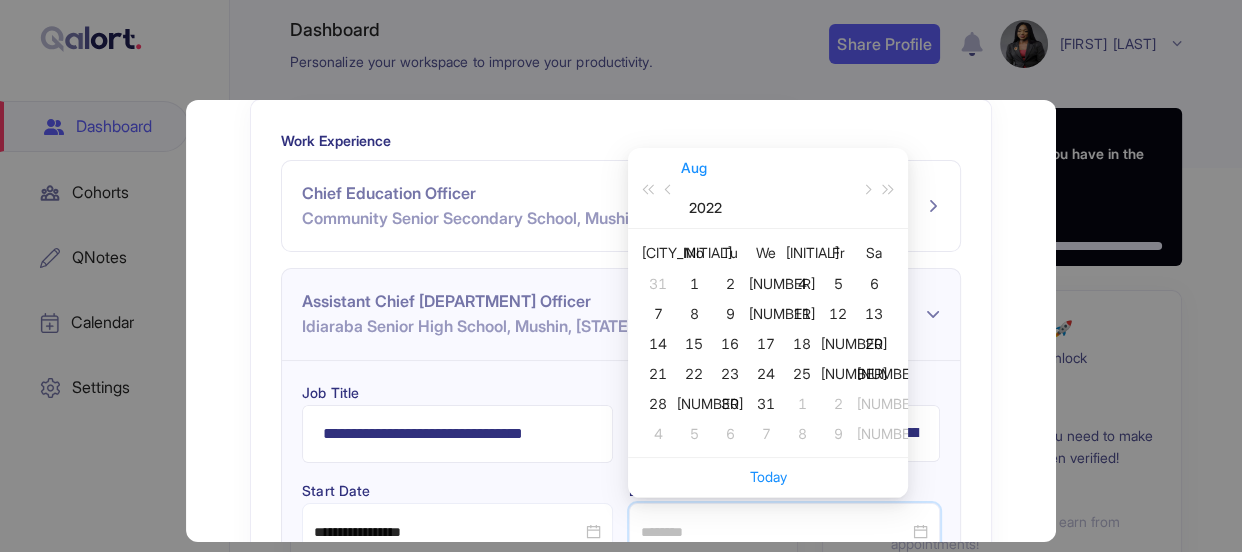 click on "Aug" at bounding box center (694, 168) 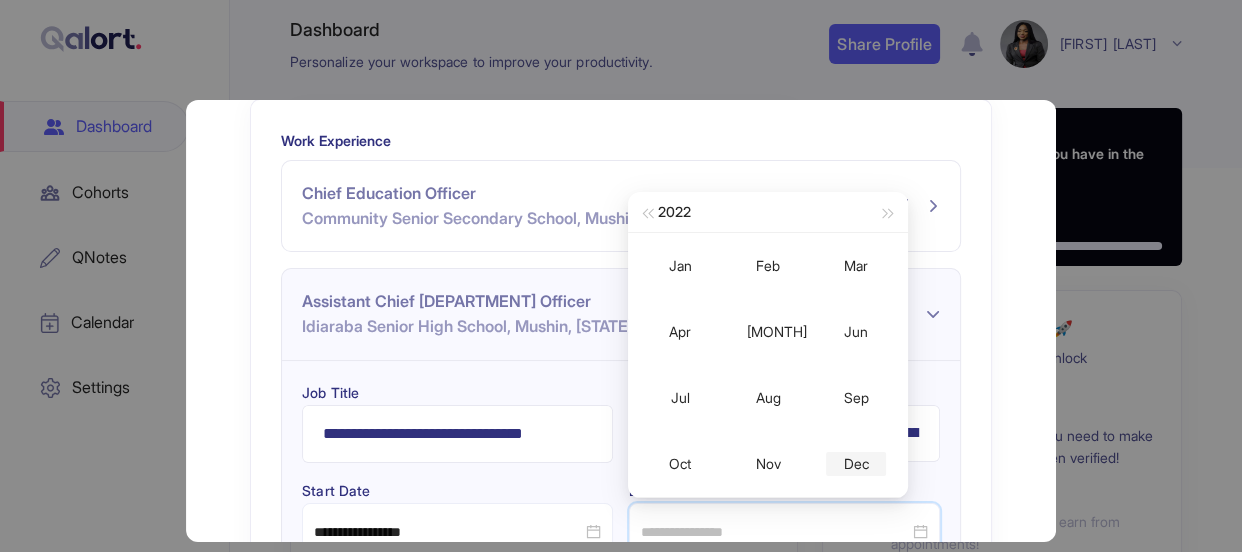 click on "Dec" at bounding box center [856, 464] 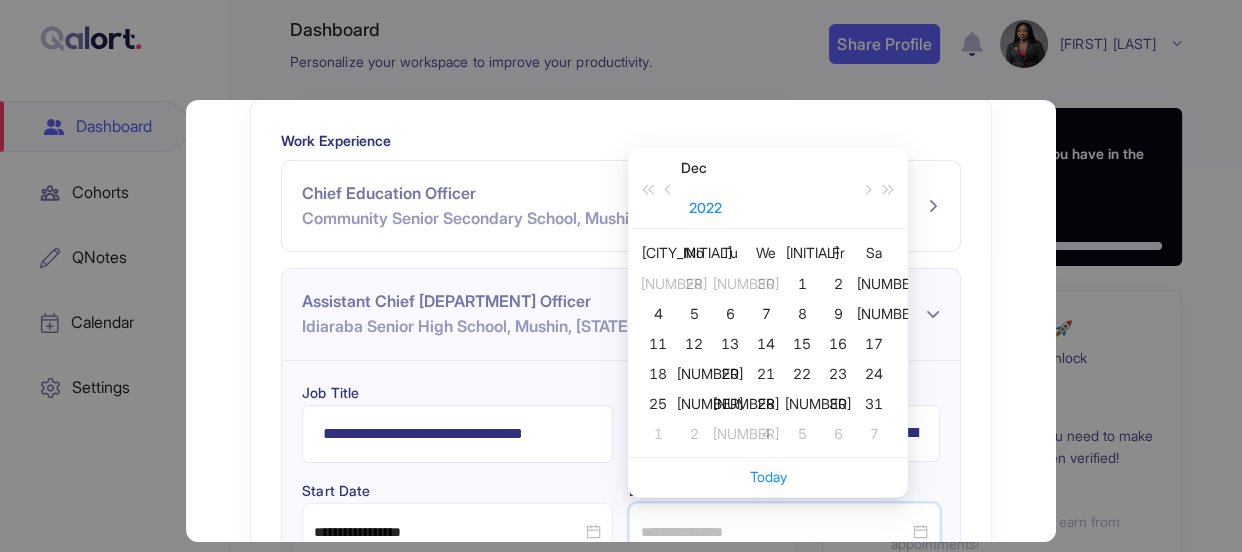 type on "**********" 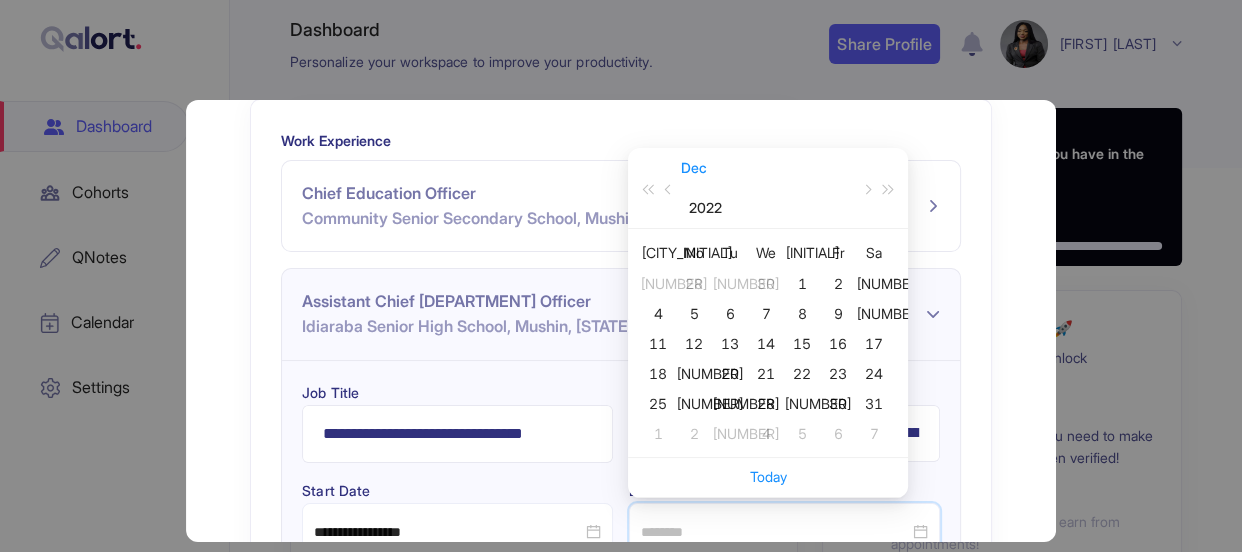 click on "Dec" at bounding box center [694, 168] 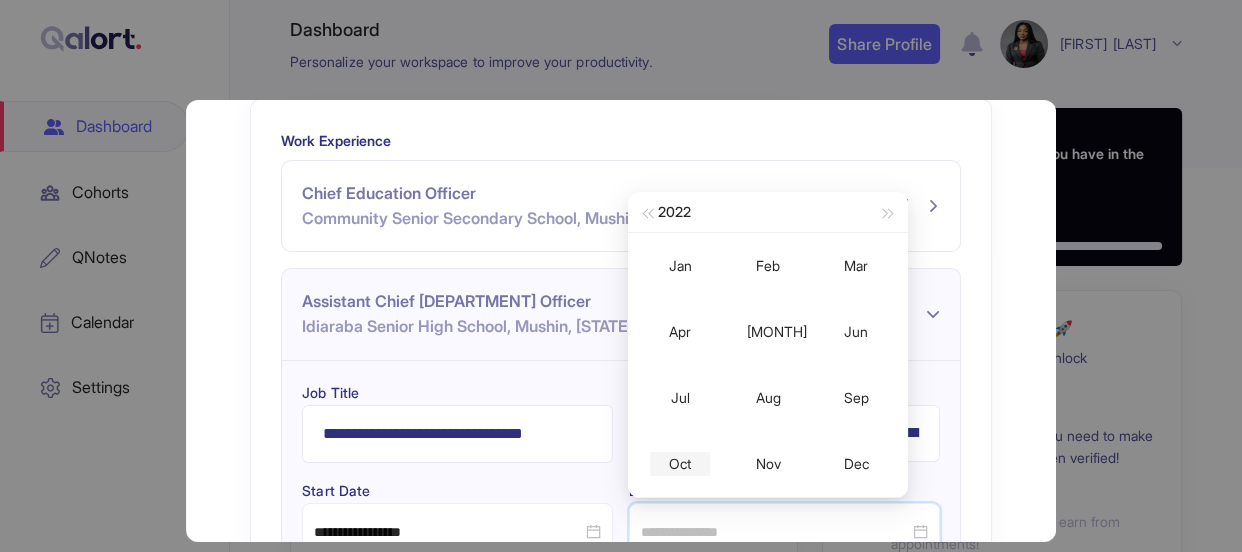 click on "Oct" at bounding box center [680, 464] 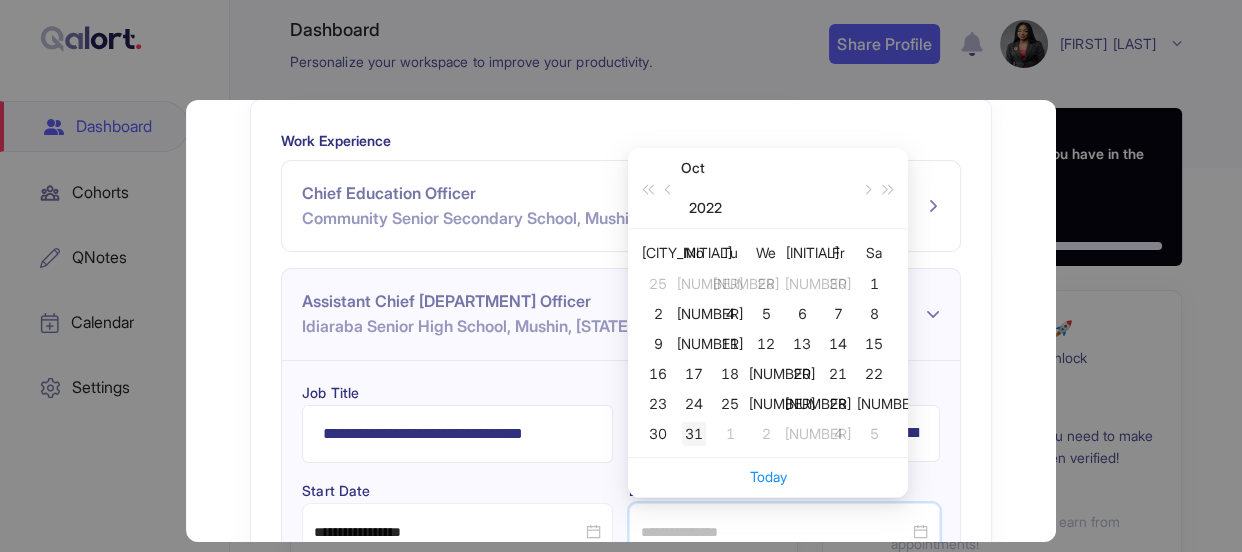 click on "31" at bounding box center [694, 434] 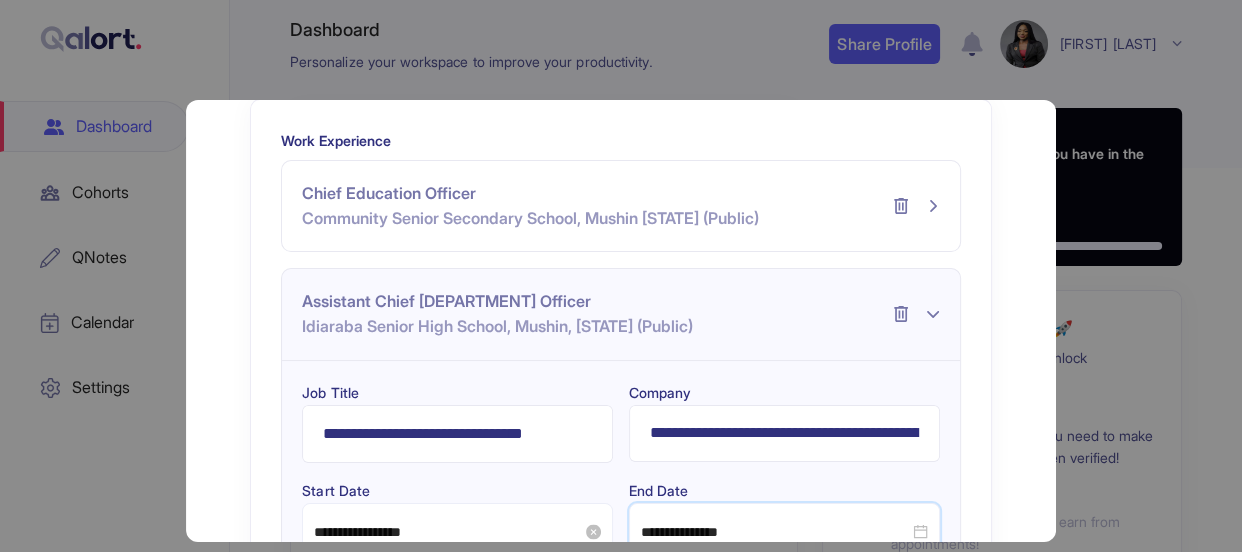 click on "**********" at bounding box center [448, 532] 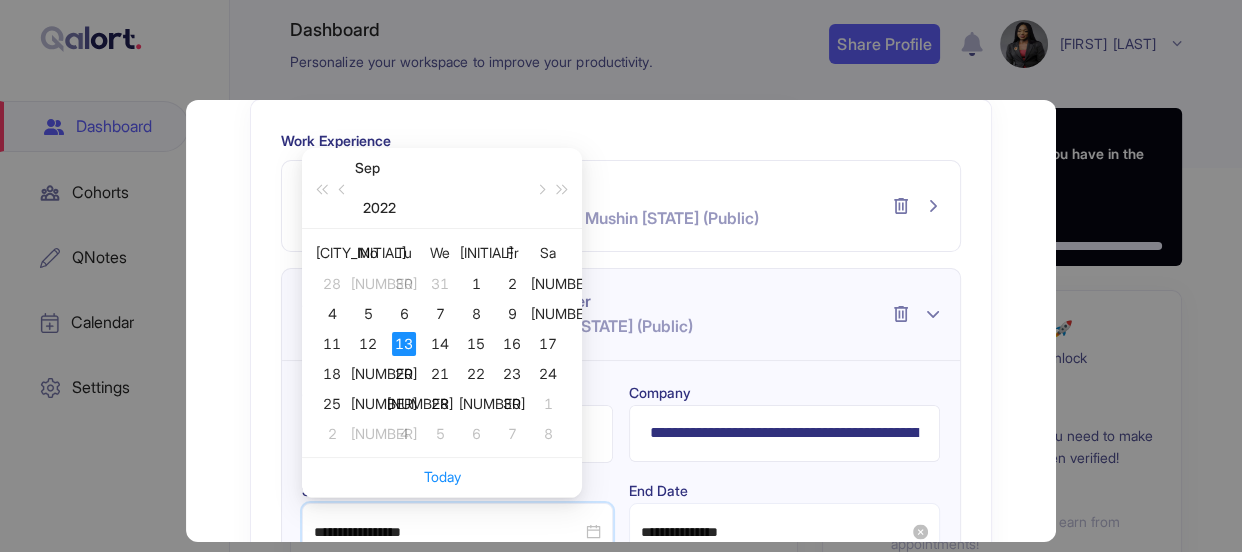 click on "**********" at bounding box center [775, 532] 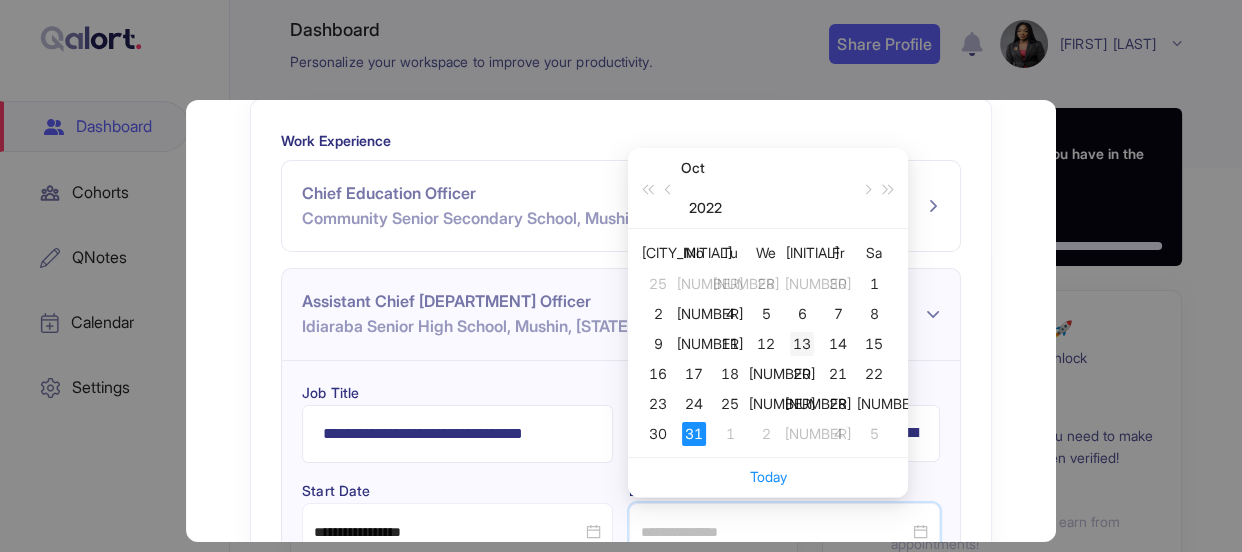 type on "**********" 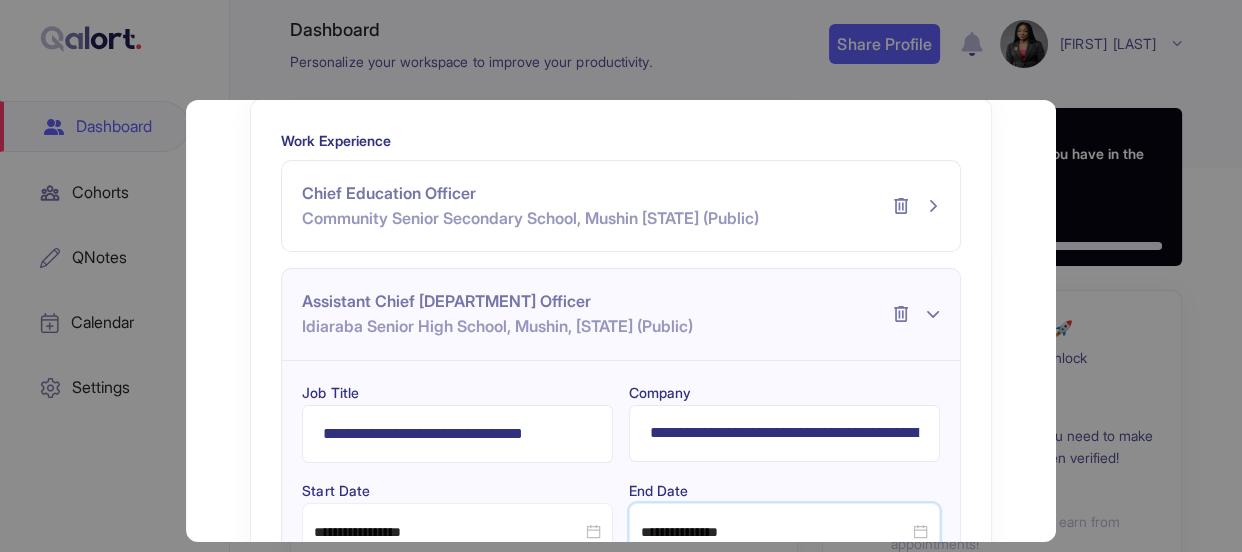 click on "**********" at bounding box center (620, 526) 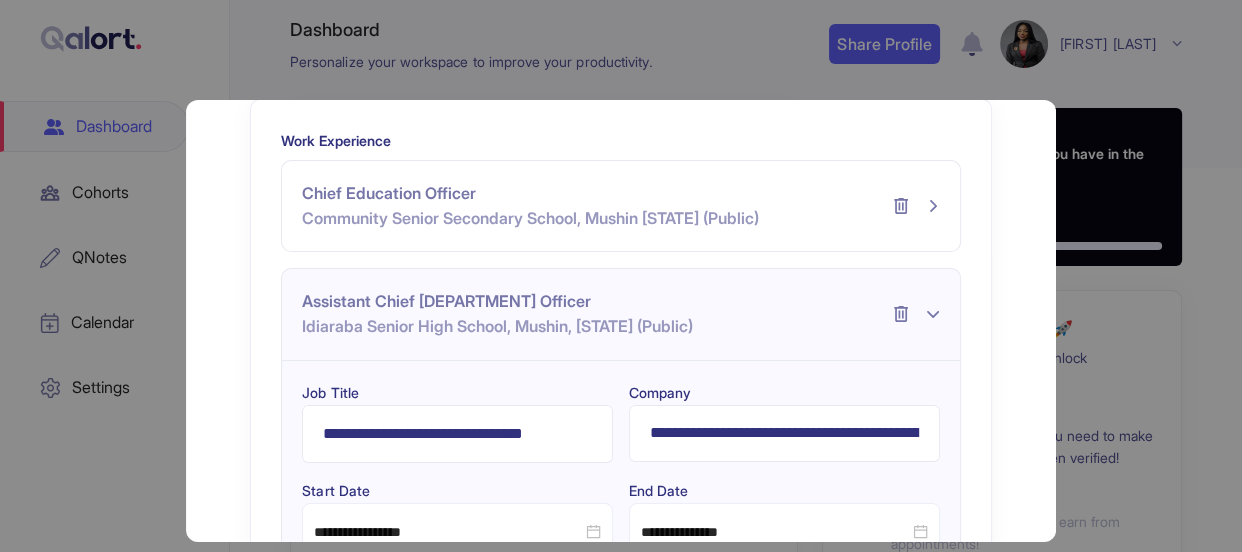 type 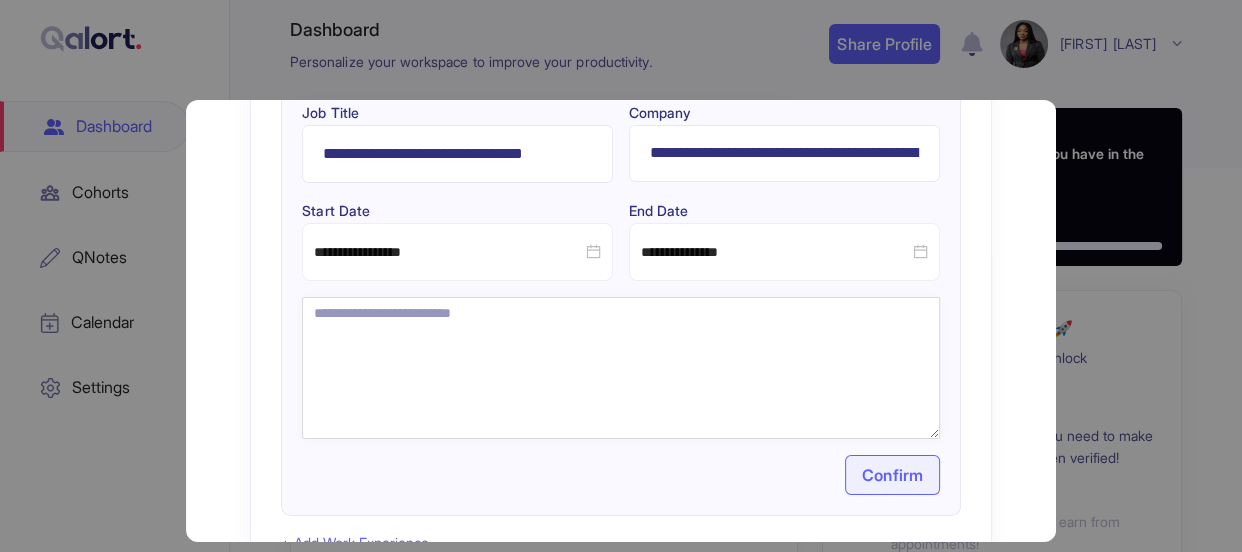 scroll, scrollTop: 59, scrollLeft: 0, axis: vertical 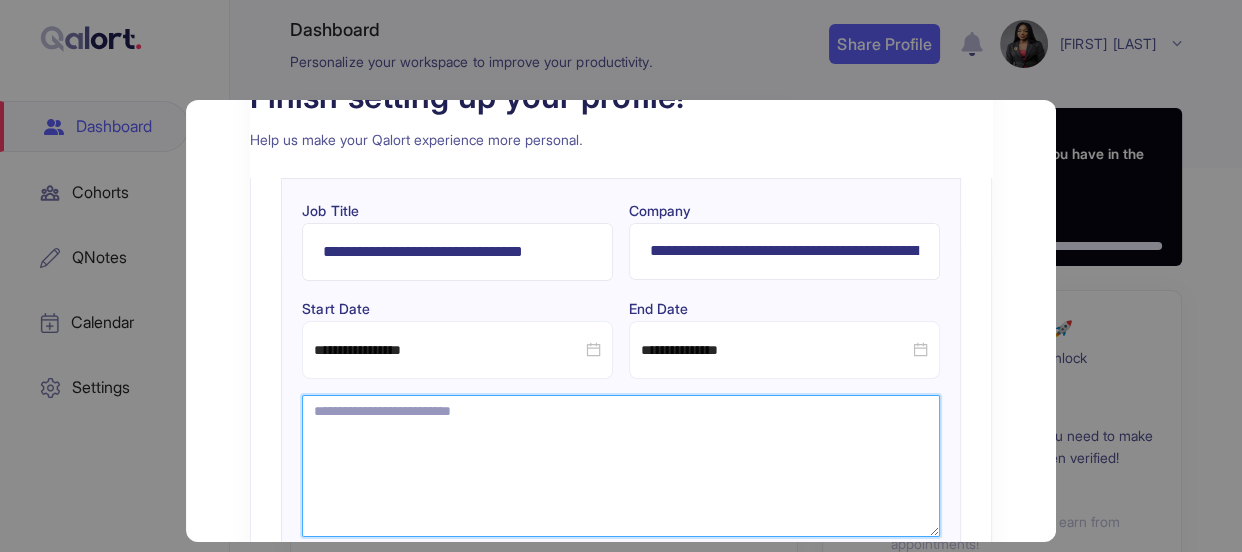 click at bounding box center (620, 466) 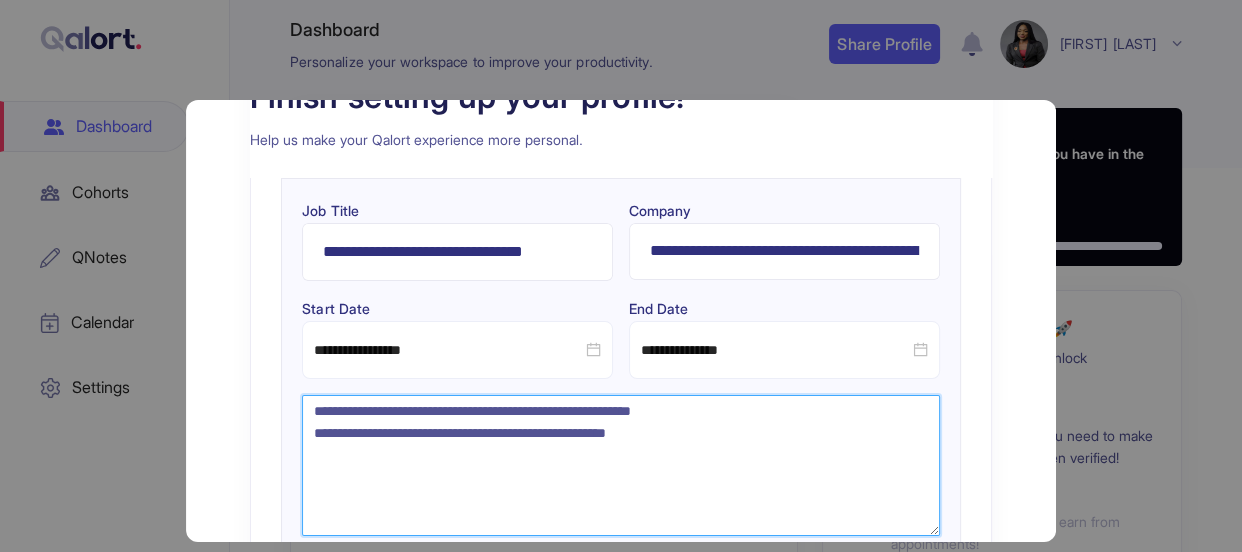 click on "**********" at bounding box center [621, 466] 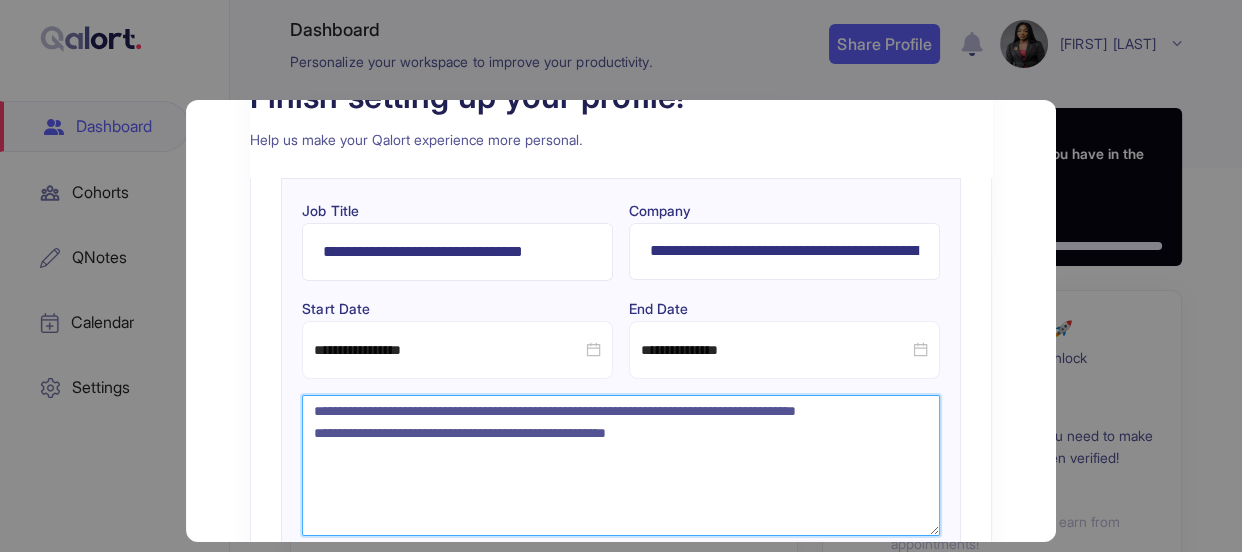 type on "**********" 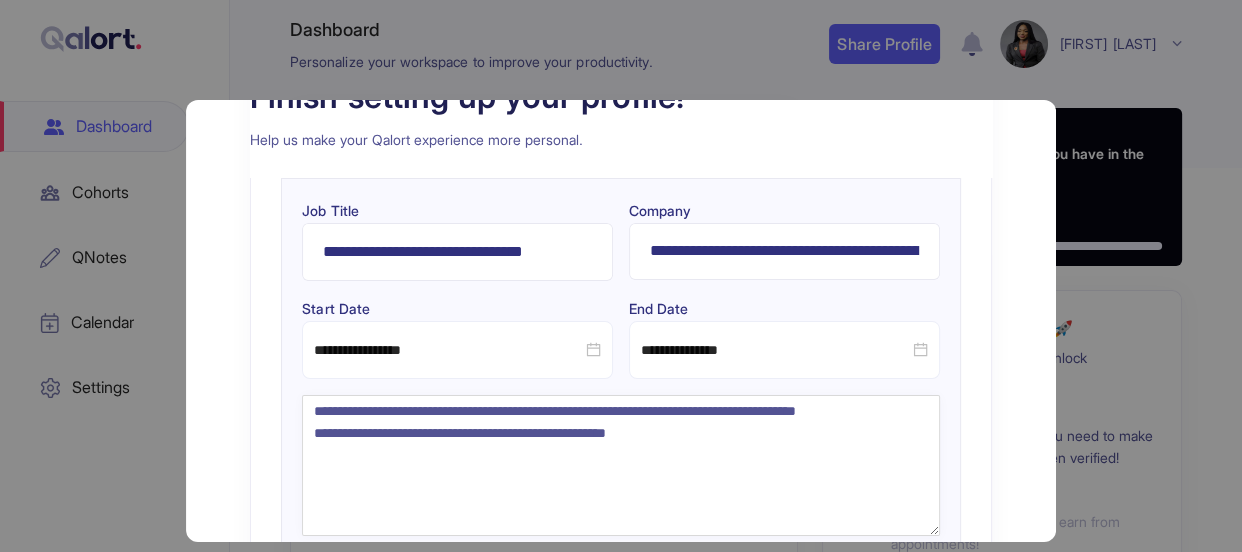 click on "**********" at bounding box center (620, 343) 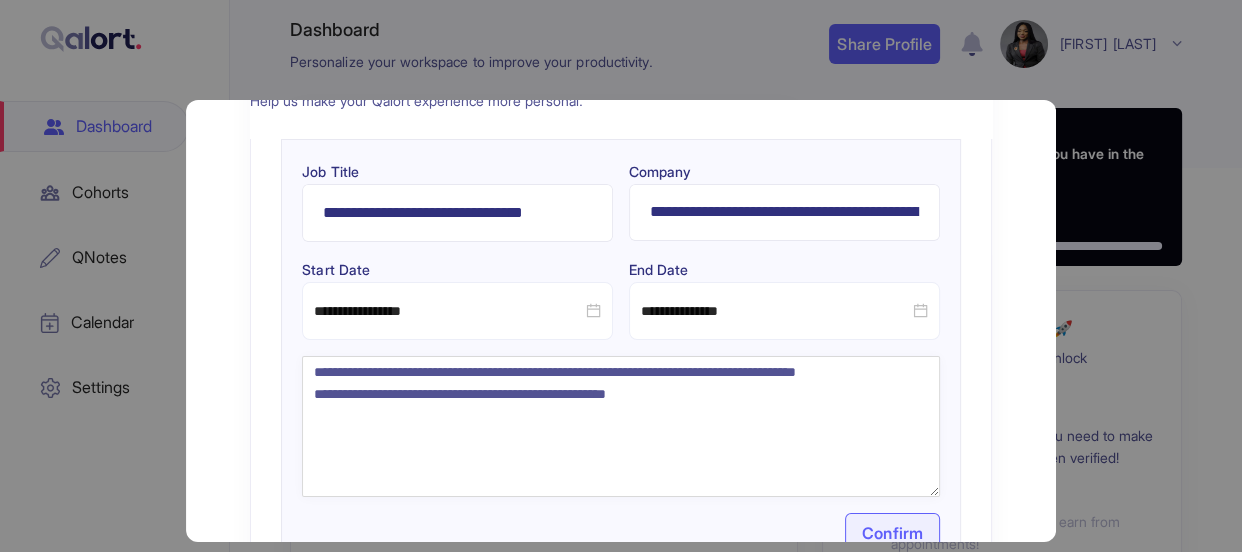 scroll, scrollTop: 331, scrollLeft: 0, axis: vertical 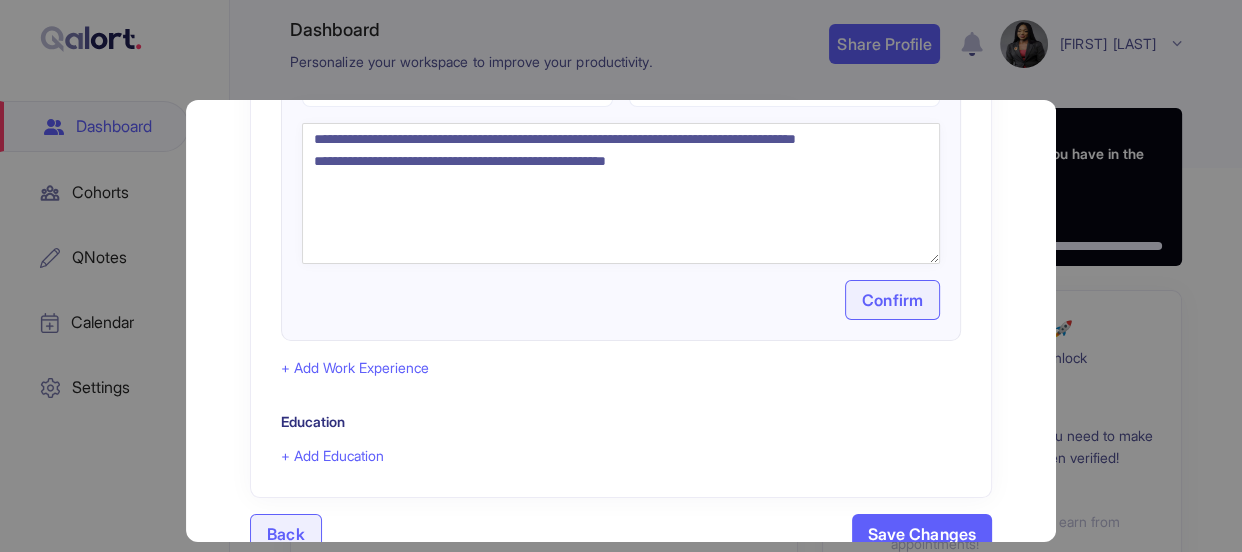 click on "Confirm" at bounding box center [892, 300] 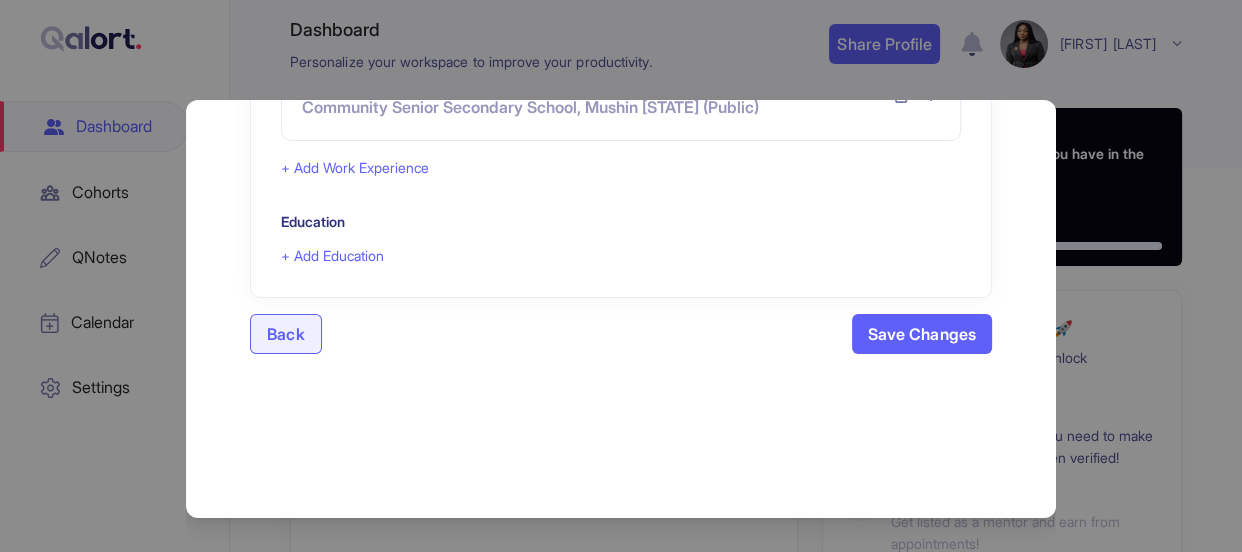 scroll, scrollTop: 0, scrollLeft: 0, axis: both 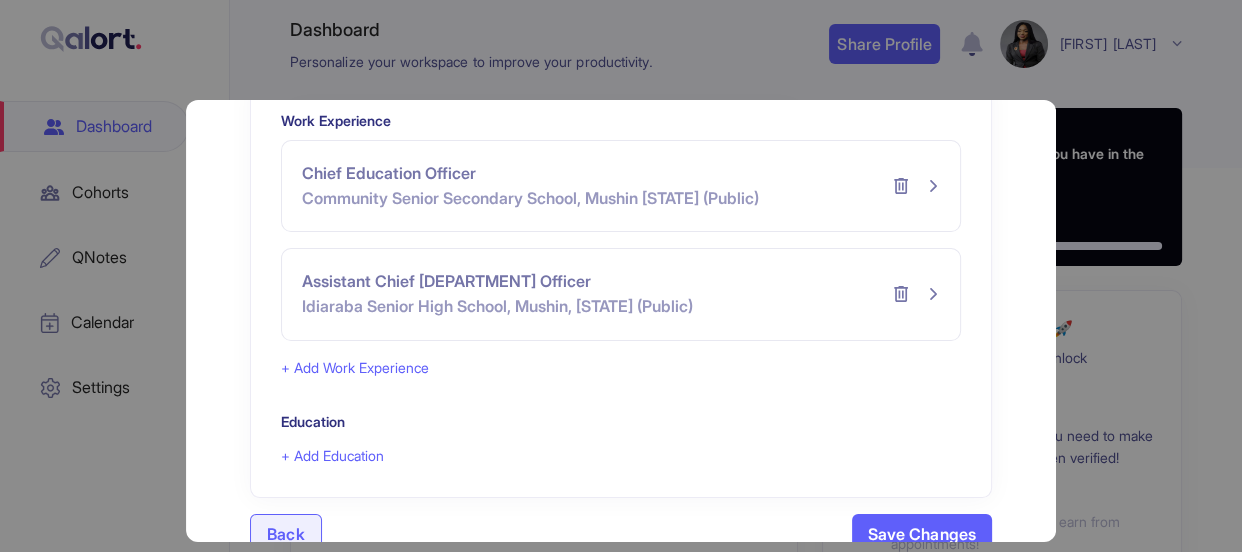 click on "+ Add Work Experience" at bounding box center [355, 368] 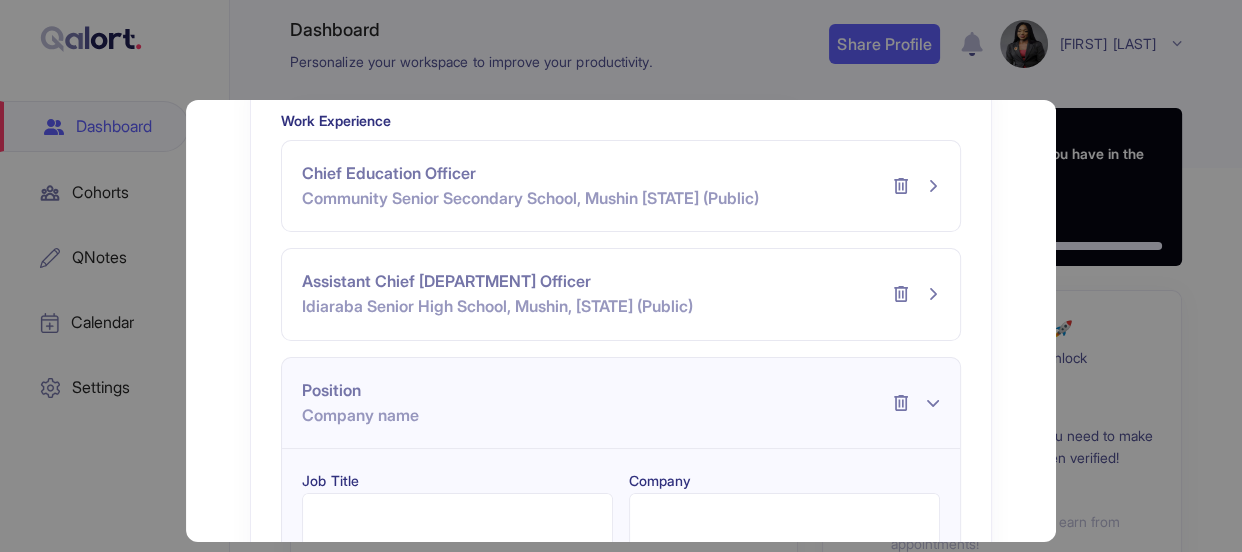 click on "Job Title" at bounding box center [457, 522] 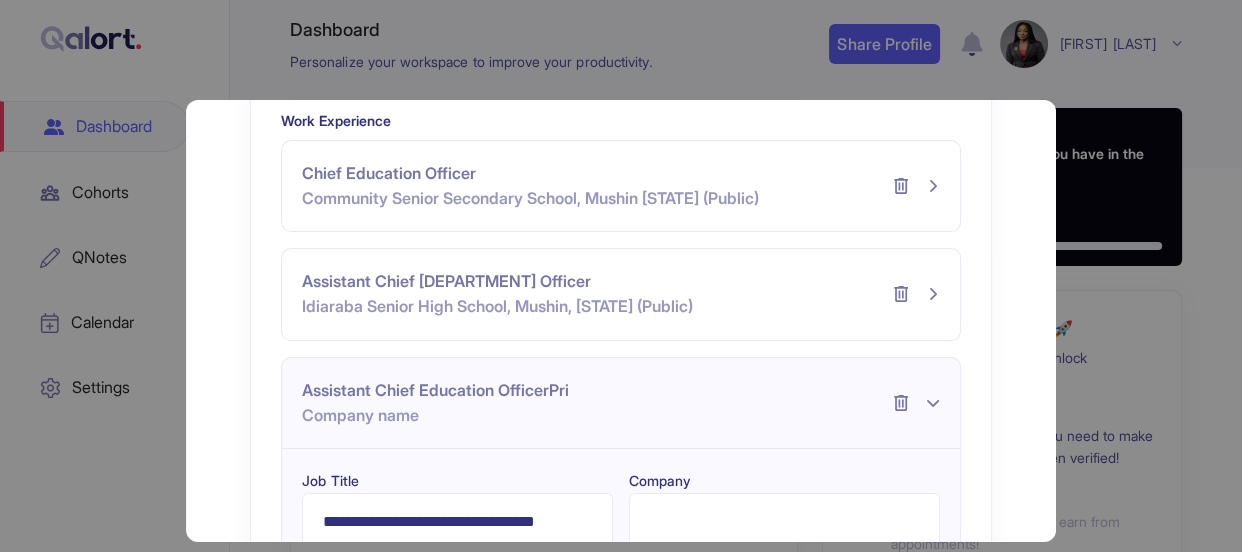 scroll, scrollTop: 0, scrollLeft: 0, axis: both 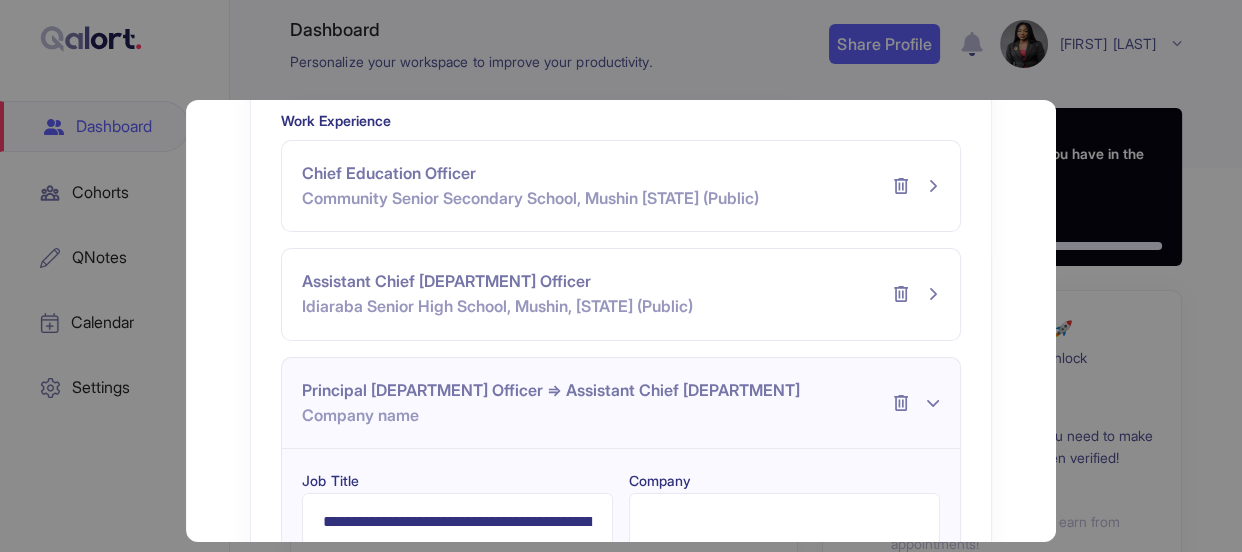 type on "**********" 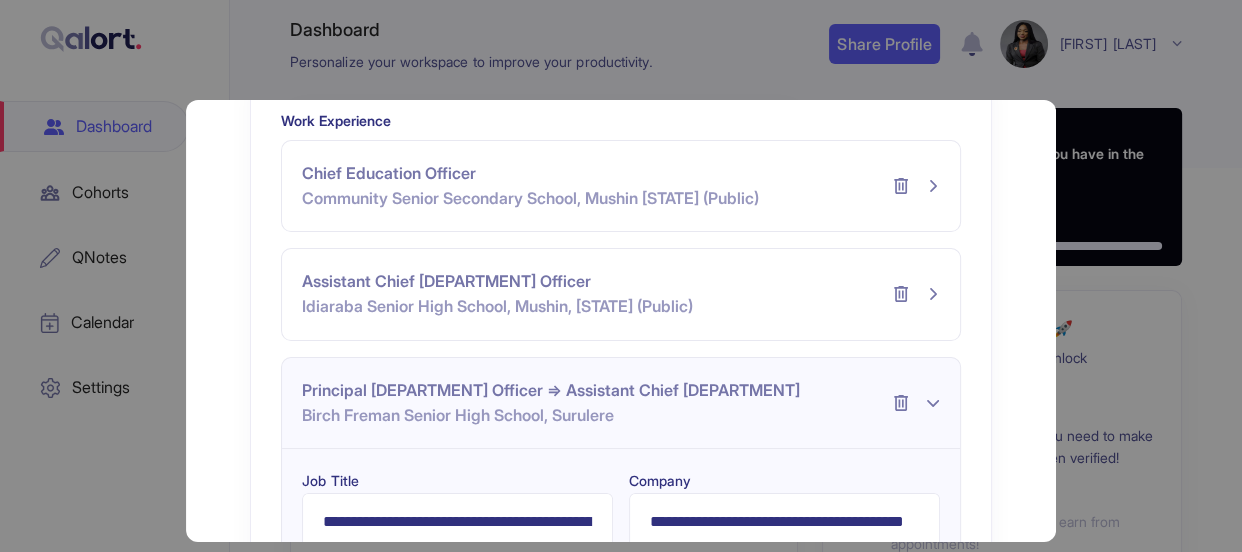scroll, scrollTop: 0, scrollLeft: 0, axis: both 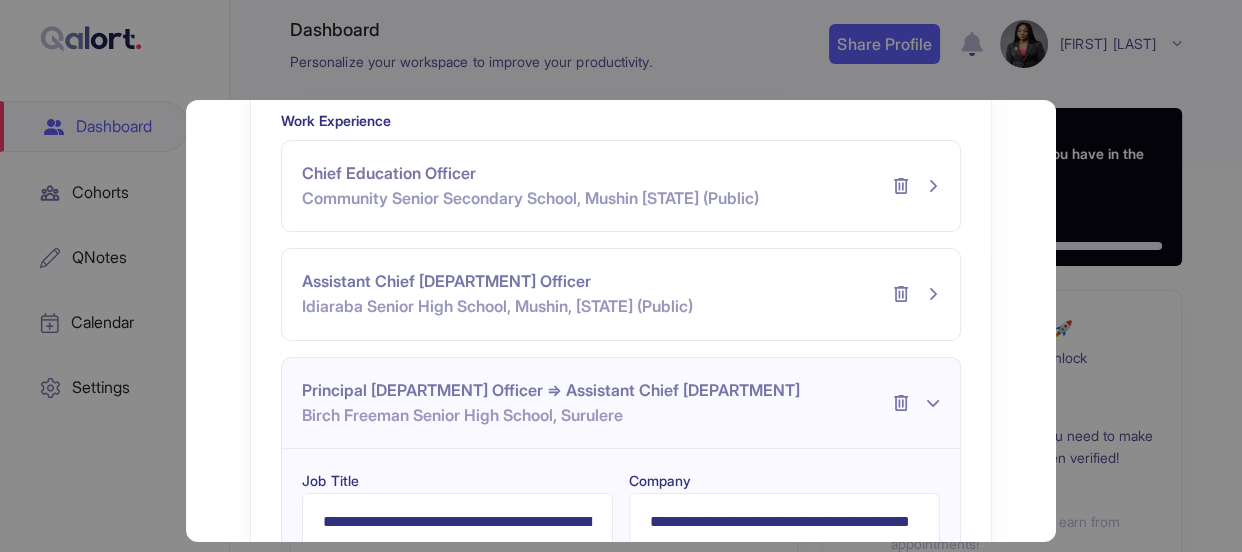 type on "**********" 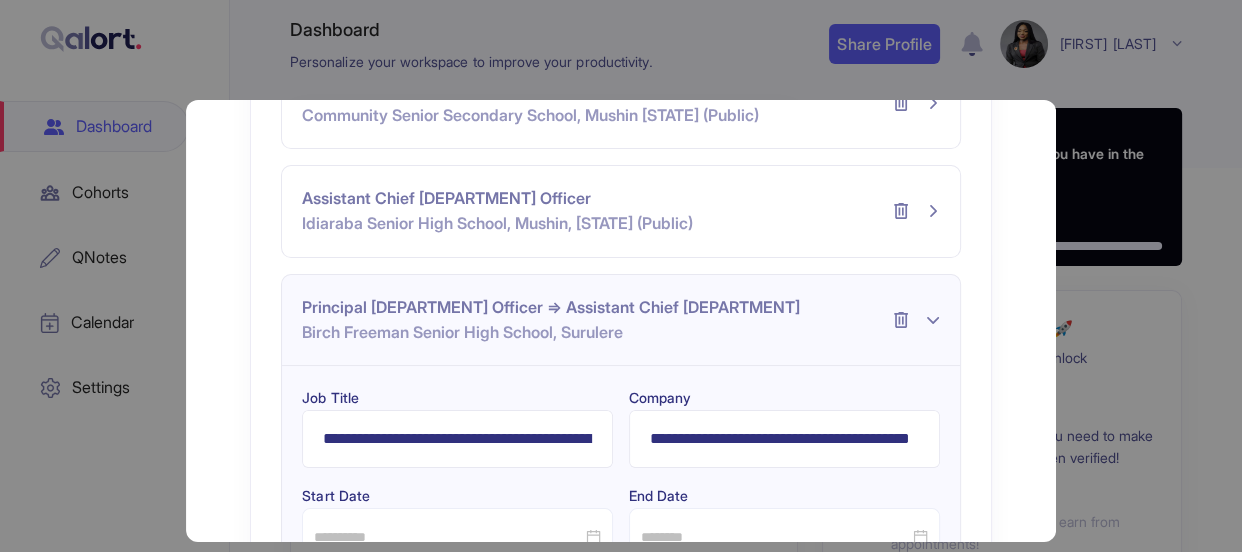 scroll, scrollTop: 282, scrollLeft: 0, axis: vertical 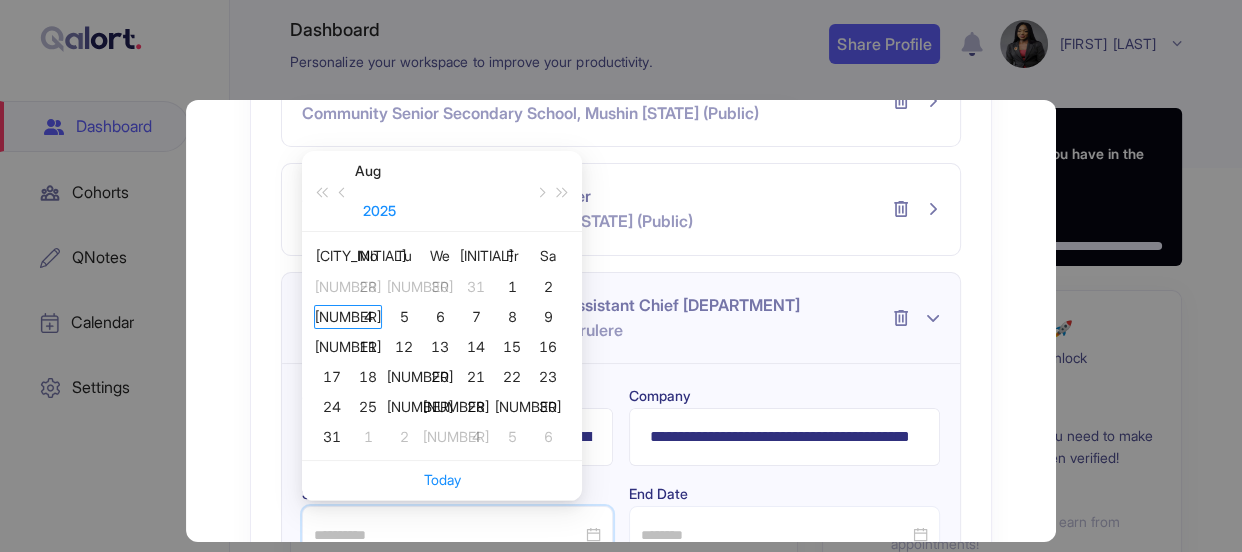 click on "2025" at bounding box center [379, 211] 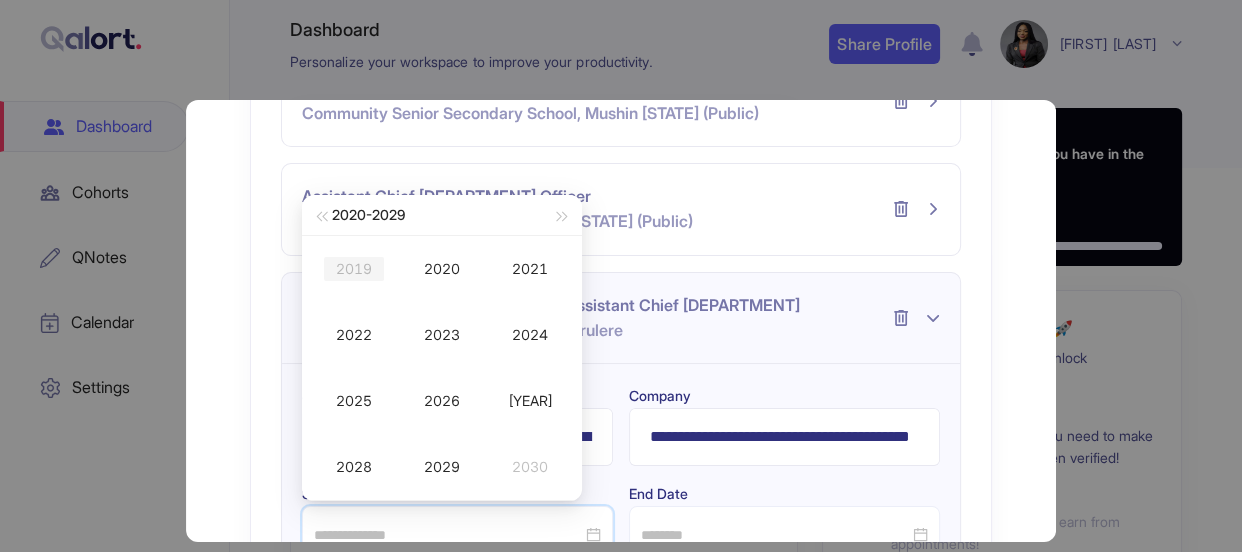 type on "**********" 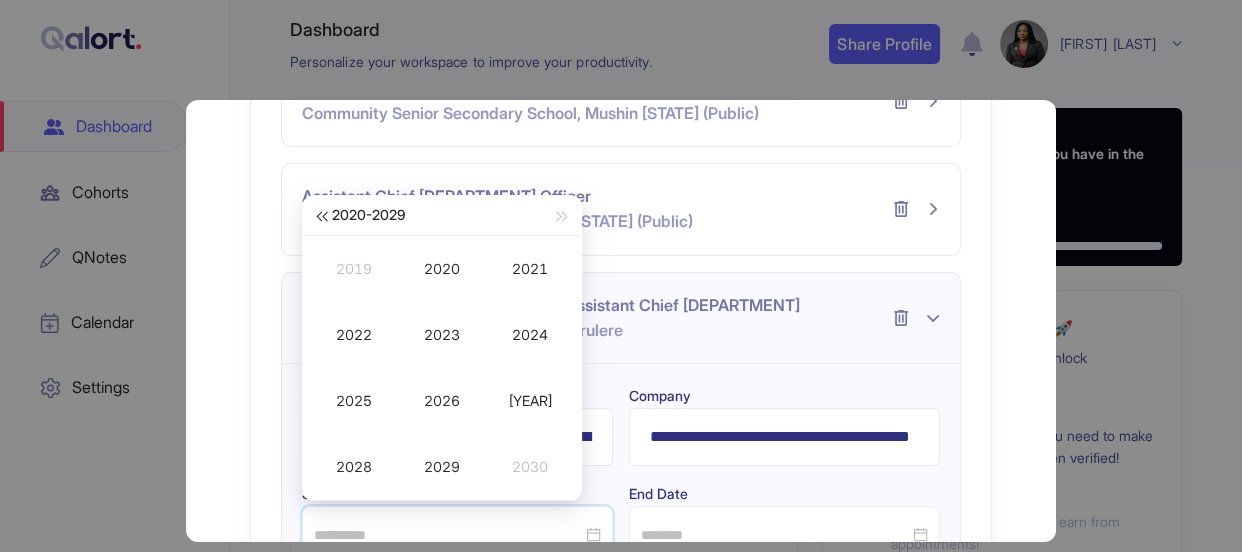 click at bounding box center [321, 217] 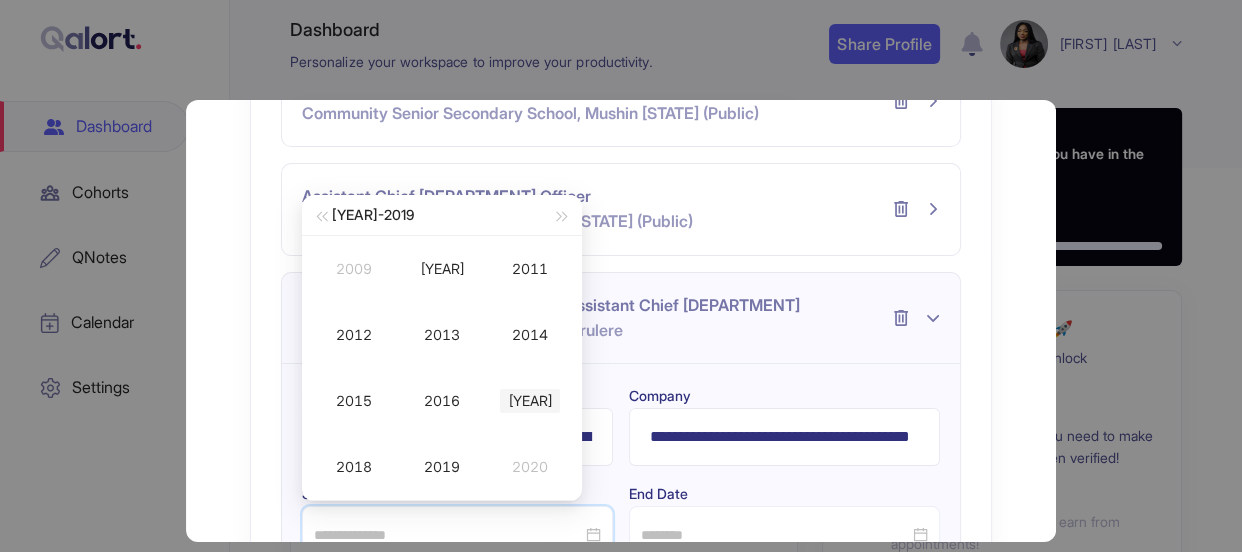 click on "[YEAR]" at bounding box center (530, 401) 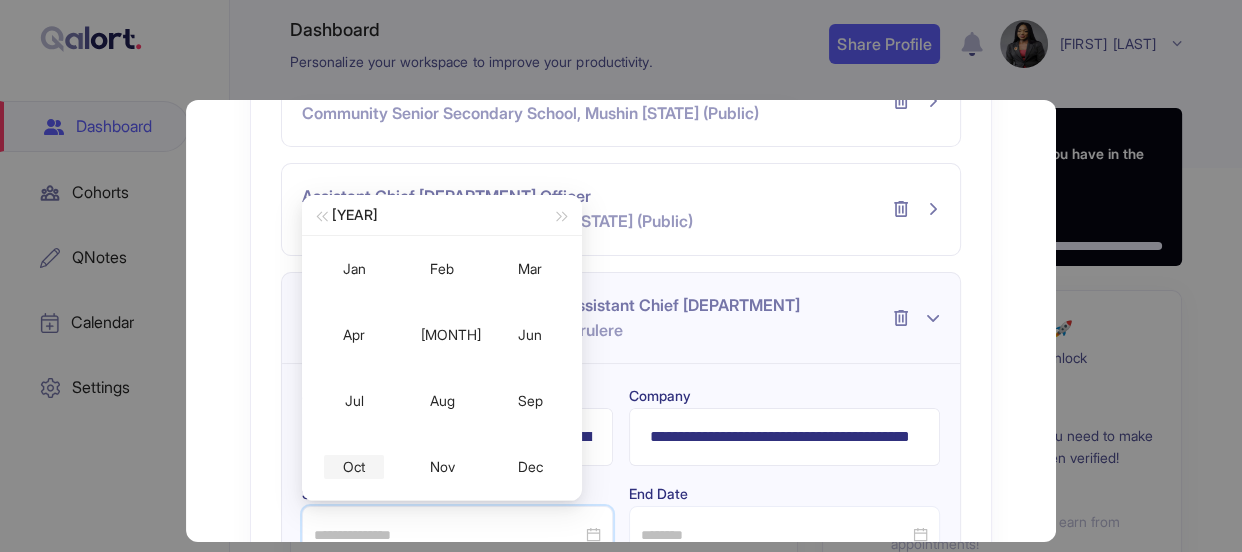 click on "Oct" at bounding box center (354, 467) 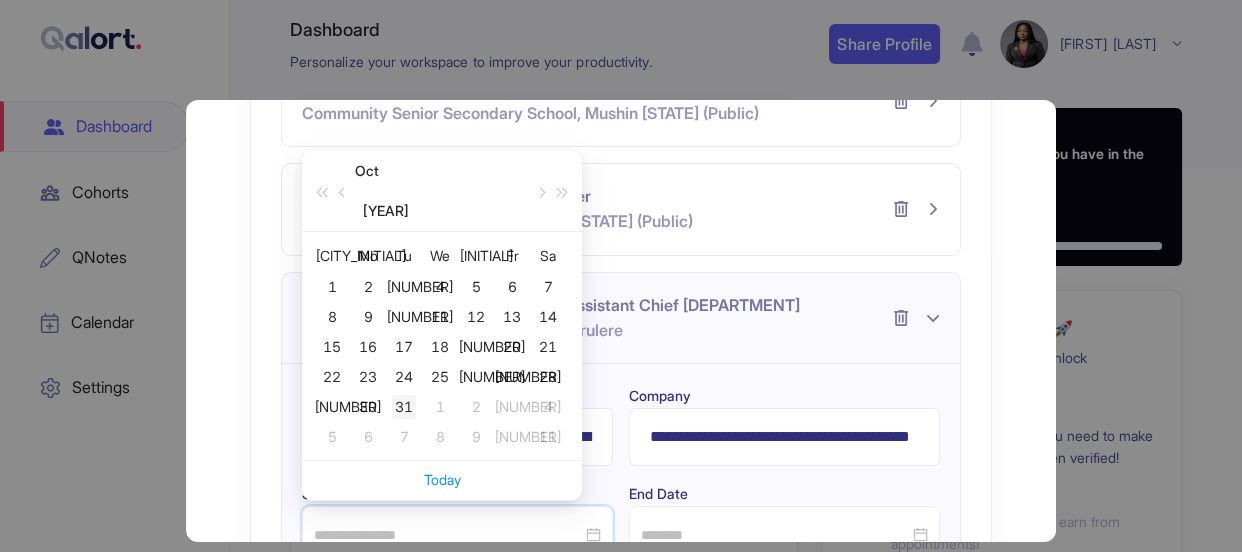 type on "**********" 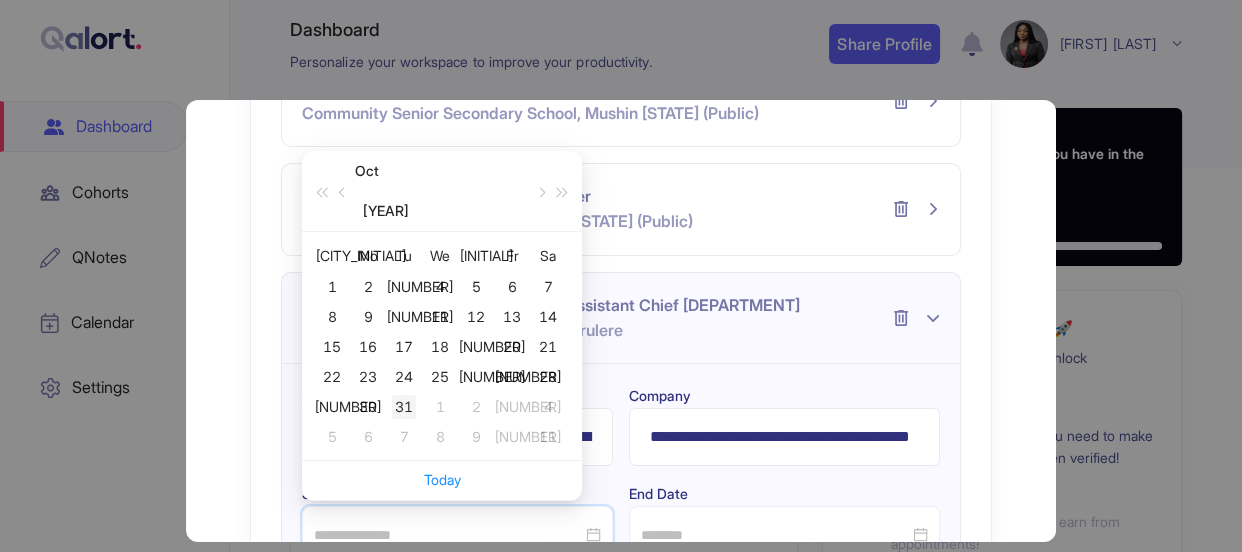 click on "31" at bounding box center (404, 407) 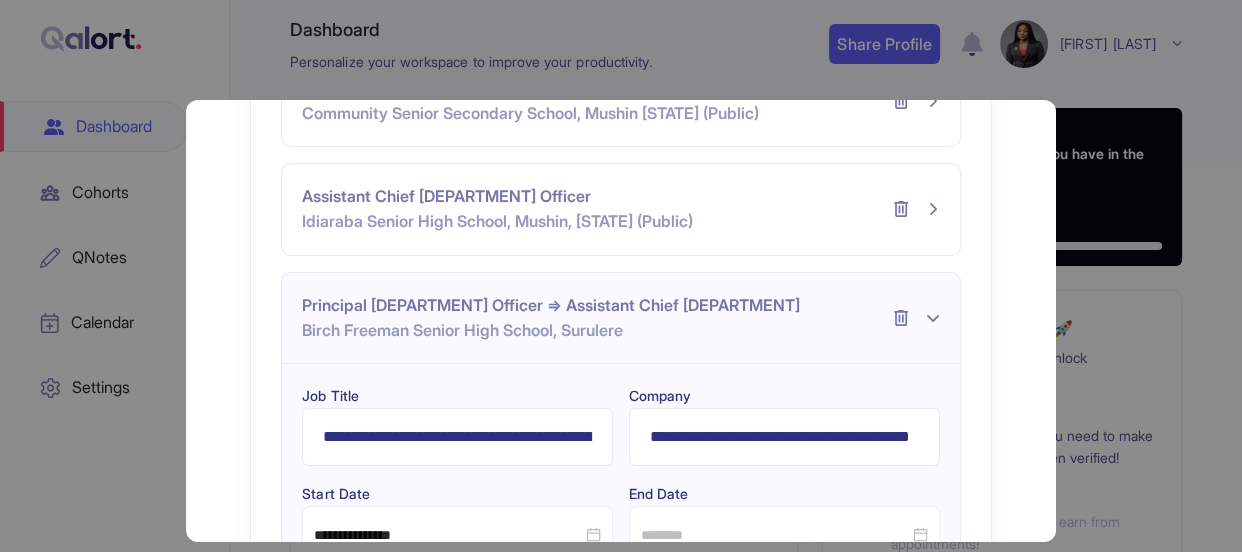 click at bounding box center (784, 535) 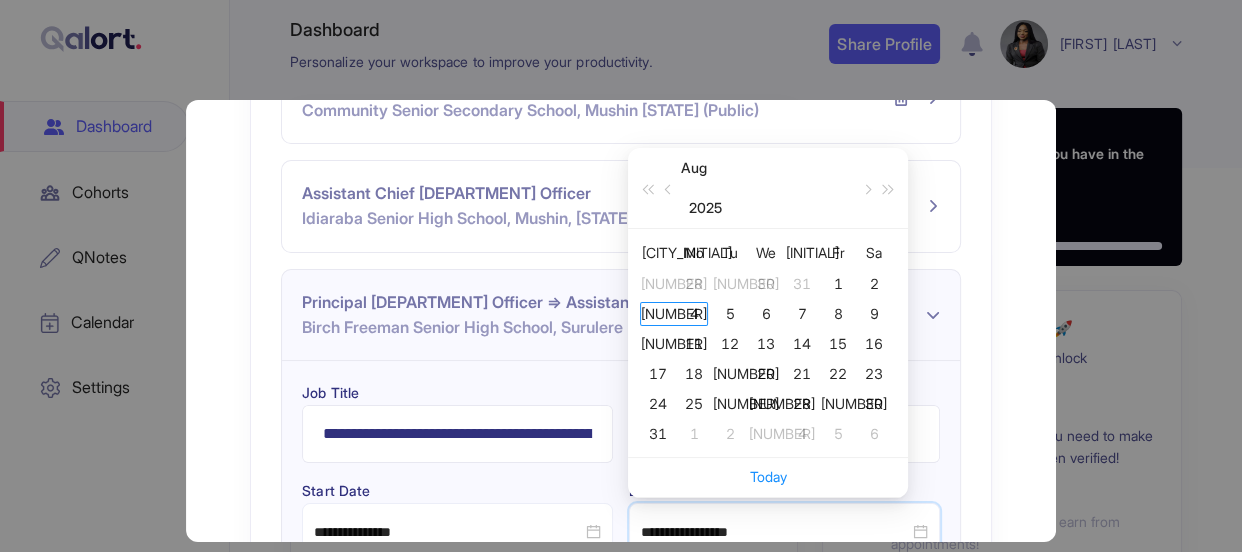 type on "**********" 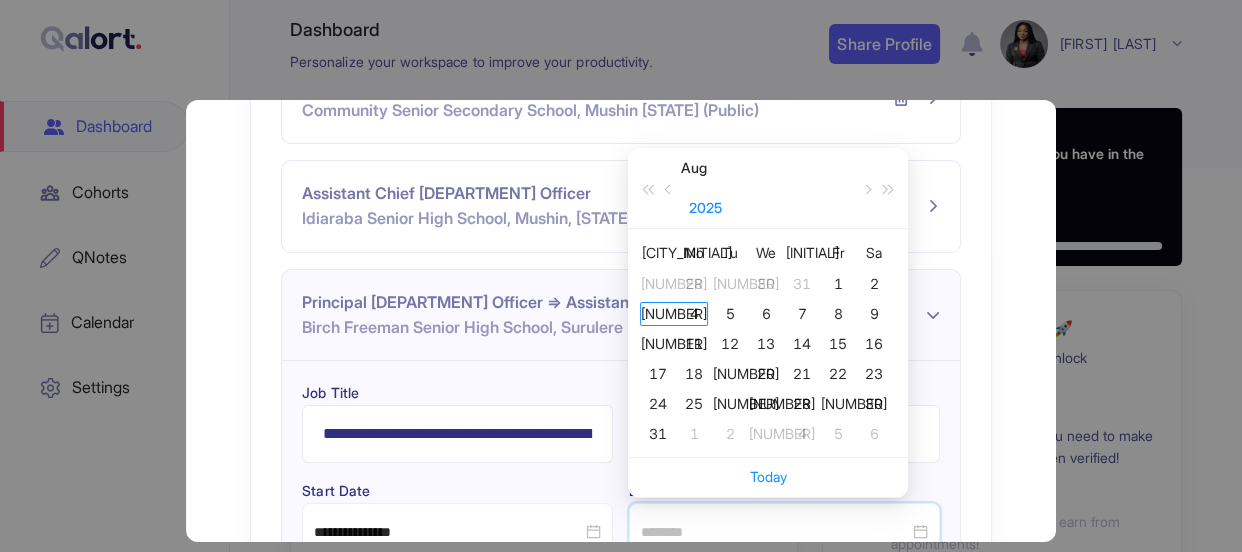 click on "2025" at bounding box center (705, 208) 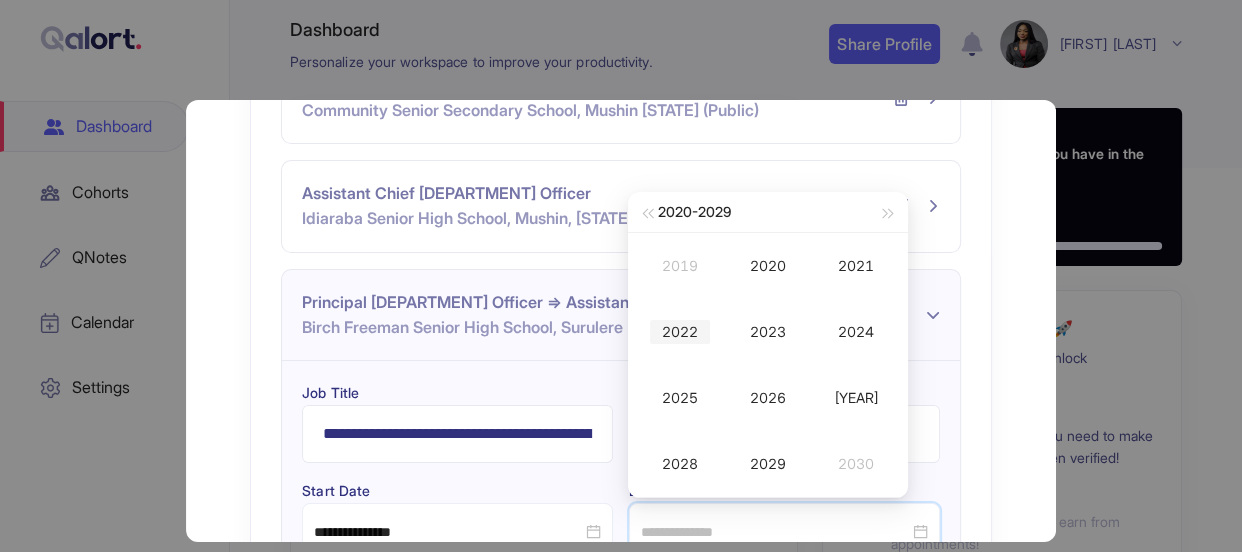 click on "2022" at bounding box center (680, 332) 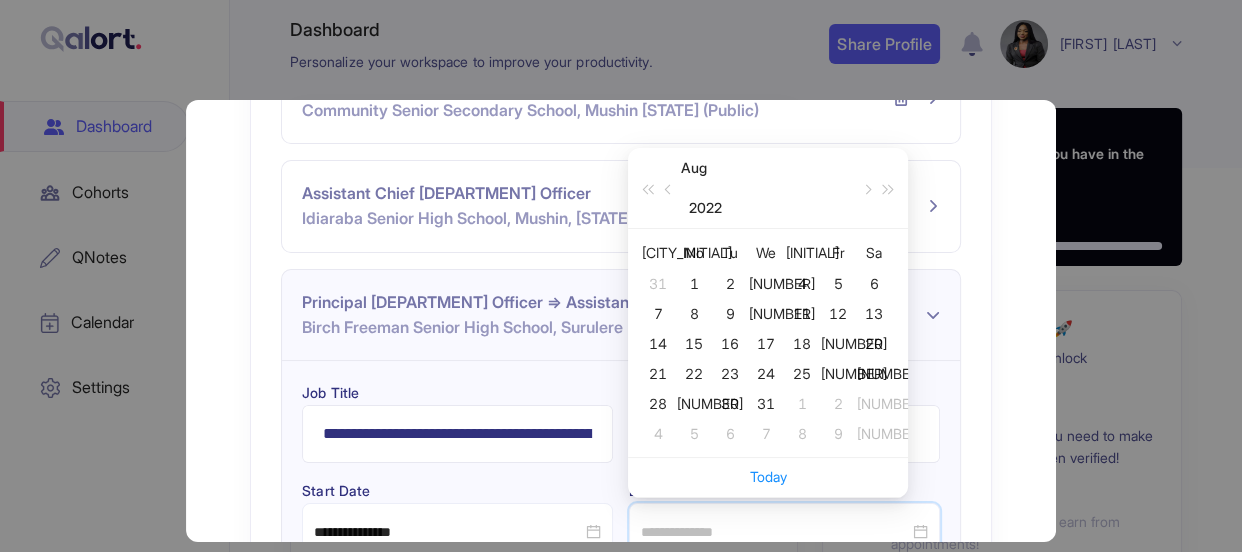 type on "**********" 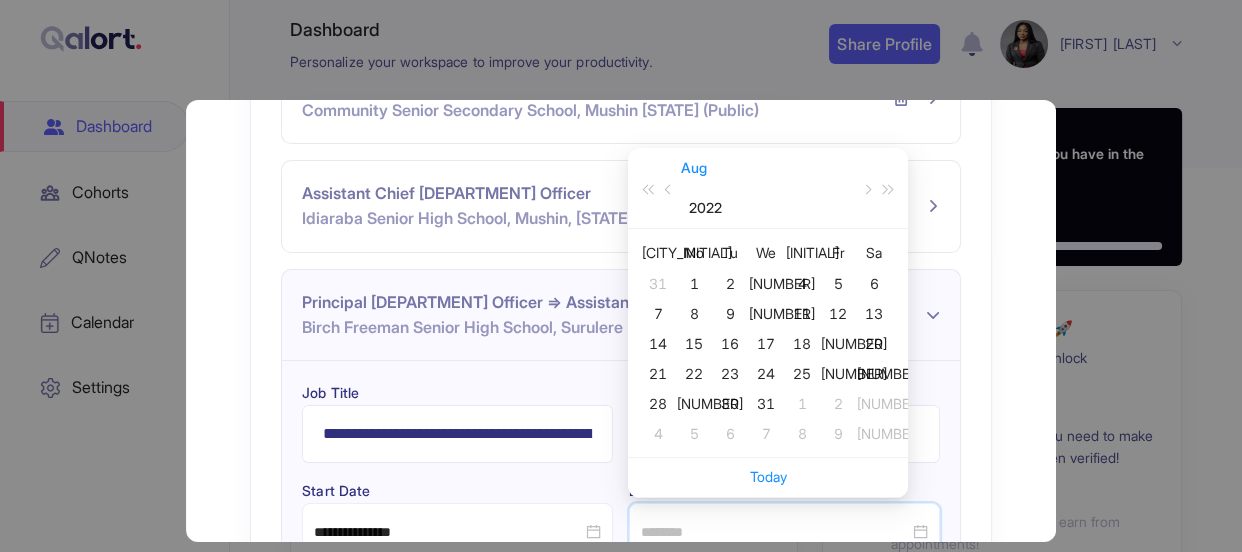 click on "Aug" at bounding box center [694, 168] 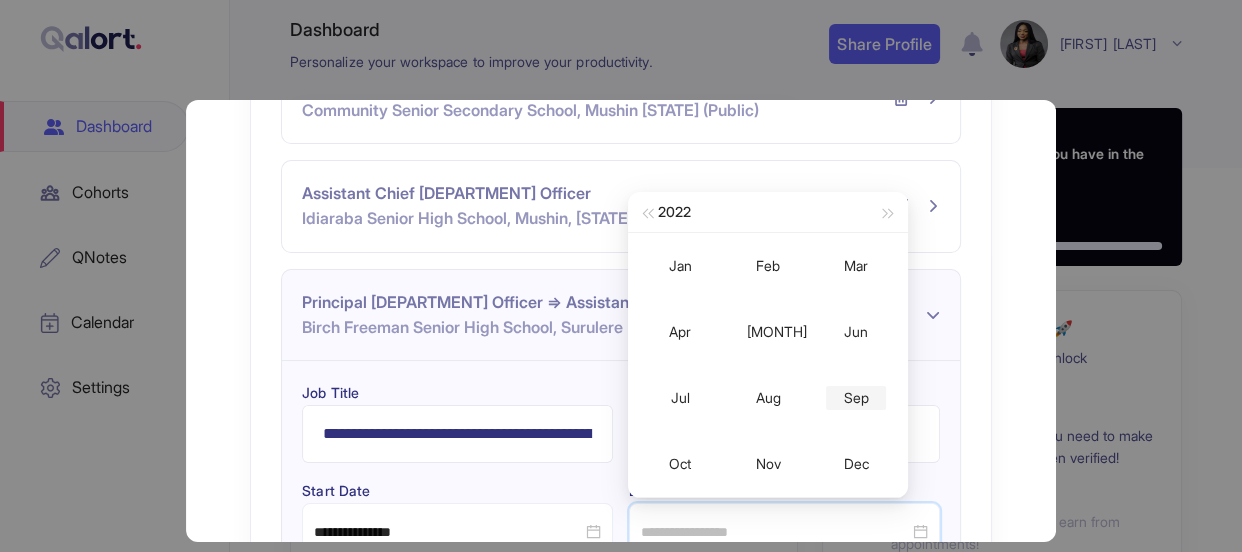 click on "Sep" at bounding box center (856, 398) 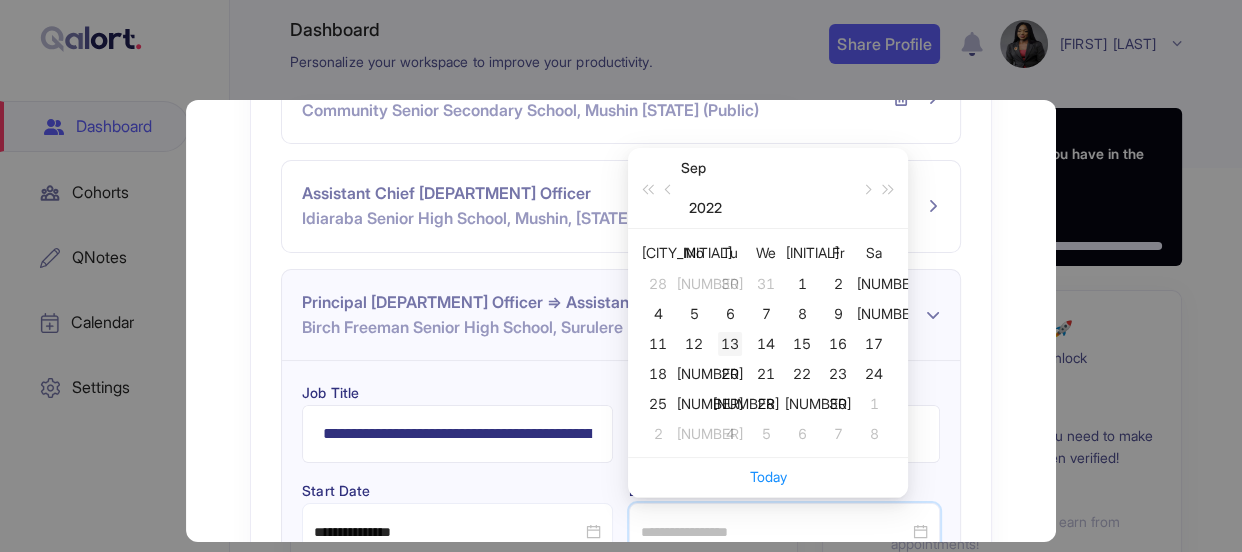 type on "**********" 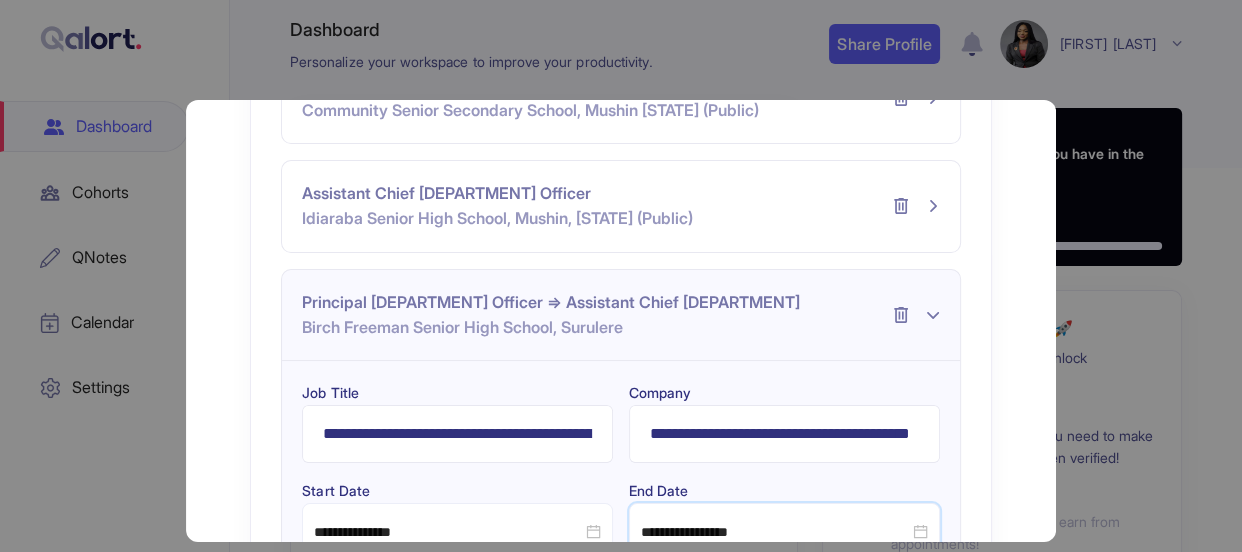 click on "**********" at bounding box center (620, 472) 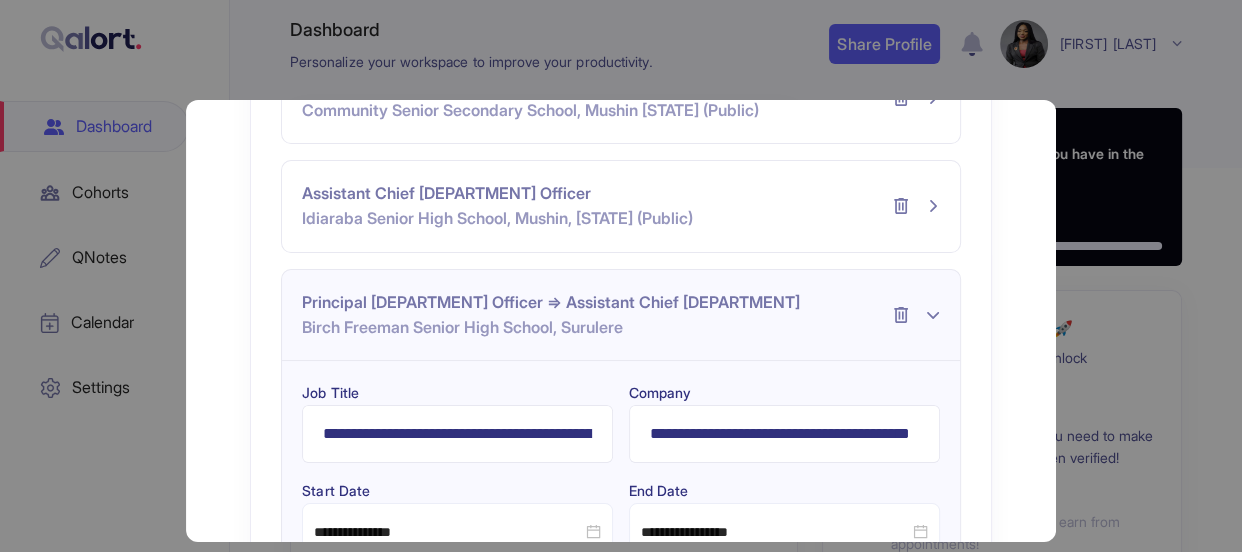 click on "**********" at bounding box center [620, 472] 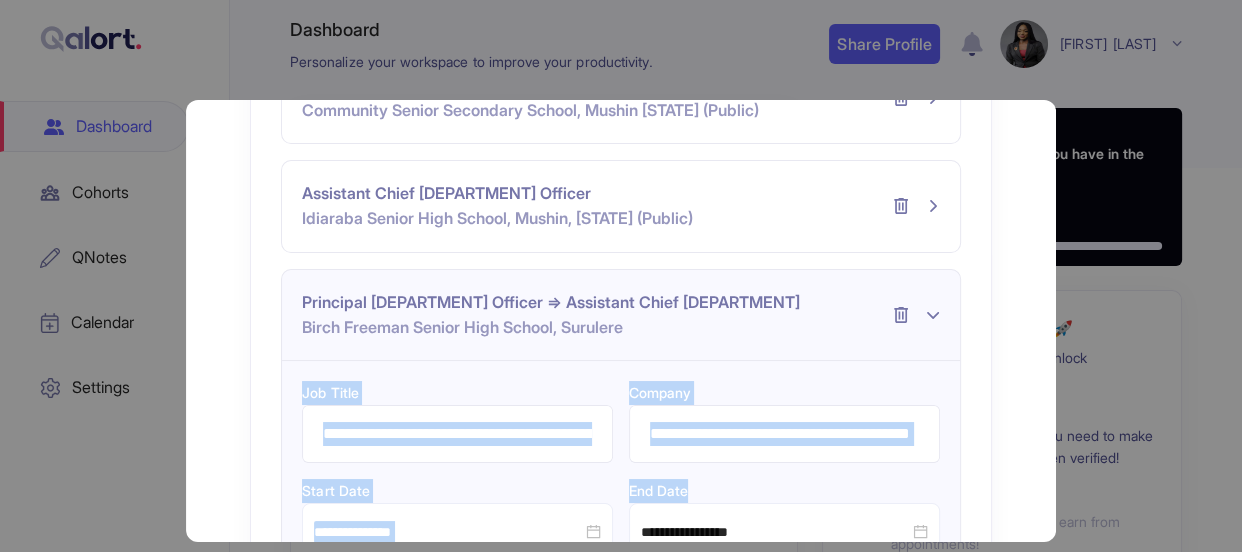 click on "**********" at bounding box center [620, 472] 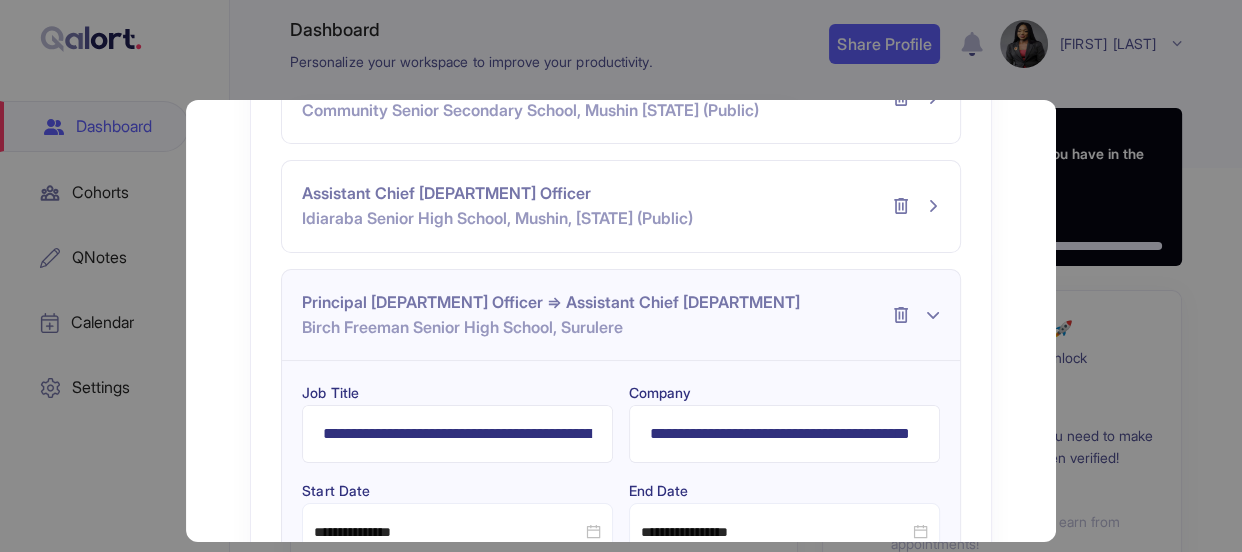 scroll, scrollTop: 29, scrollLeft: 0, axis: vertical 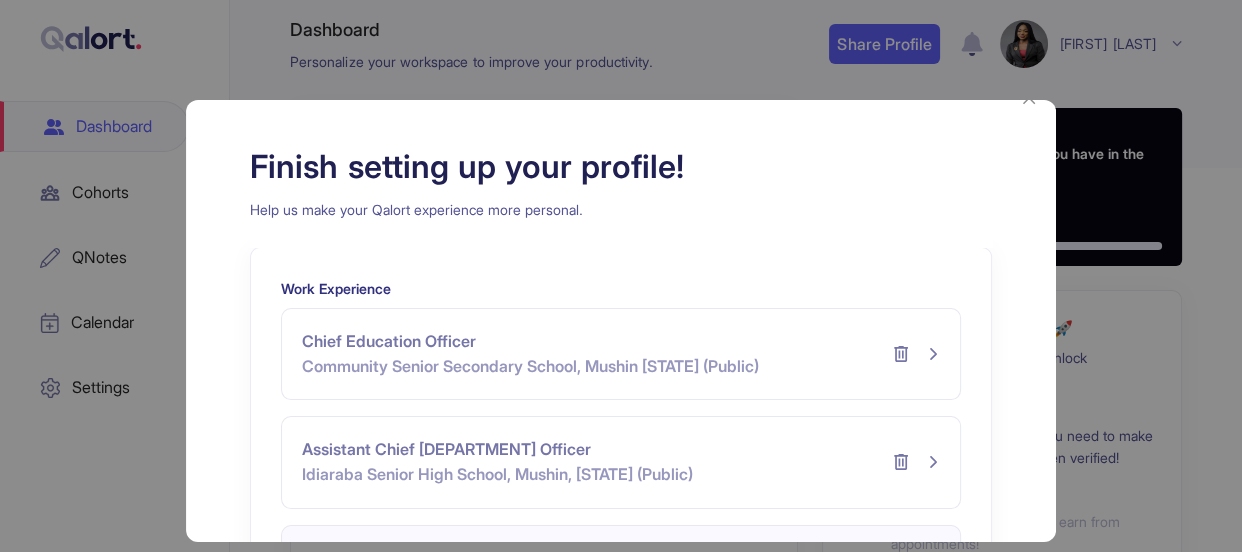 click on "**********" at bounding box center (620, 470) 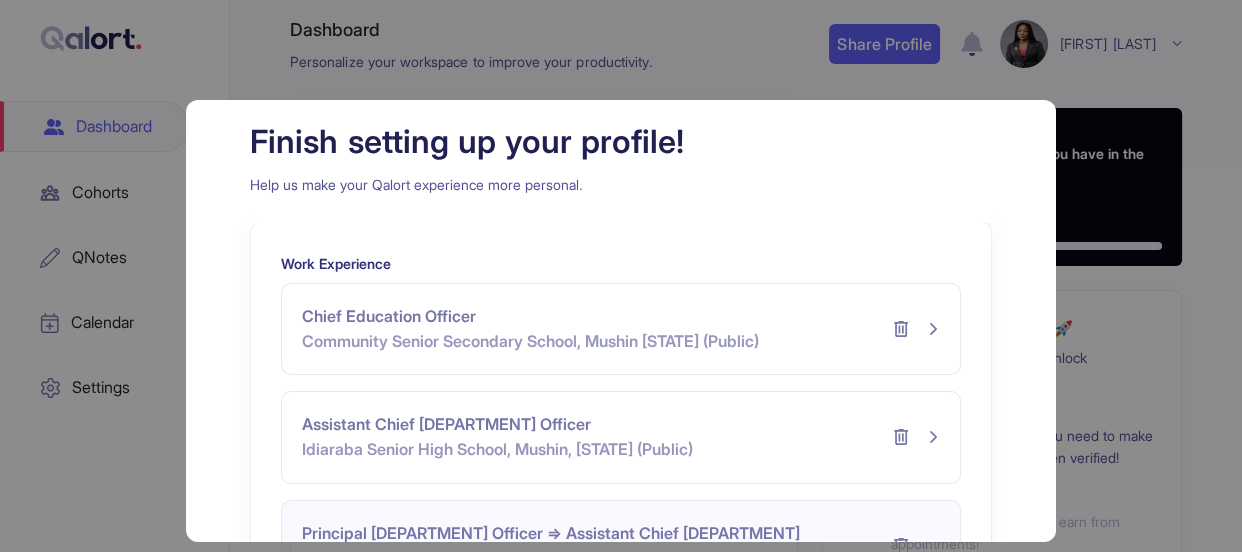 type 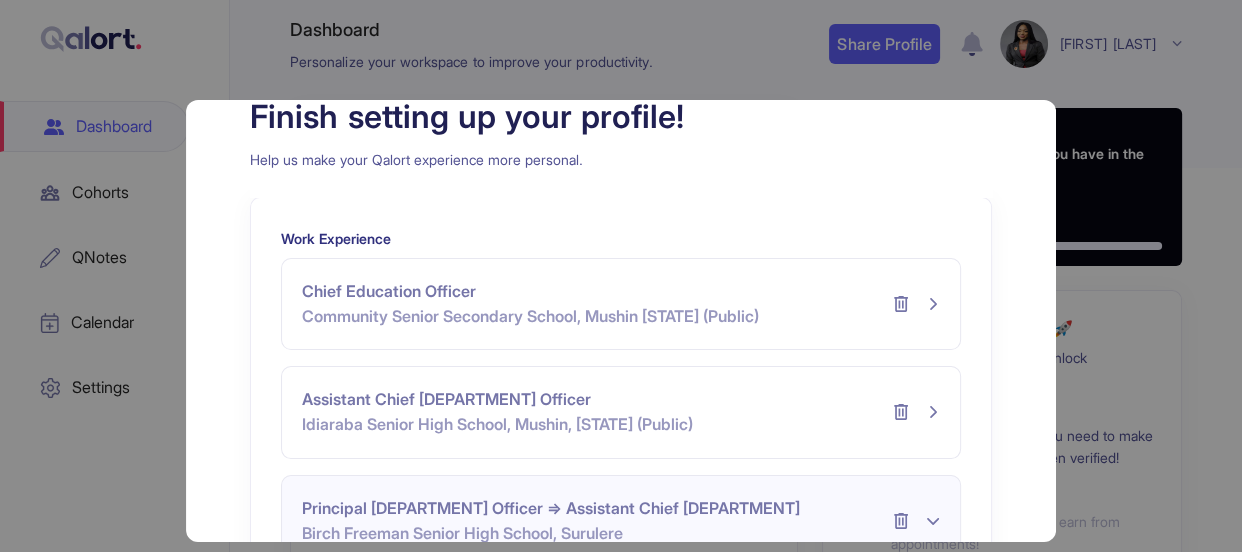 type 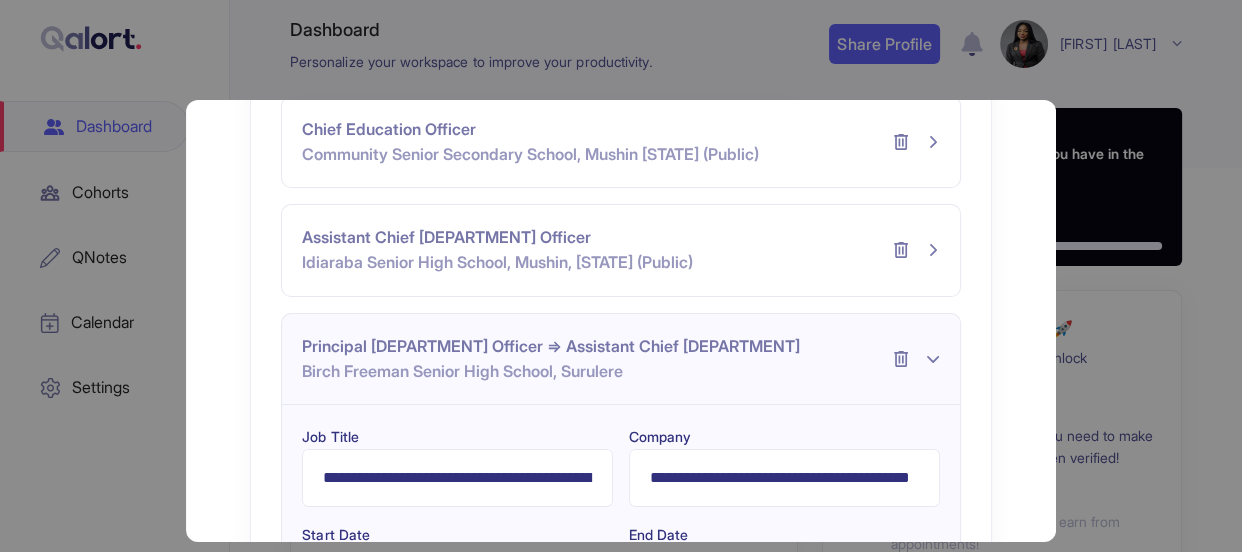 scroll, scrollTop: 280, scrollLeft: 0, axis: vertical 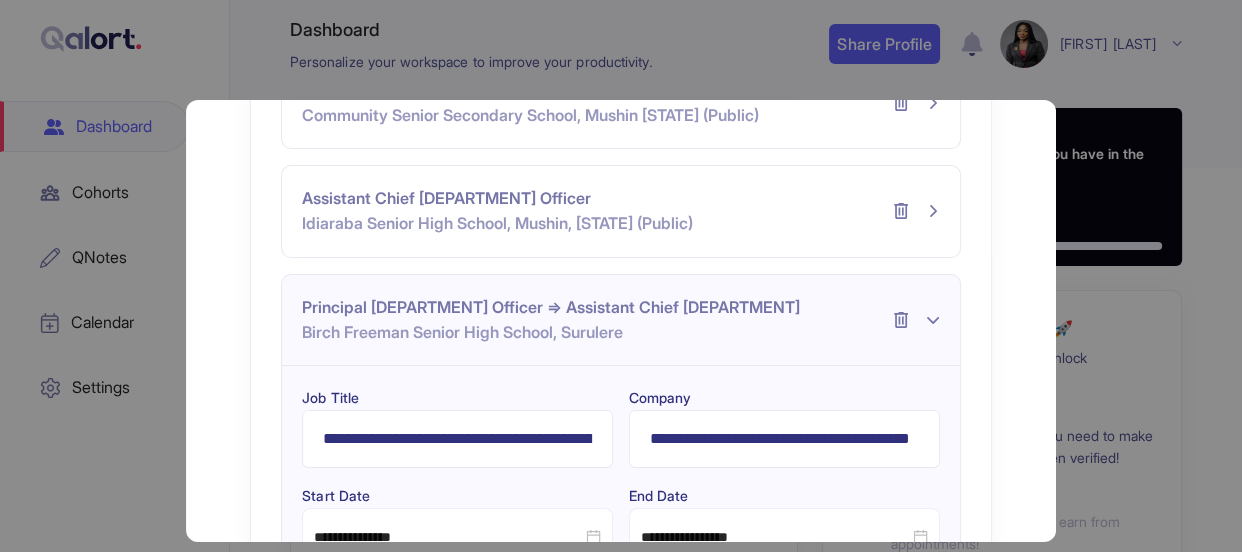 type 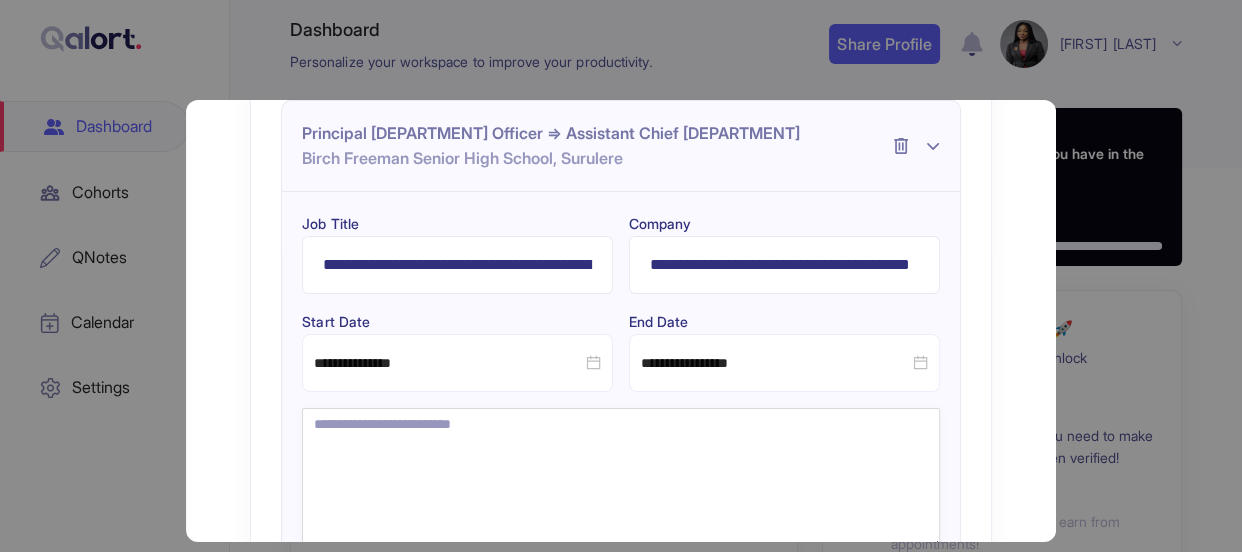 scroll, scrollTop: 332, scrollLeft: 0, axis: vertical 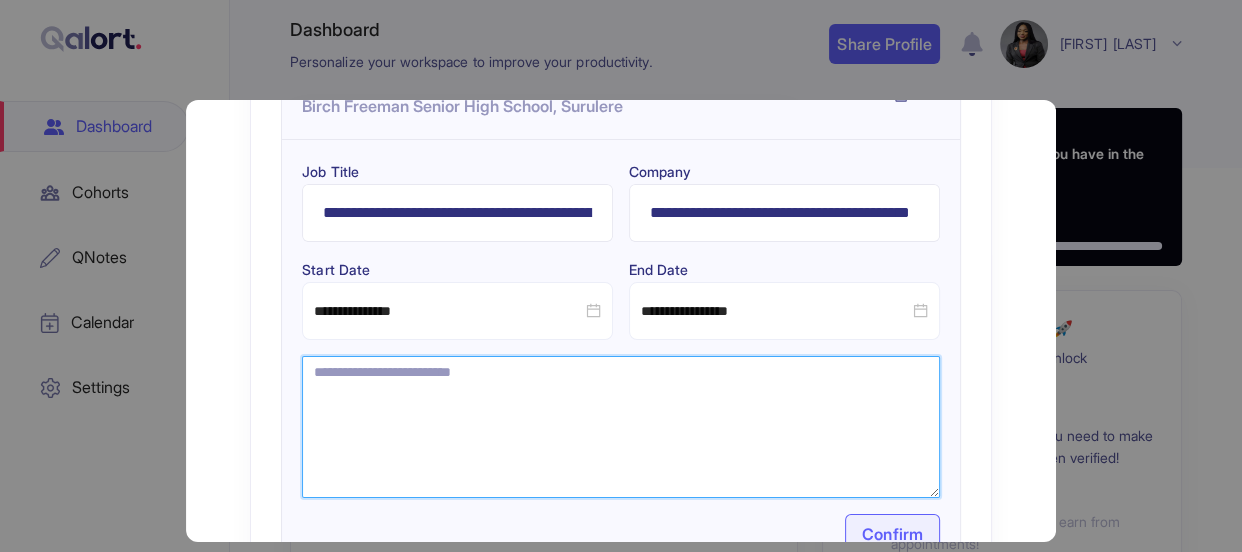 click at bounding box center [620, 427] 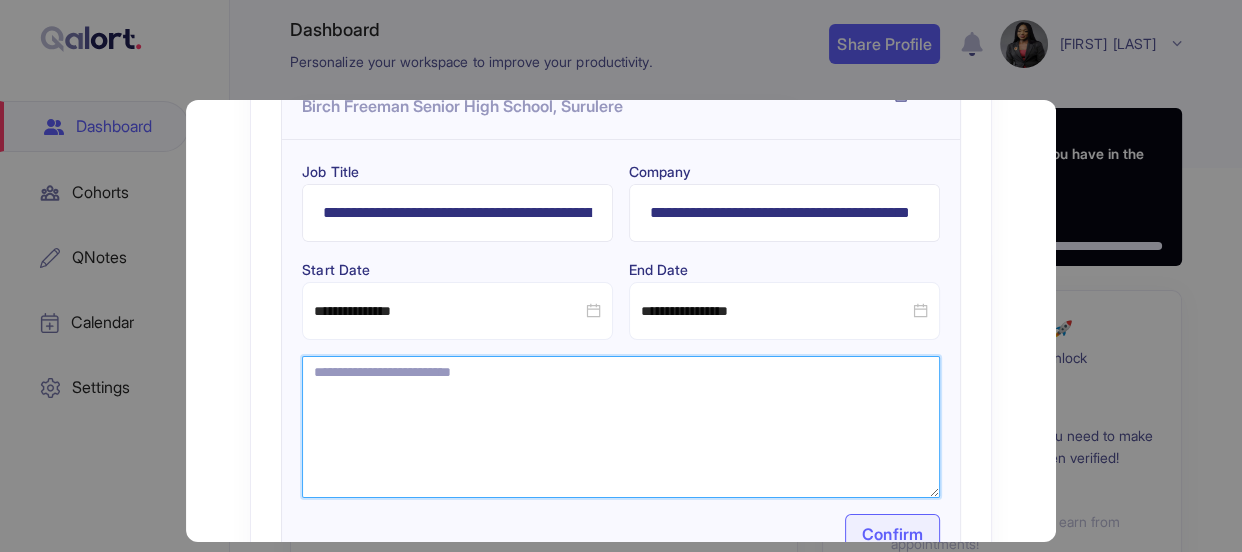 paste on "**********" 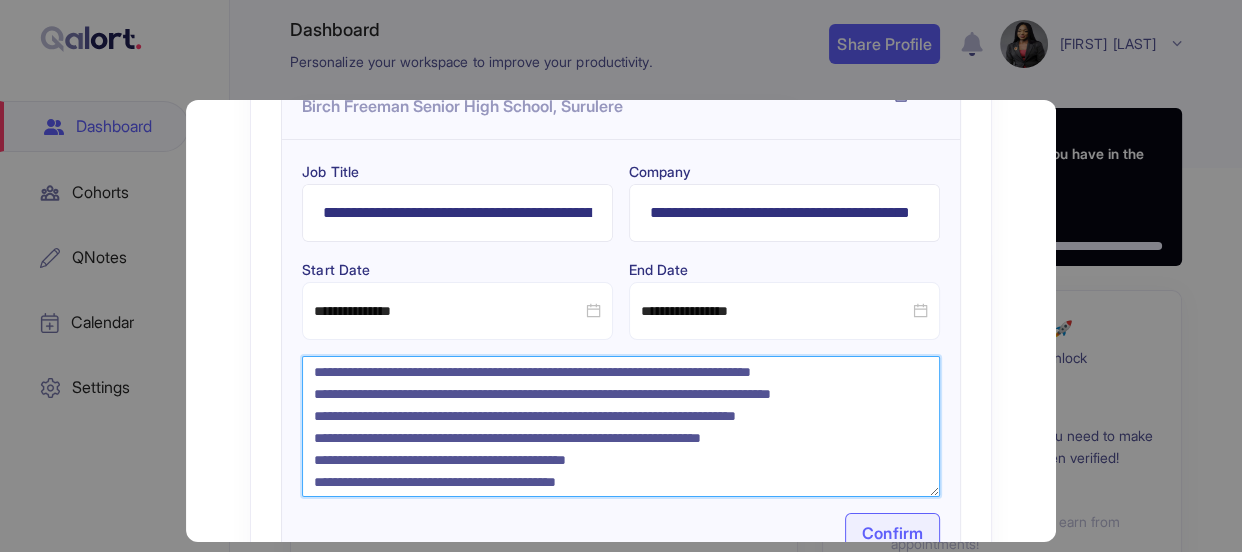 click on "**********" at bounding box center (621, 427) 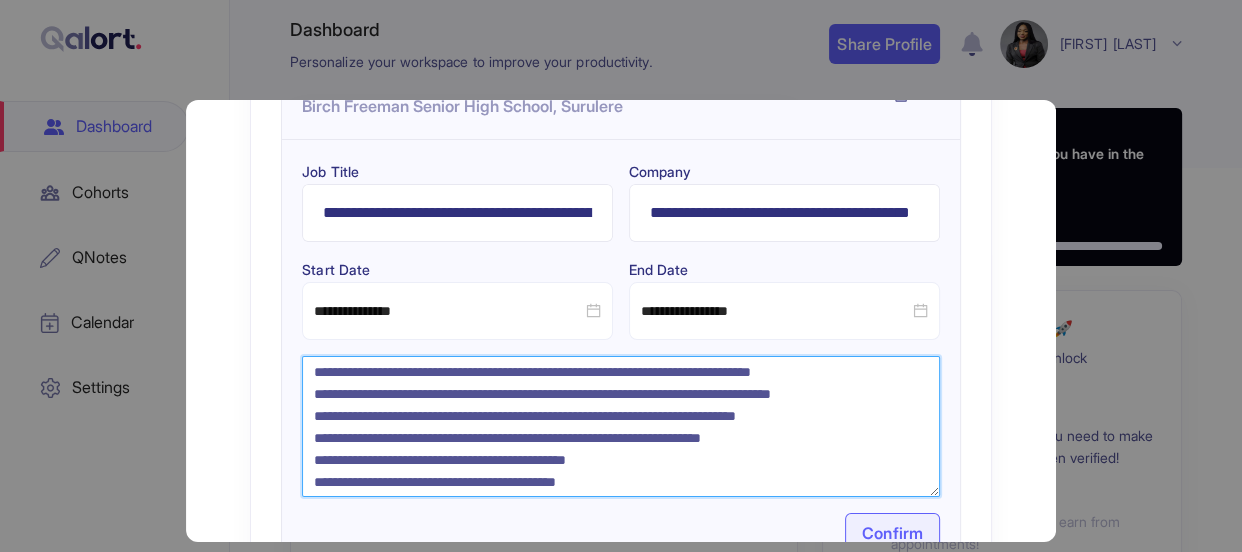 click on "**********" at bounding box center (621, 427) 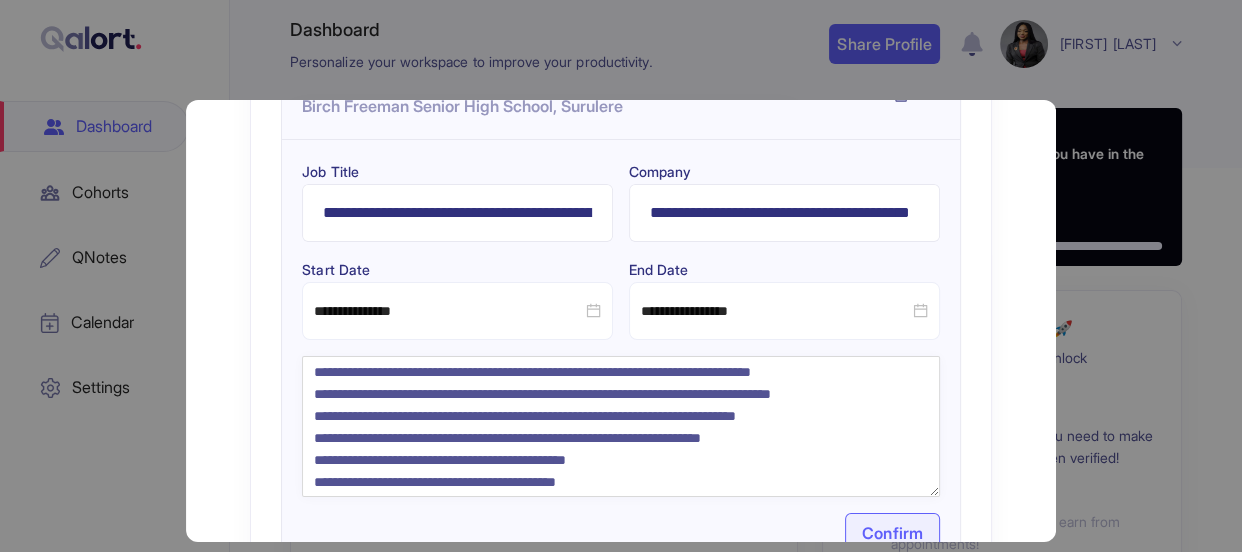 click on "Confirm" at bounding box center [892, 533] 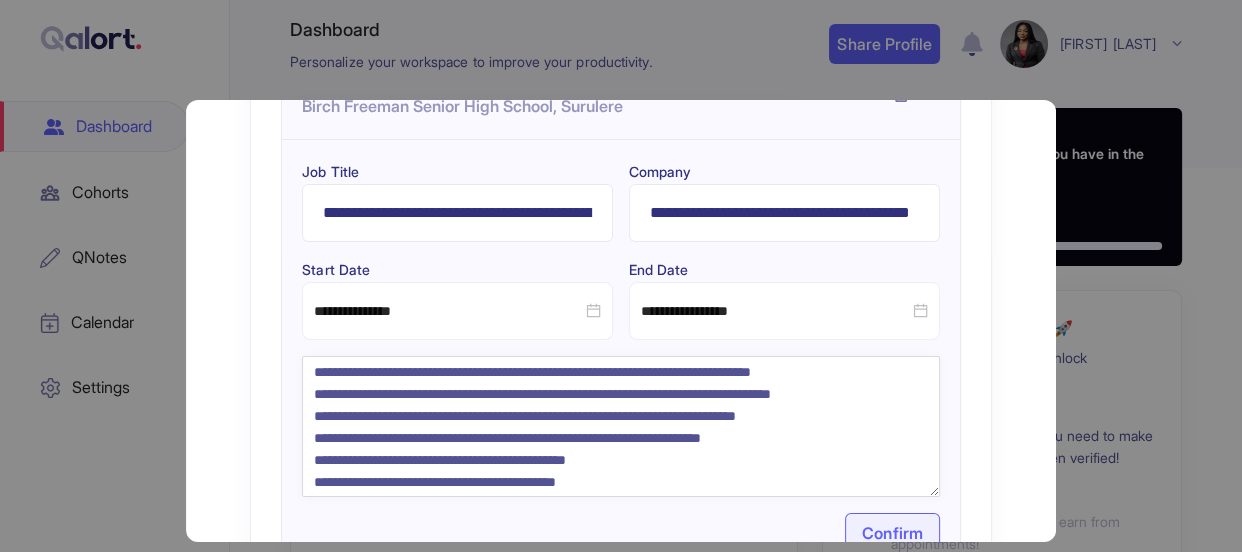 scroll, scrollTop: 16, scrollLeft: 0, axis: vertical 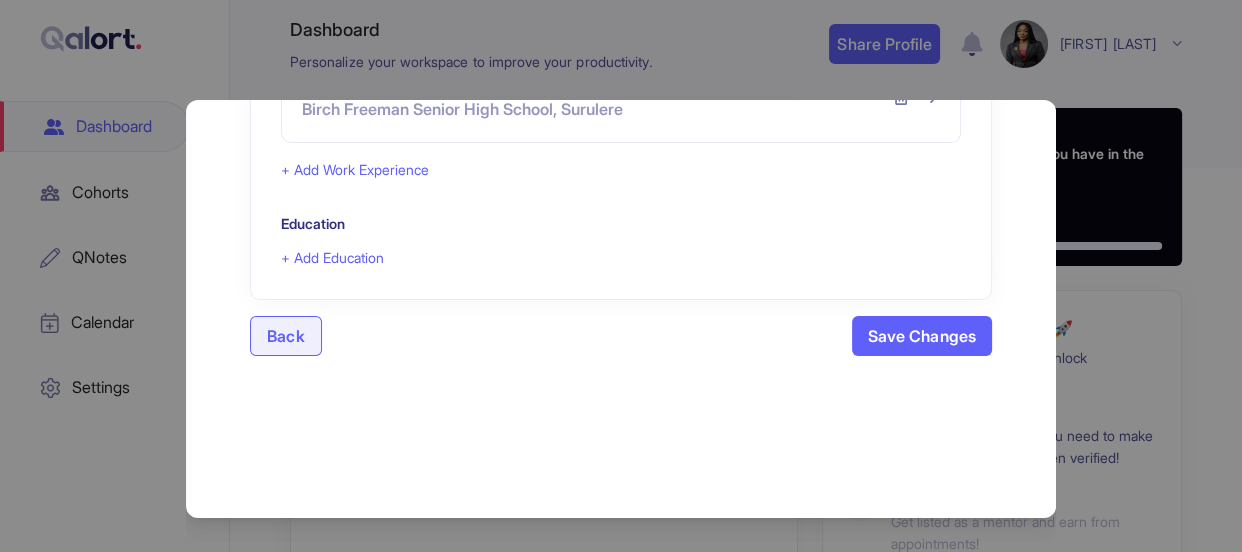 click on "+ Add Work Experience" at bounding box center (355, 170) 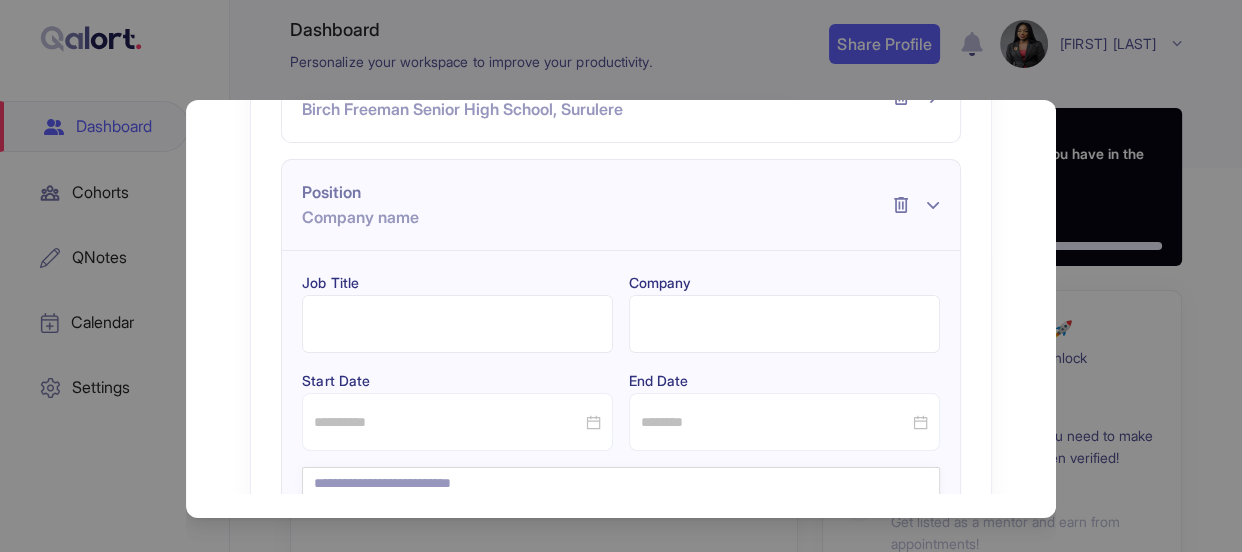 click on "Job Title" at bounding box center [457, 324] 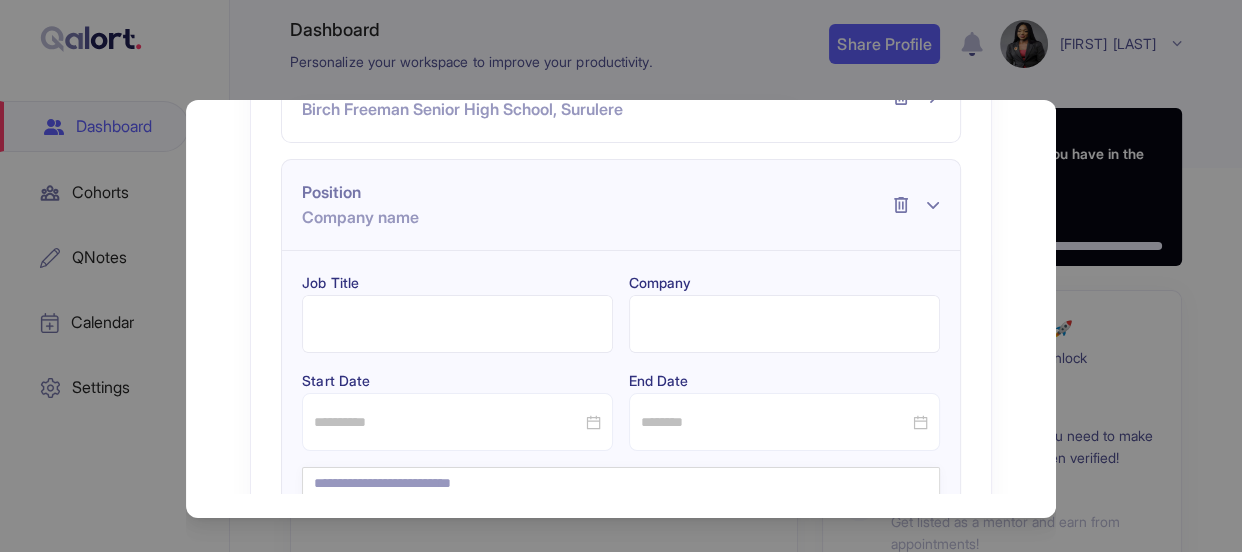 type on "*" 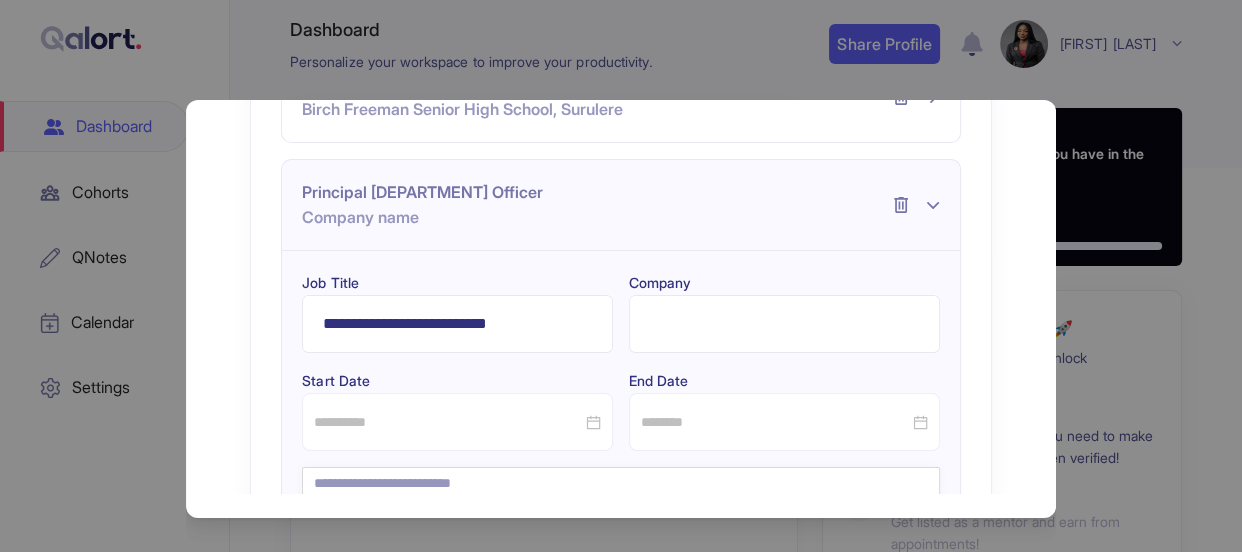 type on "**********" 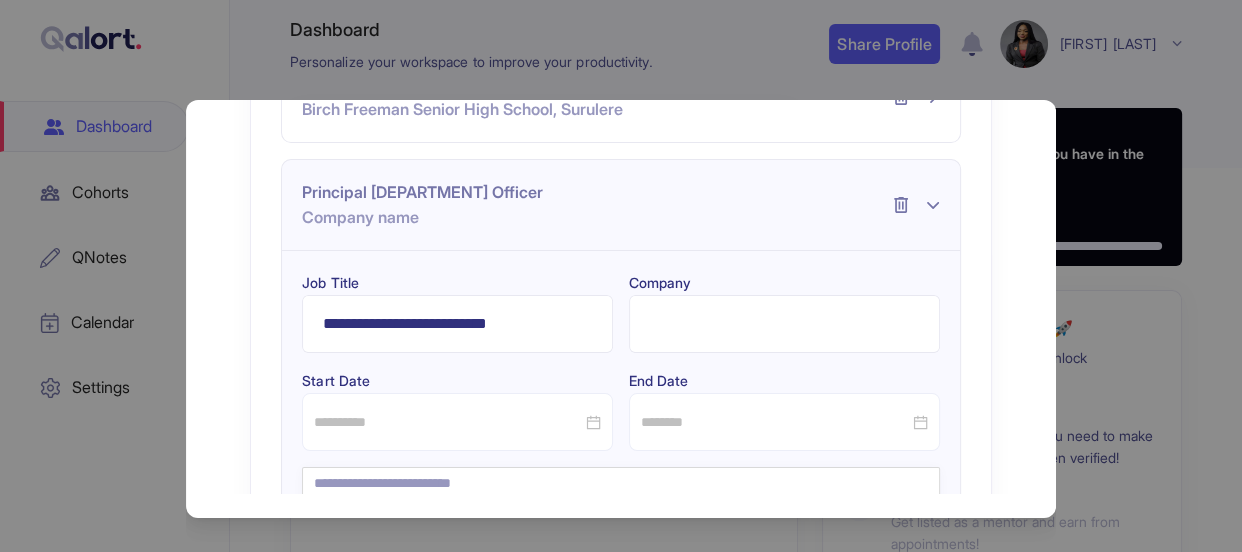 click on "Company" at bounding box center (784, 324) 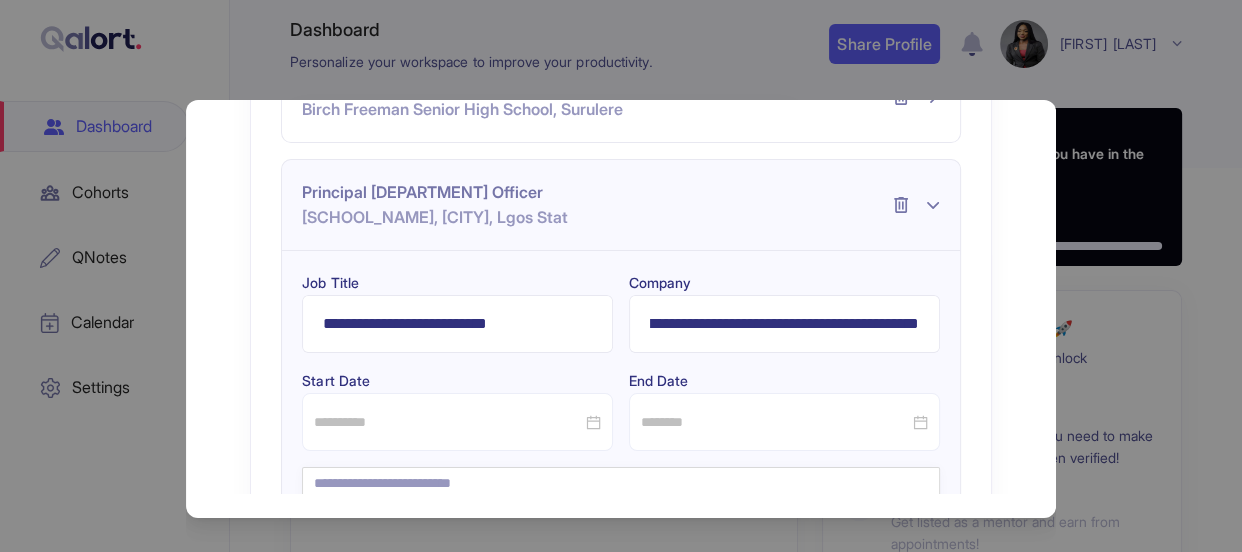 scroll, scrollTop: 0, scrollLeft: 70, axis: horizontal 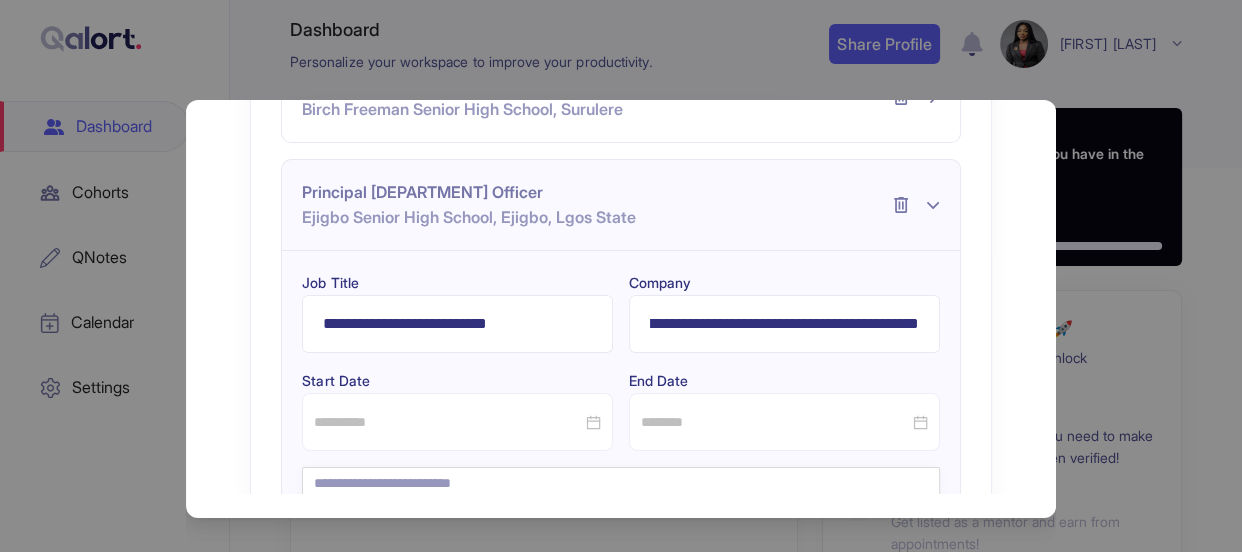 click on "**********" at bounding box center (784, 324) 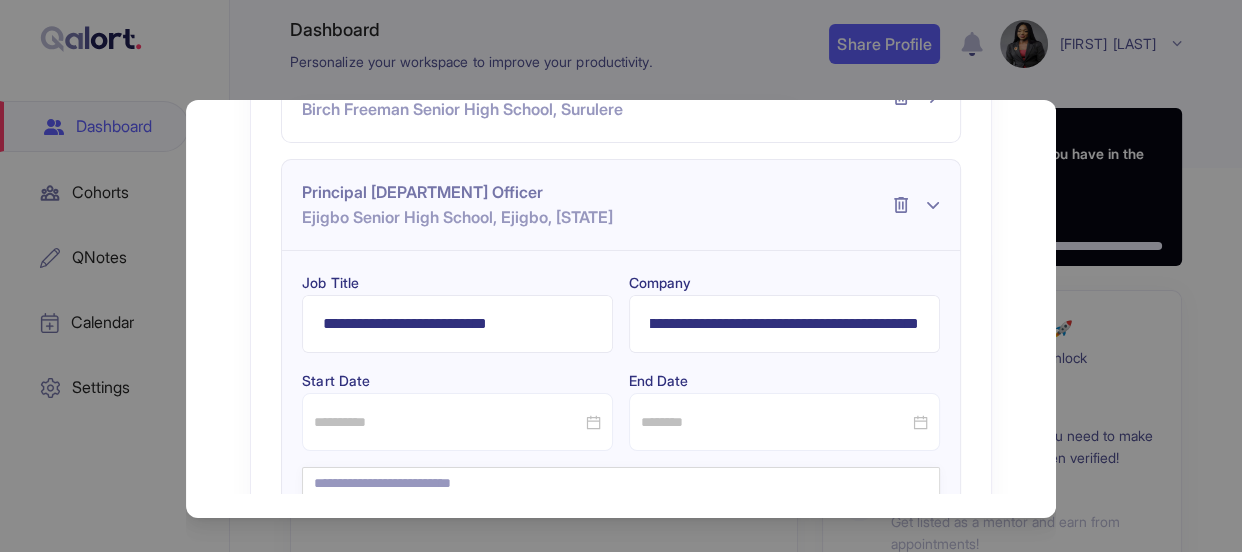 click on "**********" at bounding box center [784, 324] 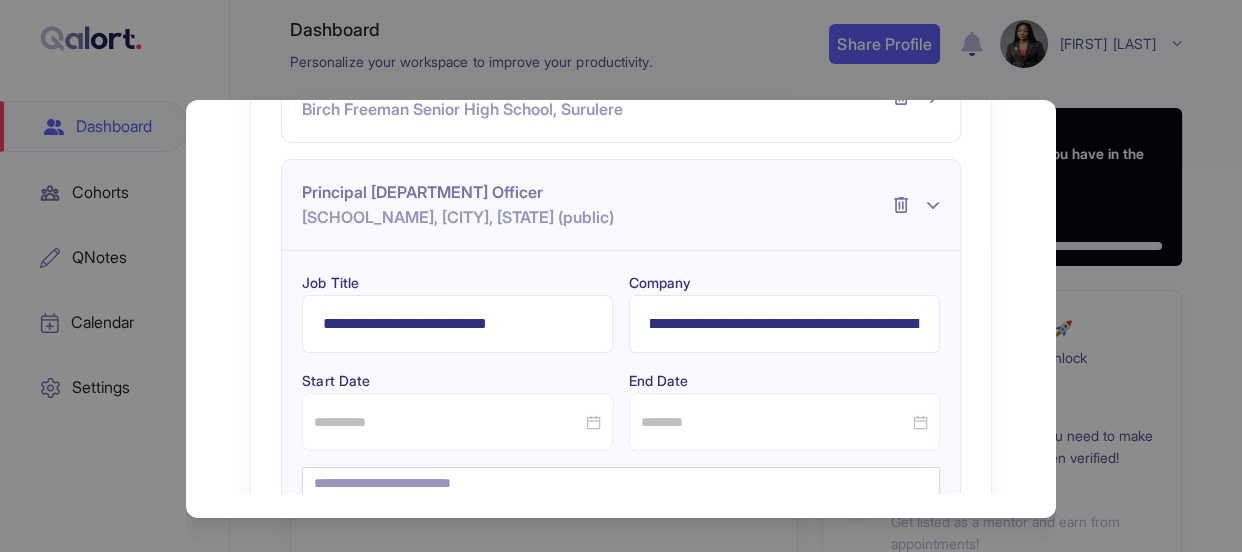 scroll, scrollTop: 0, scrollLeft: 0, axis: both 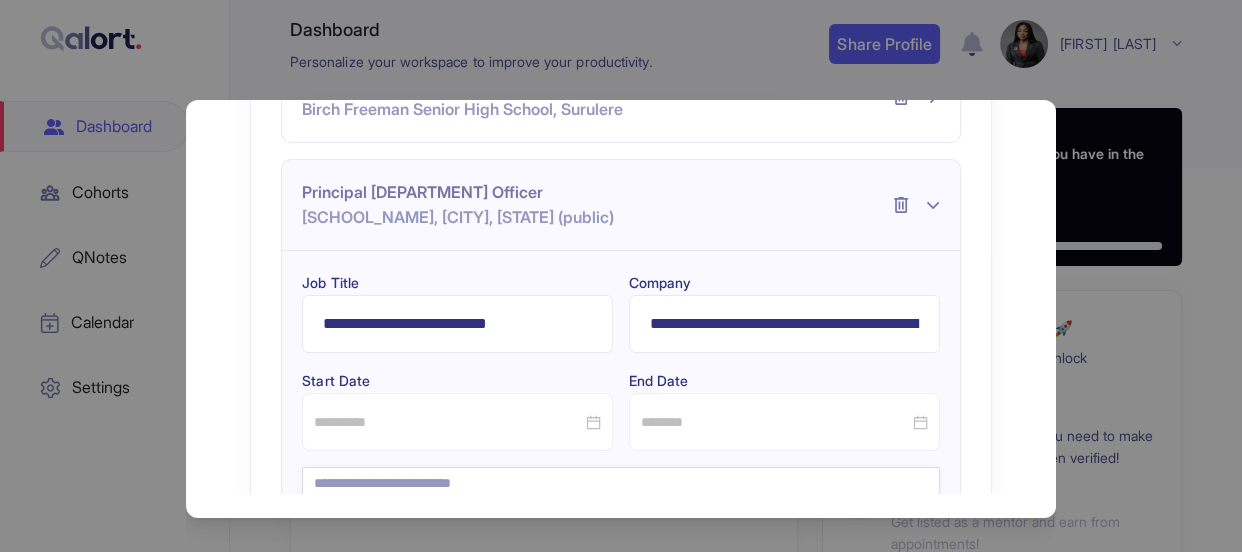 type on "**********" 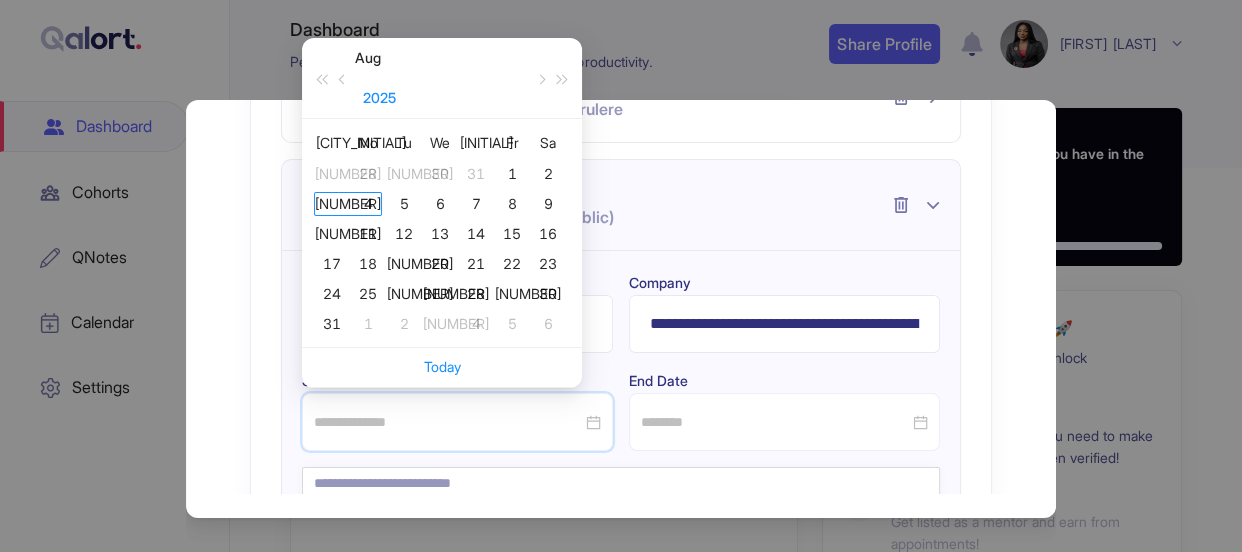 type on "**********" 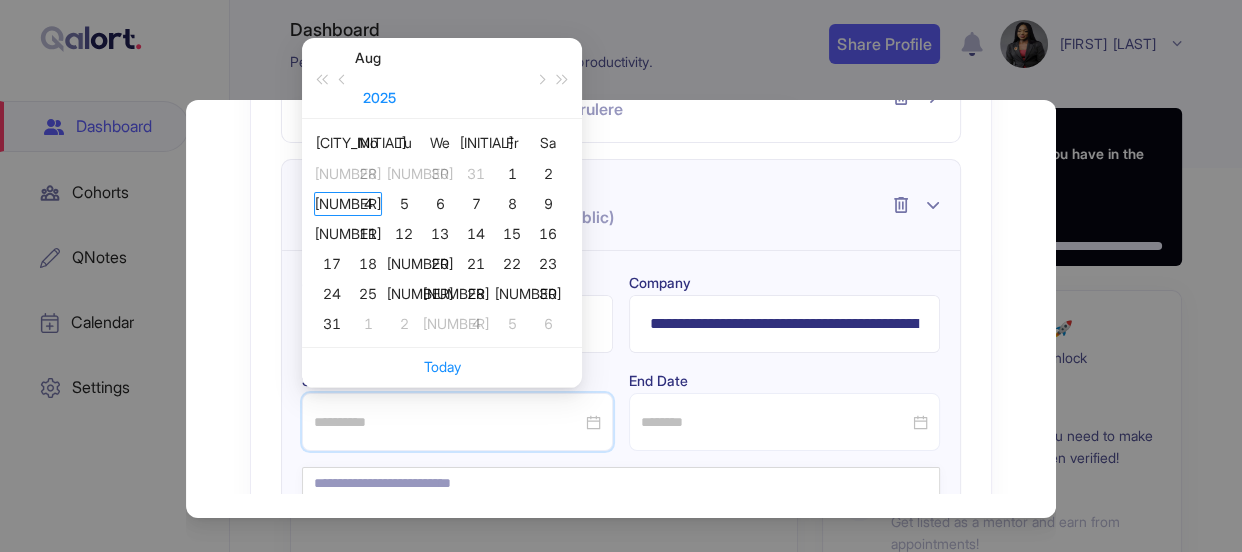 click on "2025" at bounding box center [379, 98] 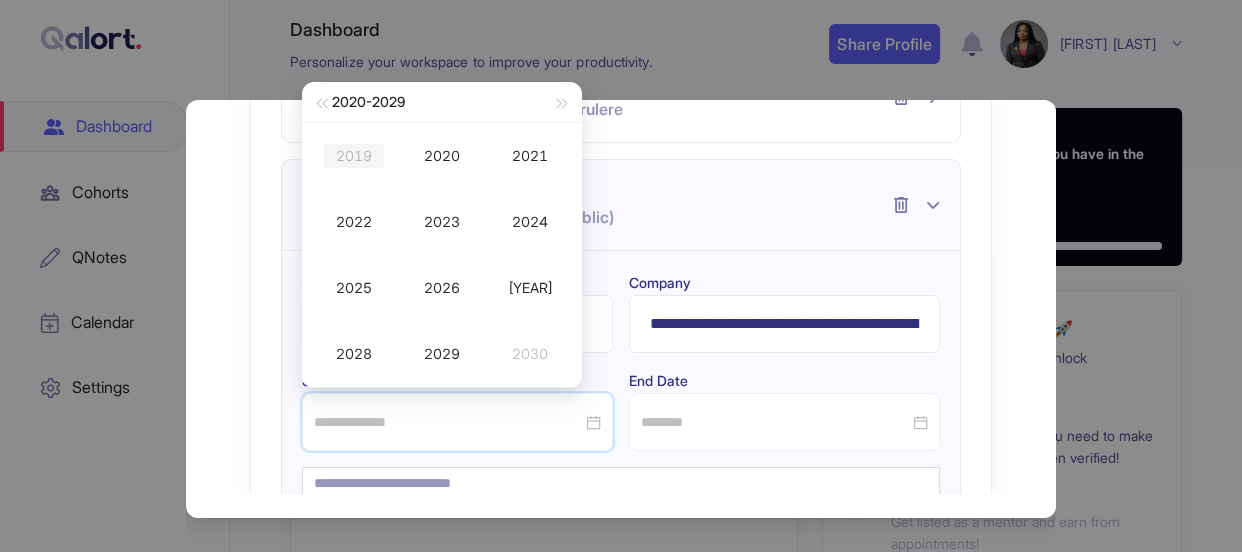 type on "**********" 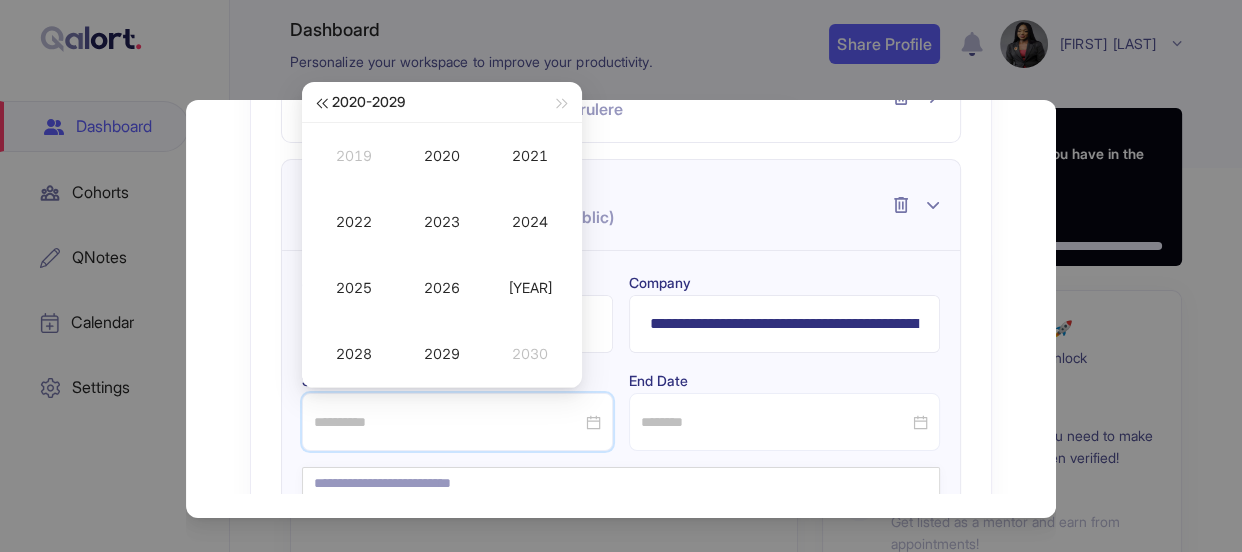 click at bounding box center (321, 104) 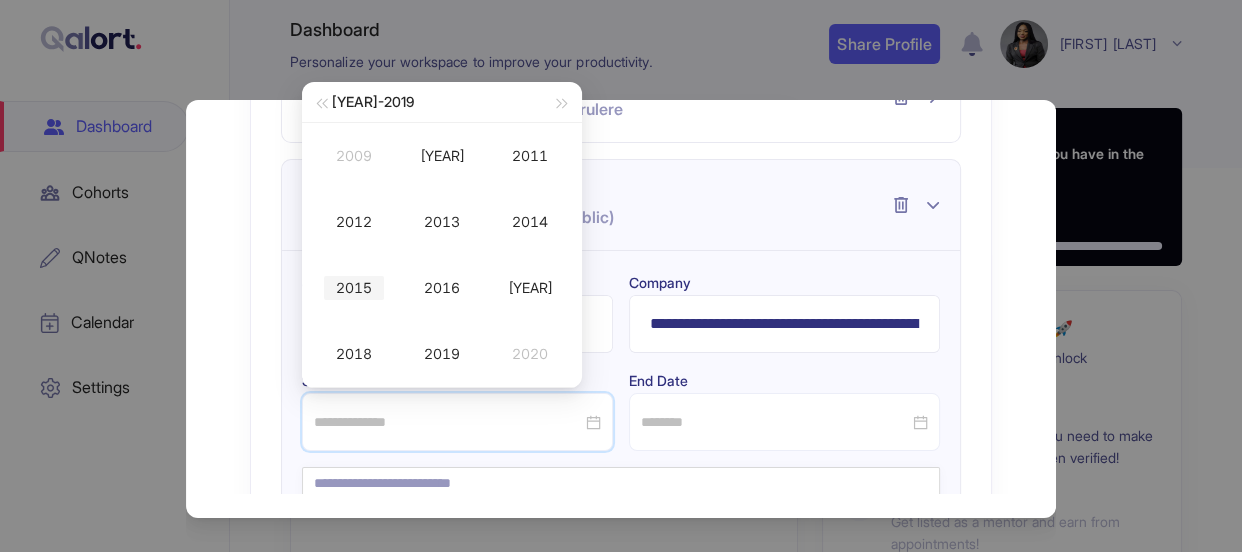 click on "2015" at bounding box center [354, 288] 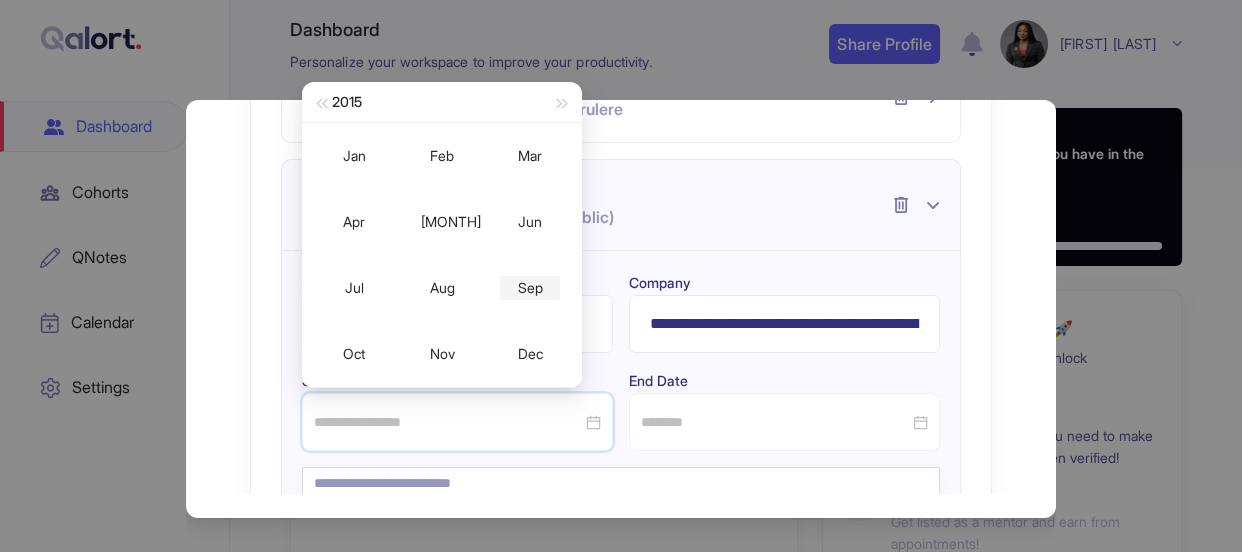 click on "Sep" at bounding box center [530, 288] 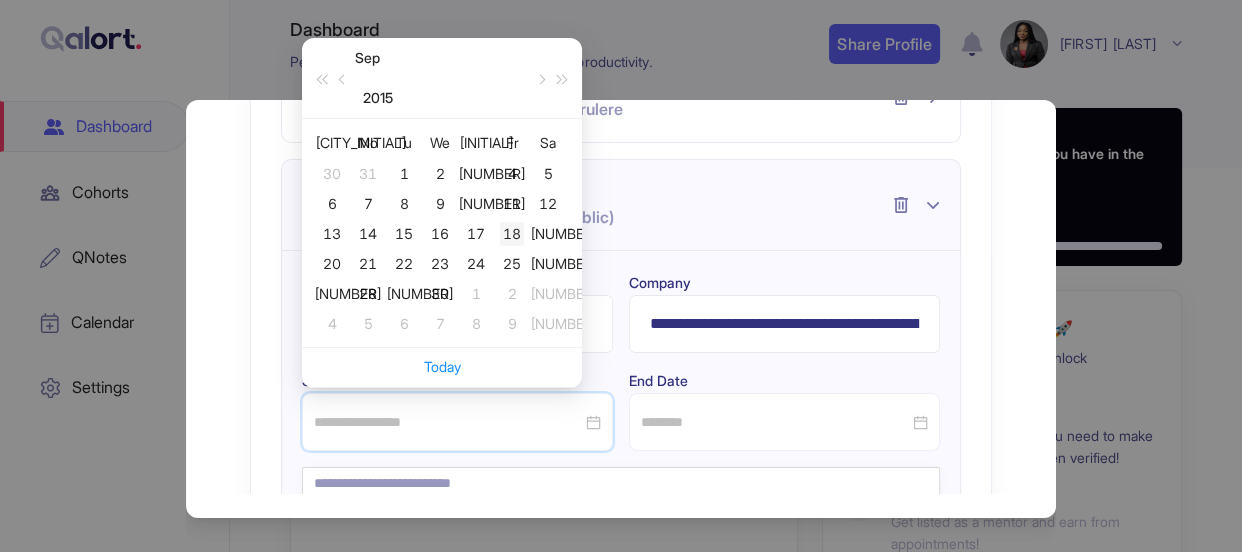 type on "**********" 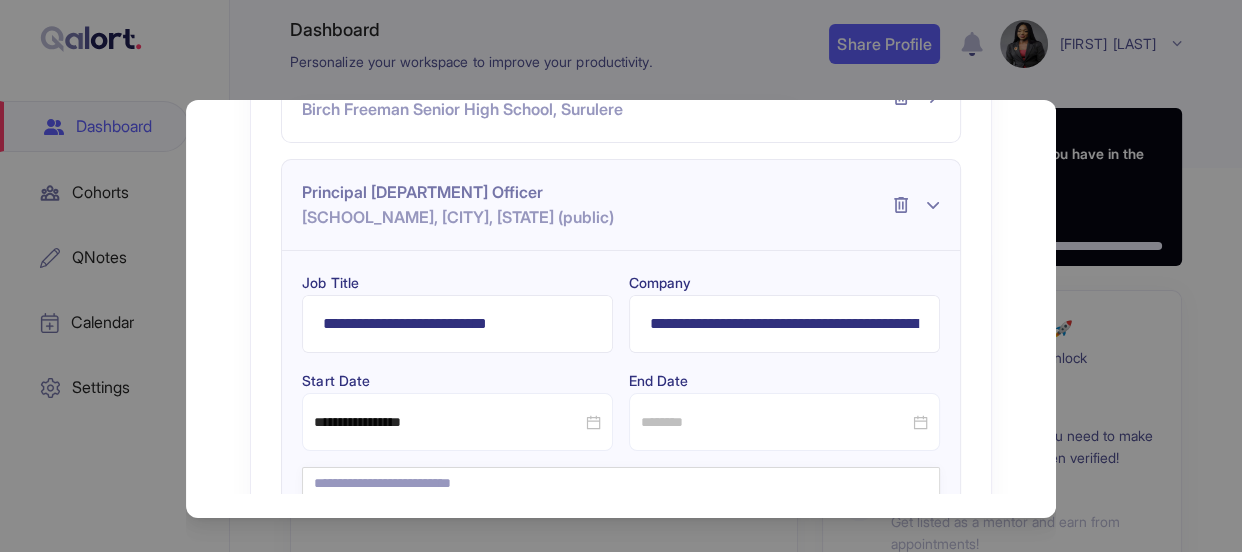 click at bounding box center [784, 422] 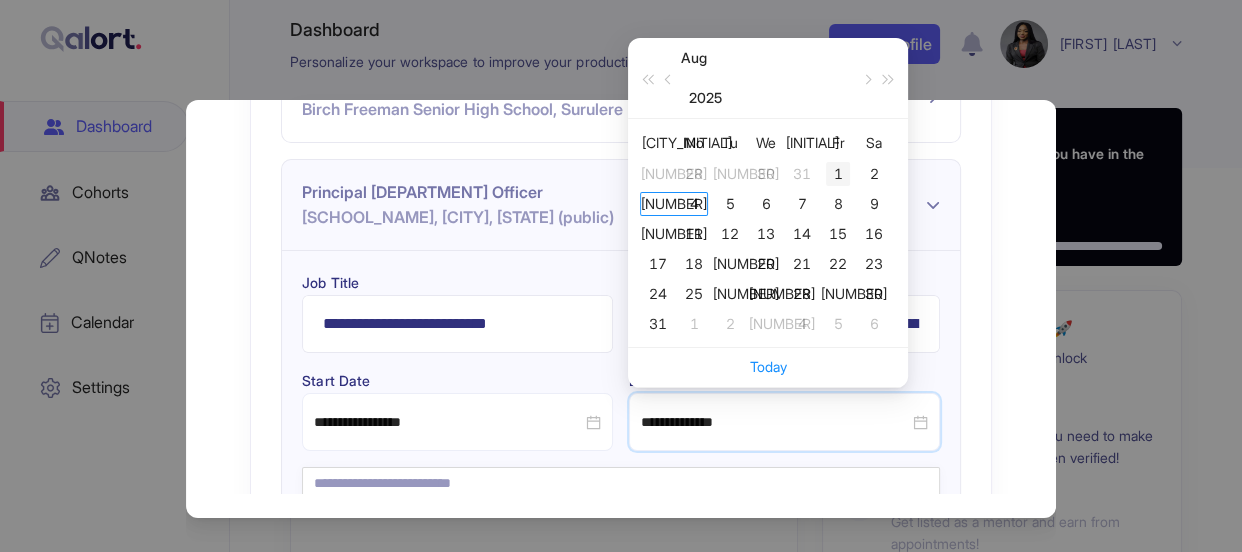 type on "**********" 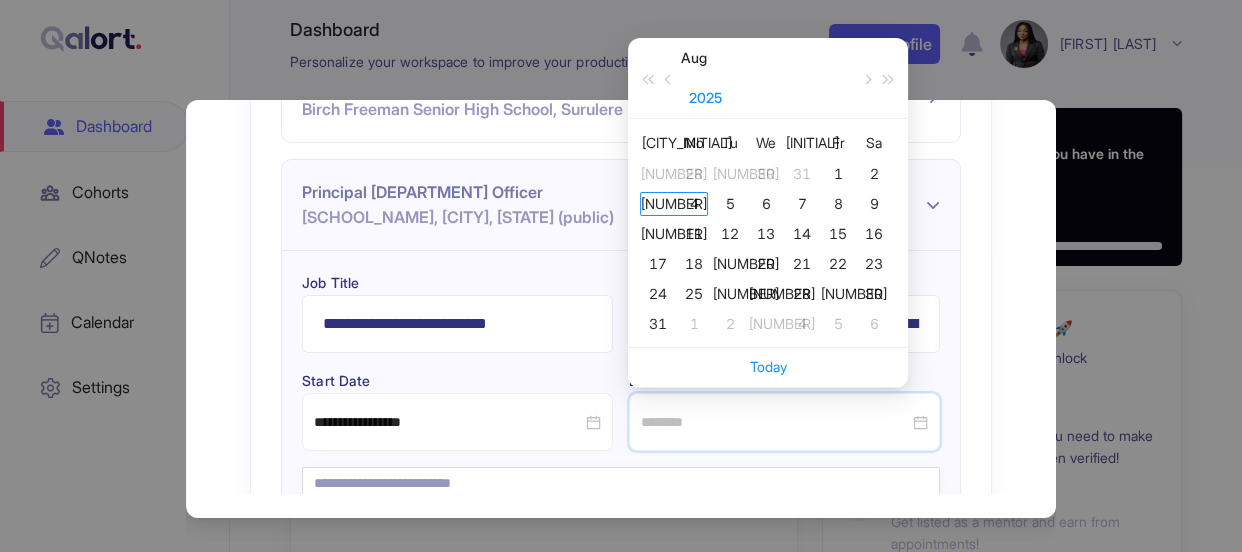 click on "2025" at bounding box center (705, 98) 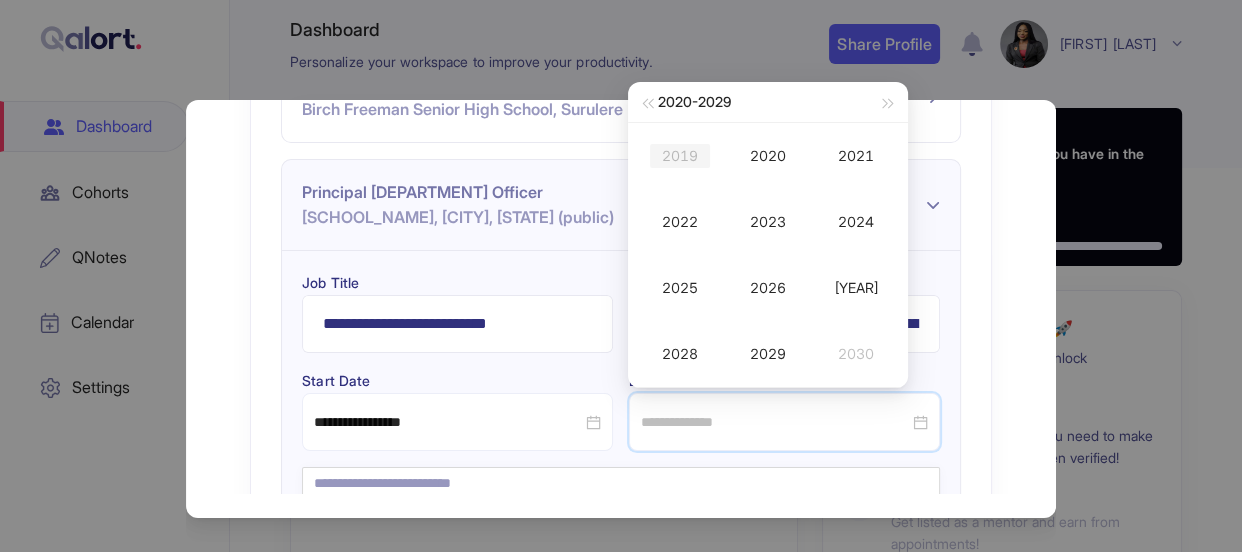 type on "**********" 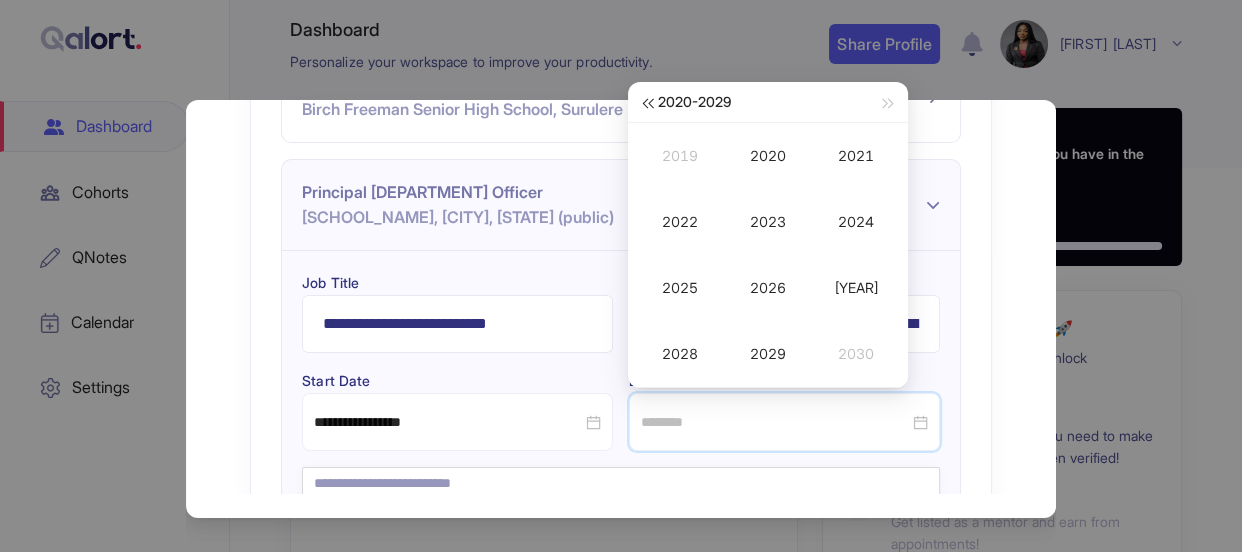 click at bounding box center [647, 102] 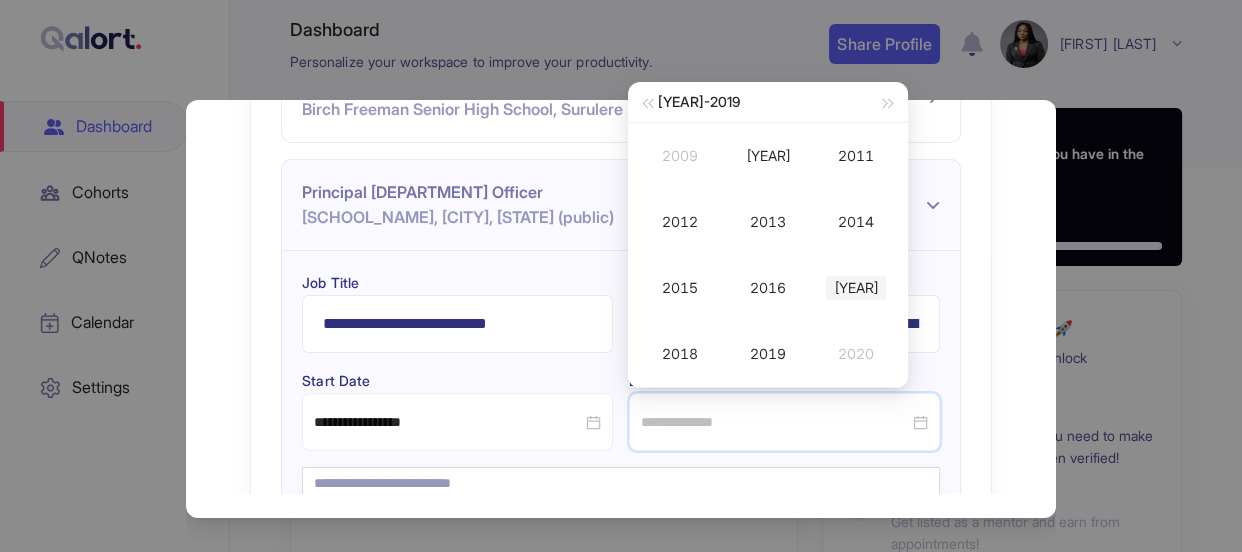 click on "[YEAR]" at bounding box center [856, 288] 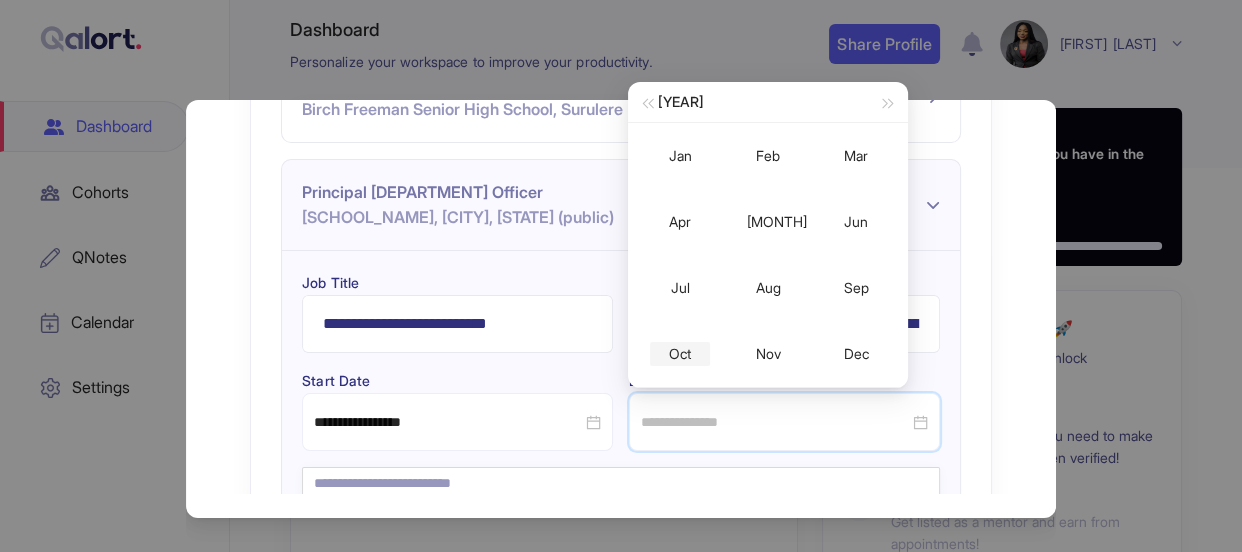 click on "Oct" at bounding box center (680, 354) 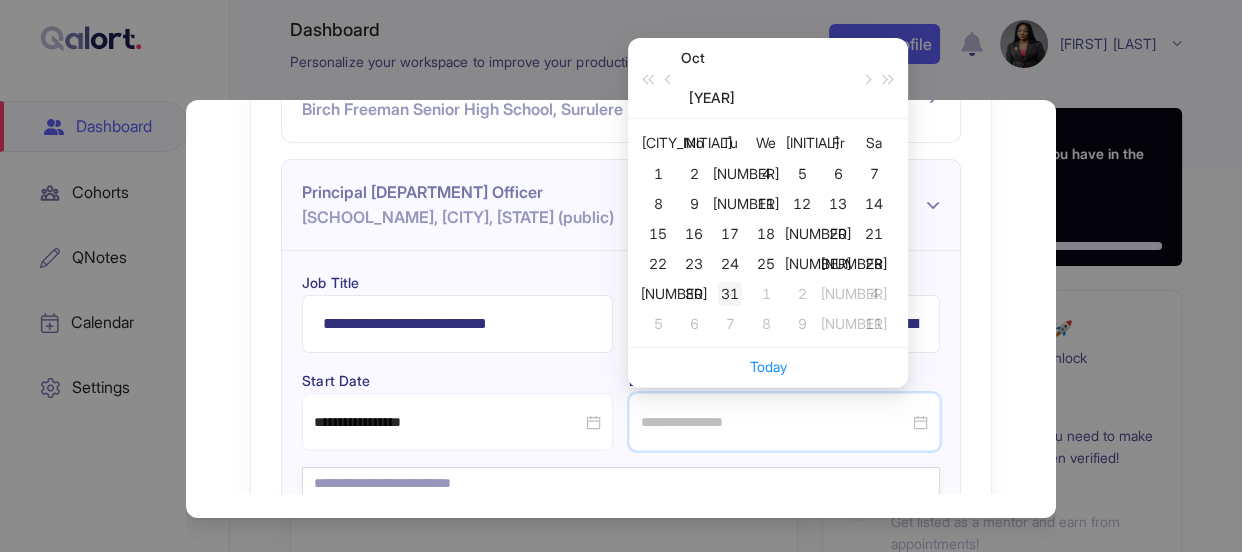 type on "**********" 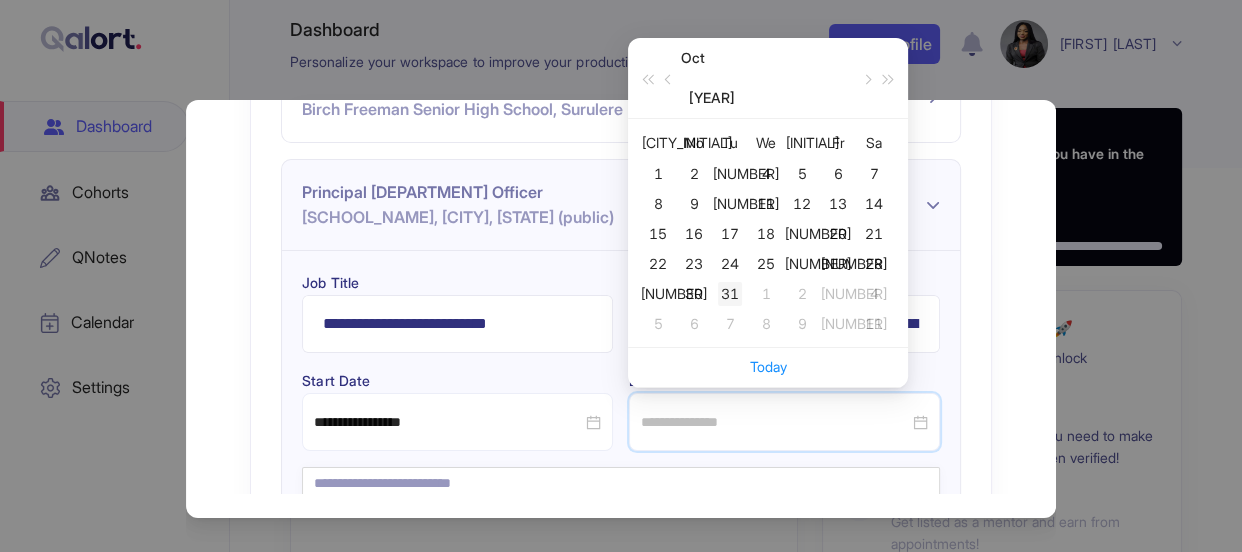 click on "31" at bounding box center [730, 294] 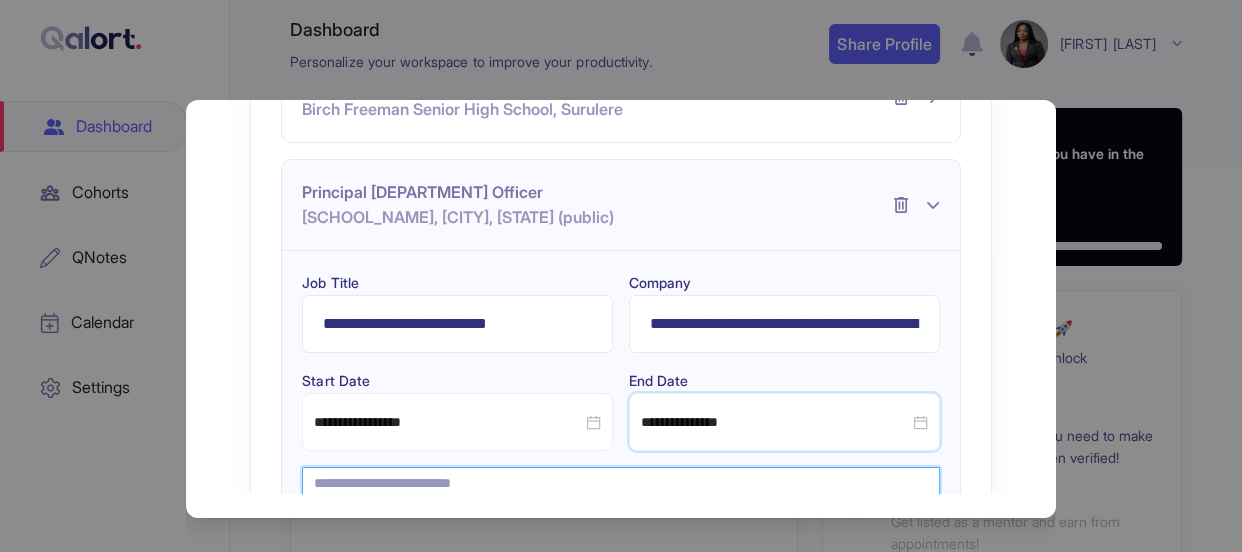 click at bounding box center [620, 538] 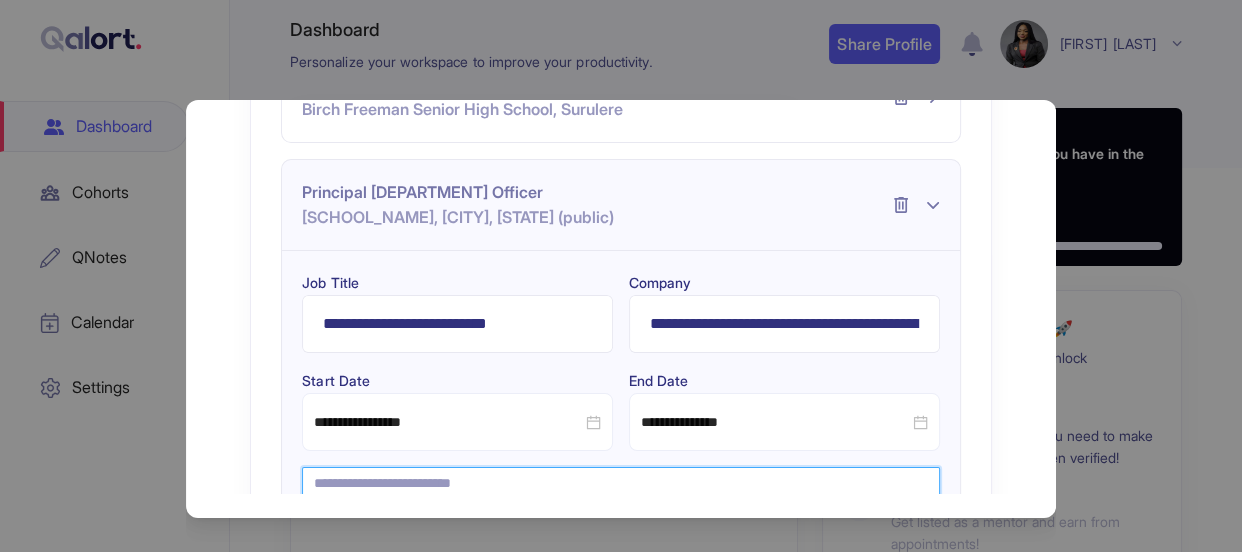 paste on "**********" 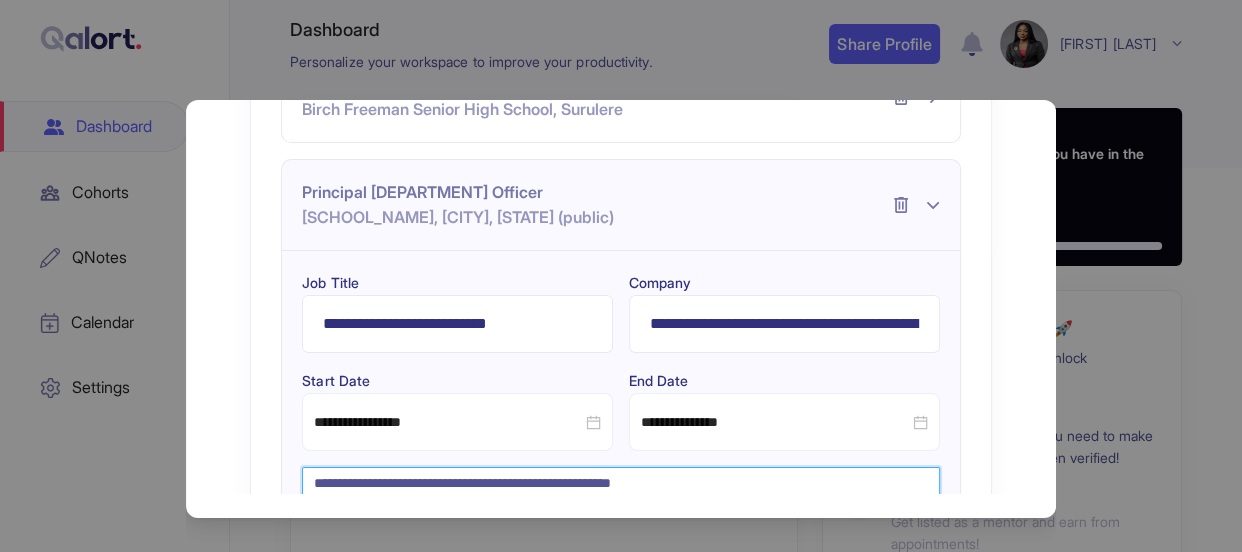 scroll, scrollTop: 185, scrollLeft: 0, axis: vertical 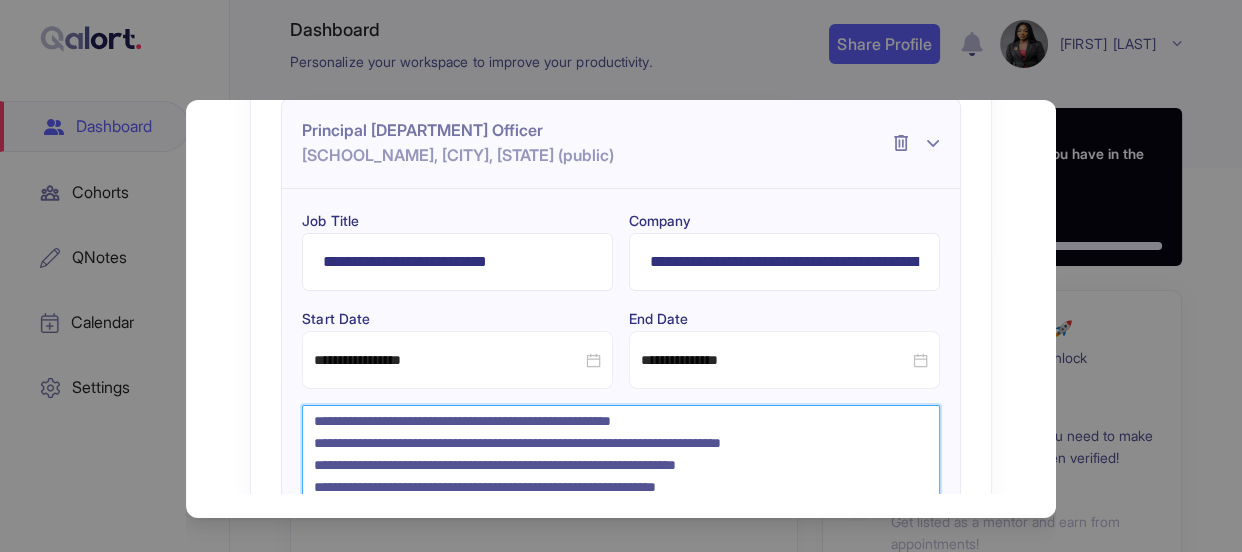 click on "**********" at bounding box center [621, 476] 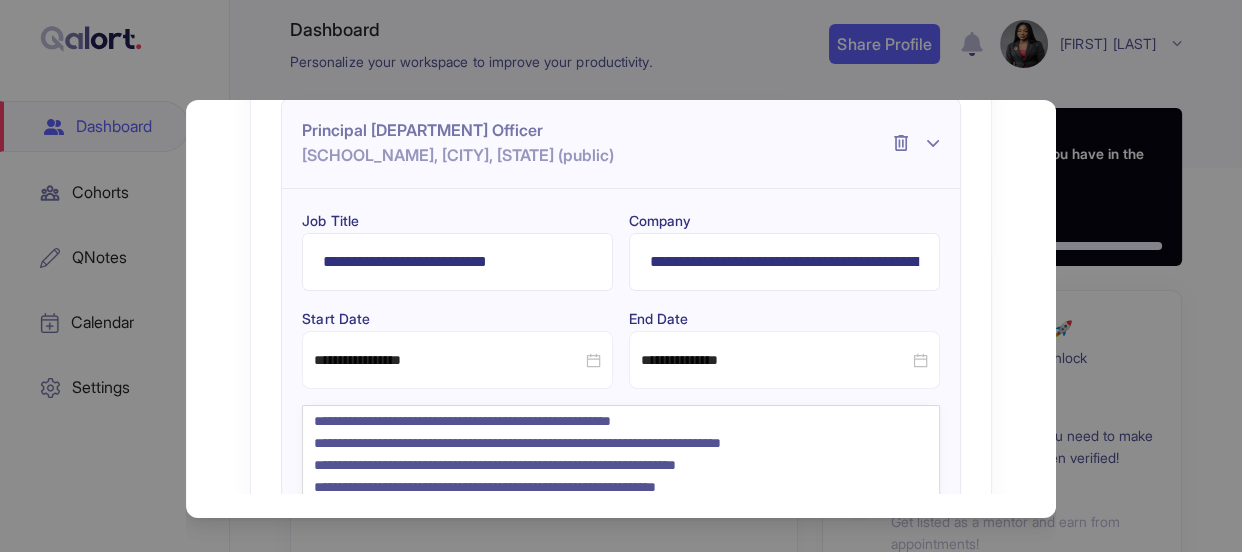 click on "**********" at bounding box center (620, 119) 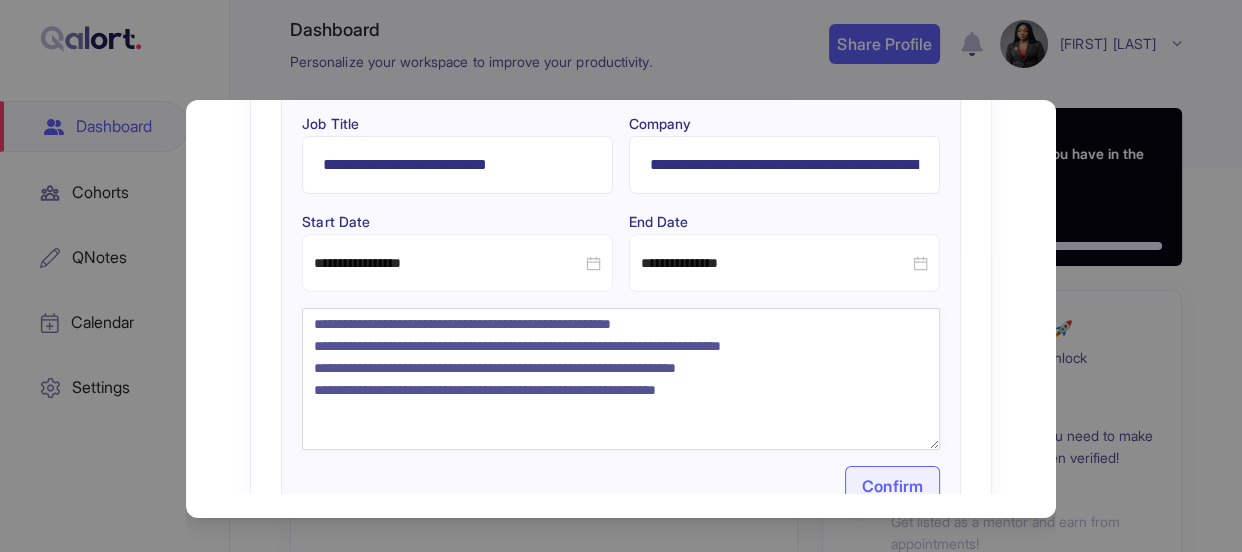 type 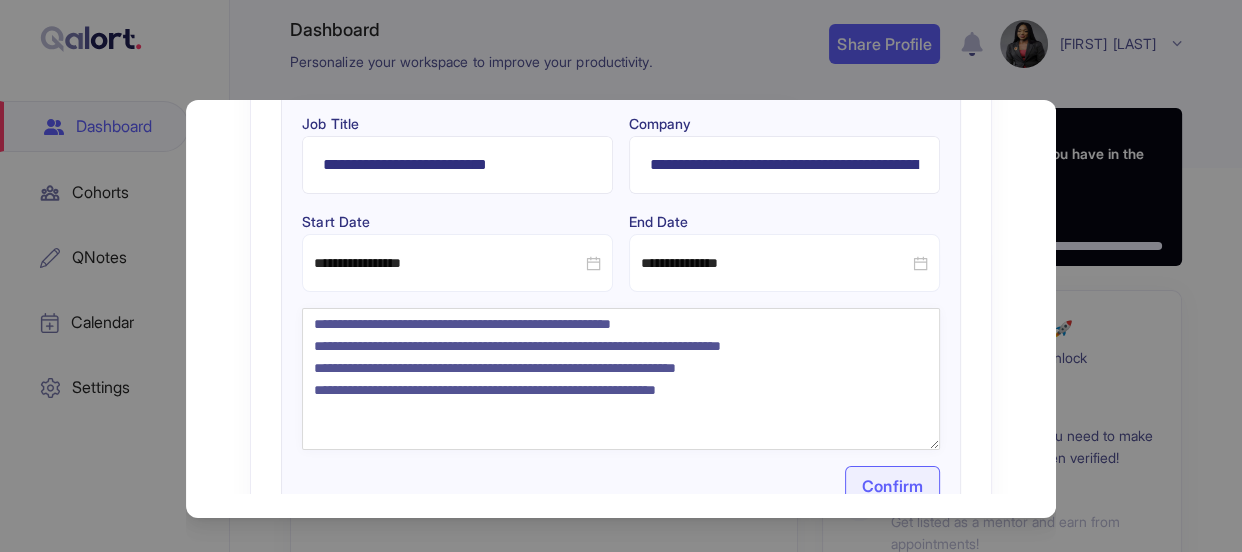 scroll, scrollTop: 403, scrollLeft: 0, axis: vertical 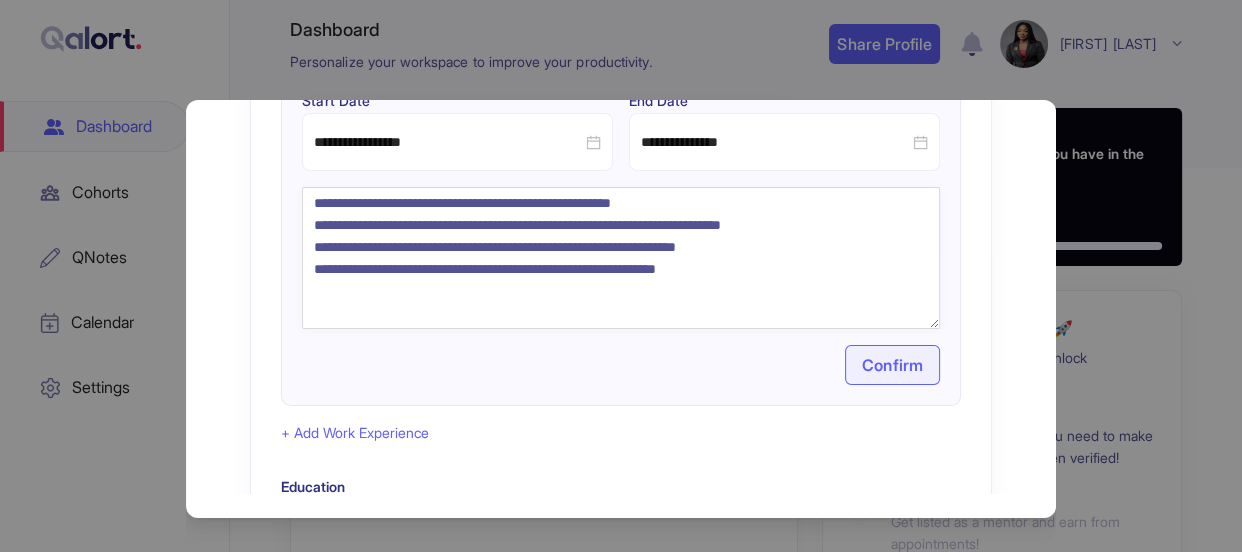 click on "Confirm" at bounding box center (892, 365) 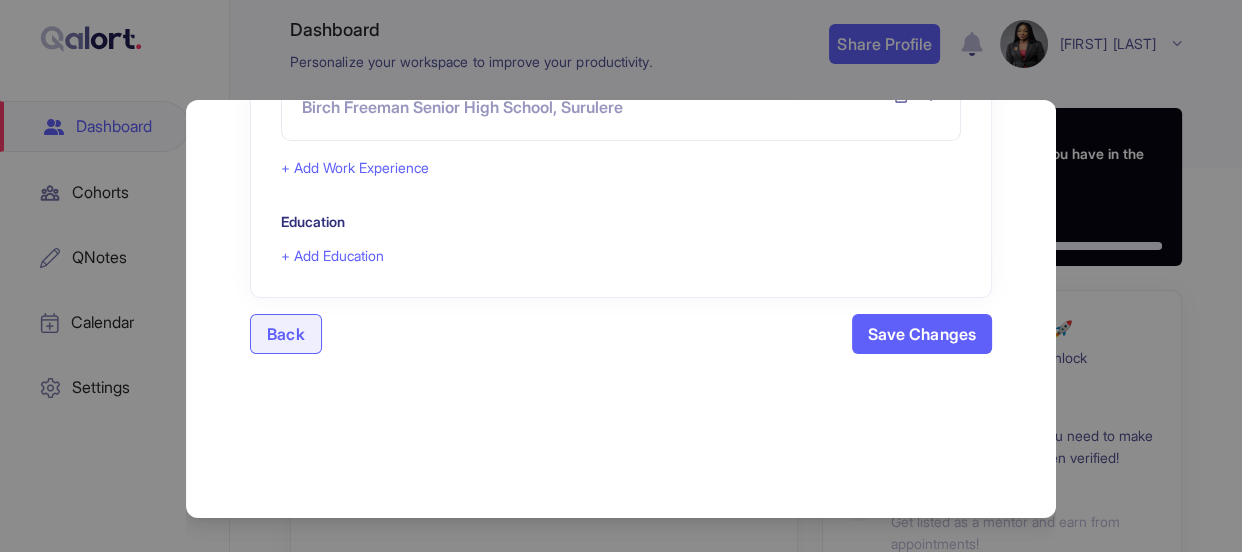 scroll, scrollTop: 123, scrollLeft: 0, axis: vertical 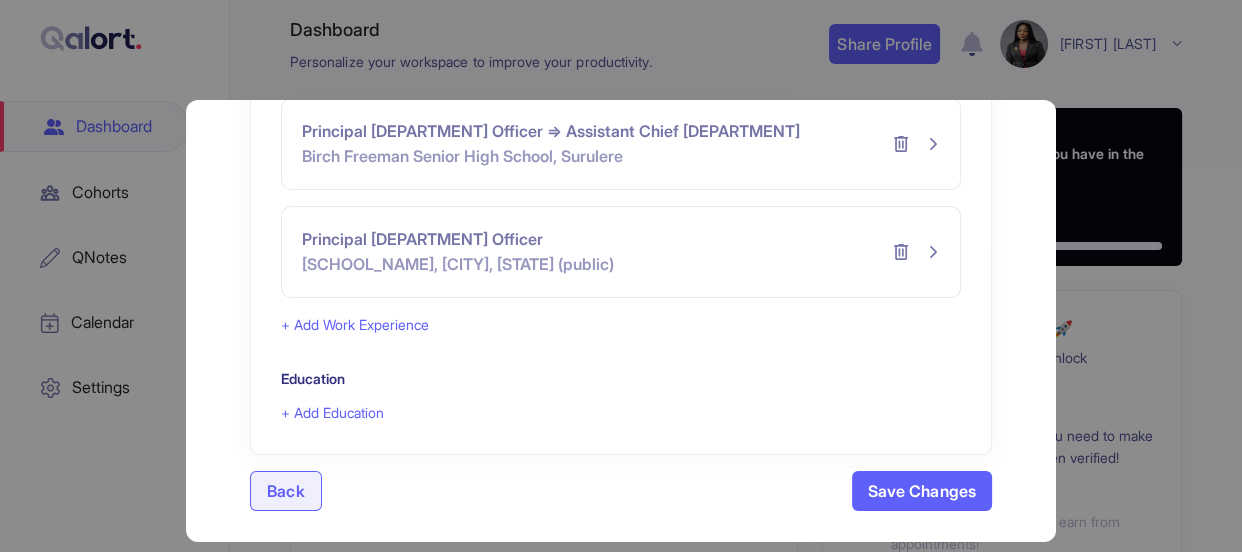 click on "+ Add Work Experience" at bounding box center (355, 325) 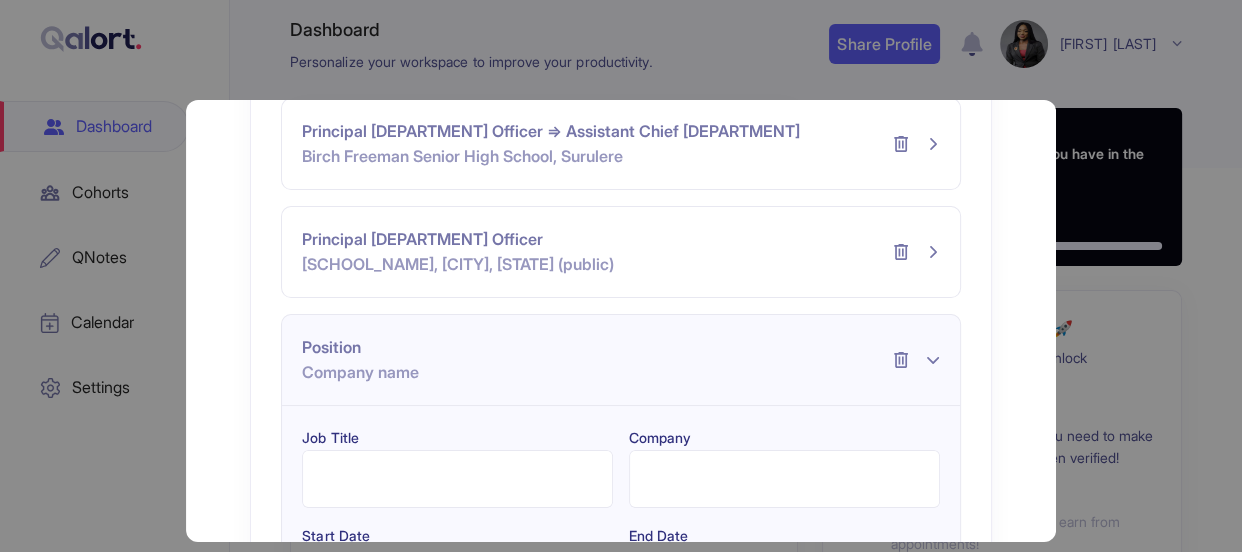 click on "Job Title" at bounding box center [457, 479] 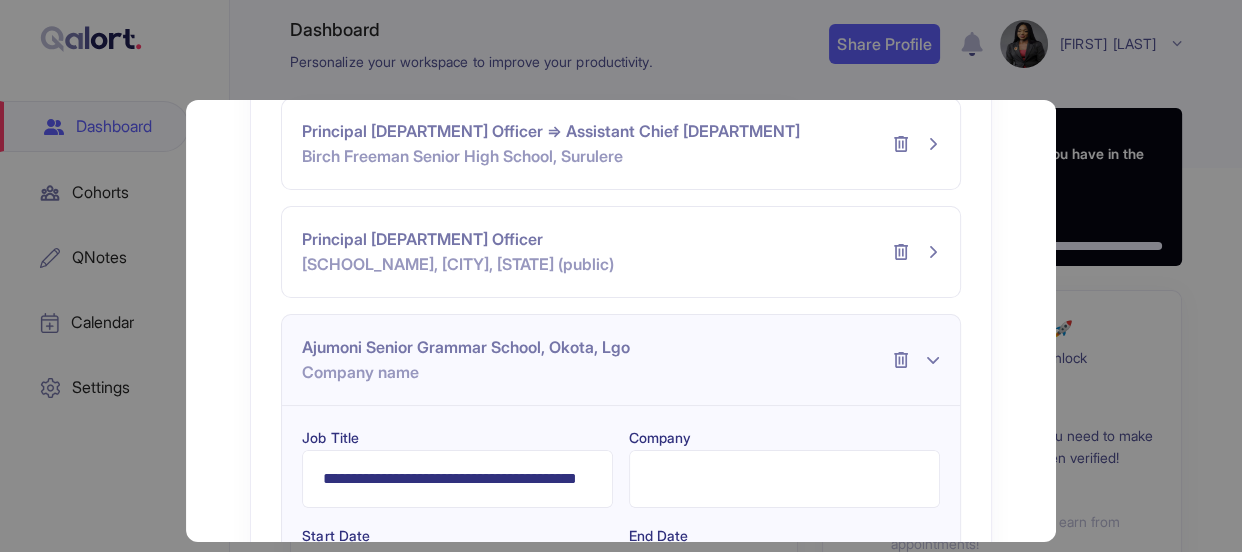 scroll, scrollTop: 0, scrollLeft: 75, axis: horizontal 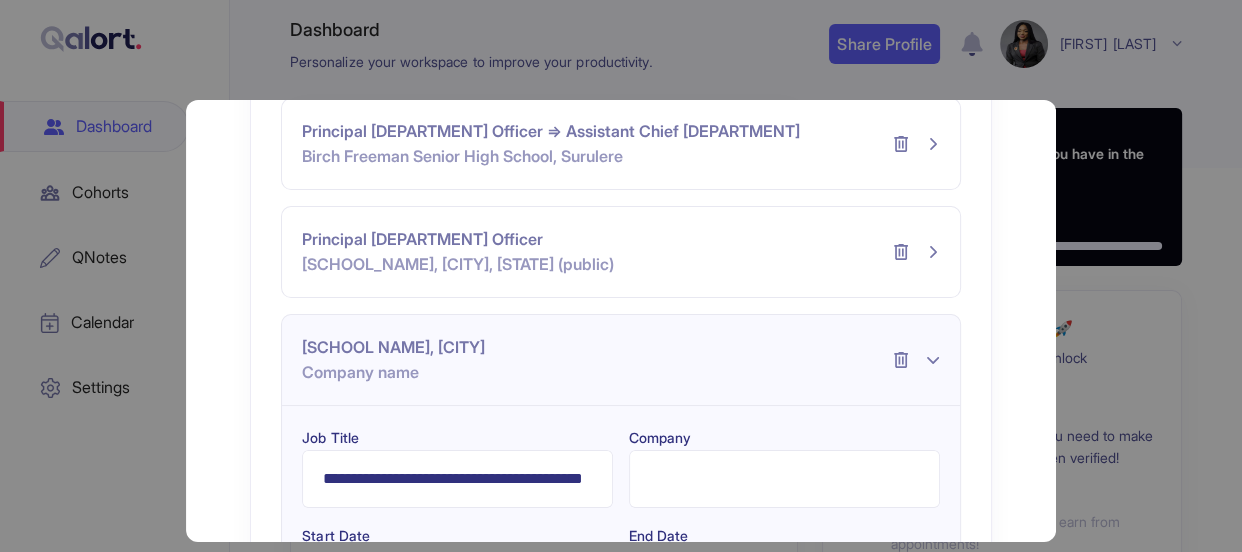 click on "**********" at bounding box center [457, 479] 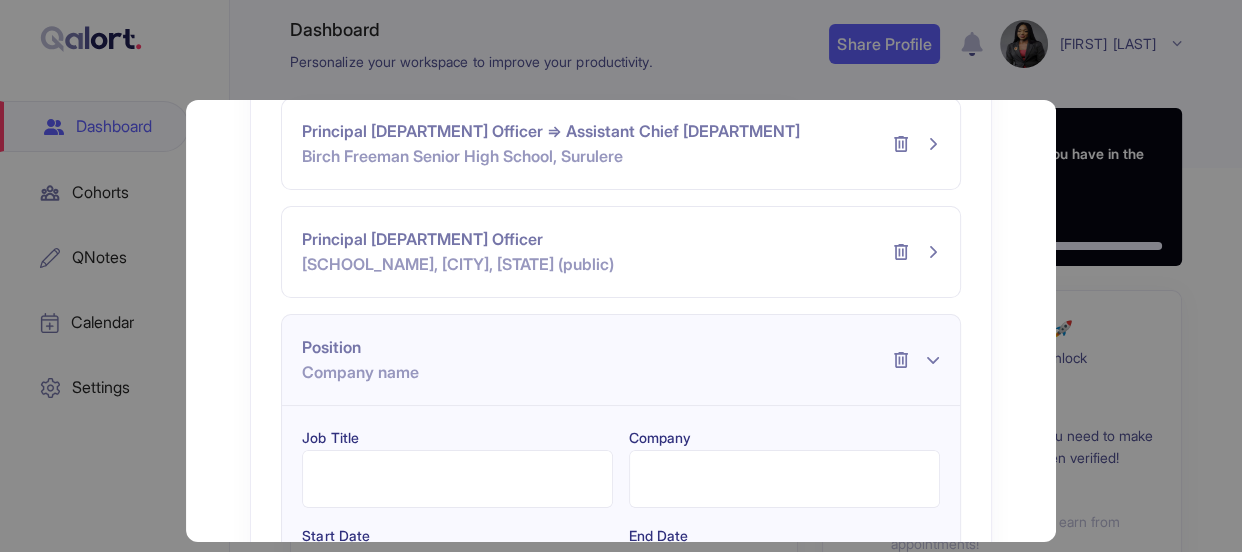 scroll, scrollTop: 0, scrollLeft: 0, axis: both 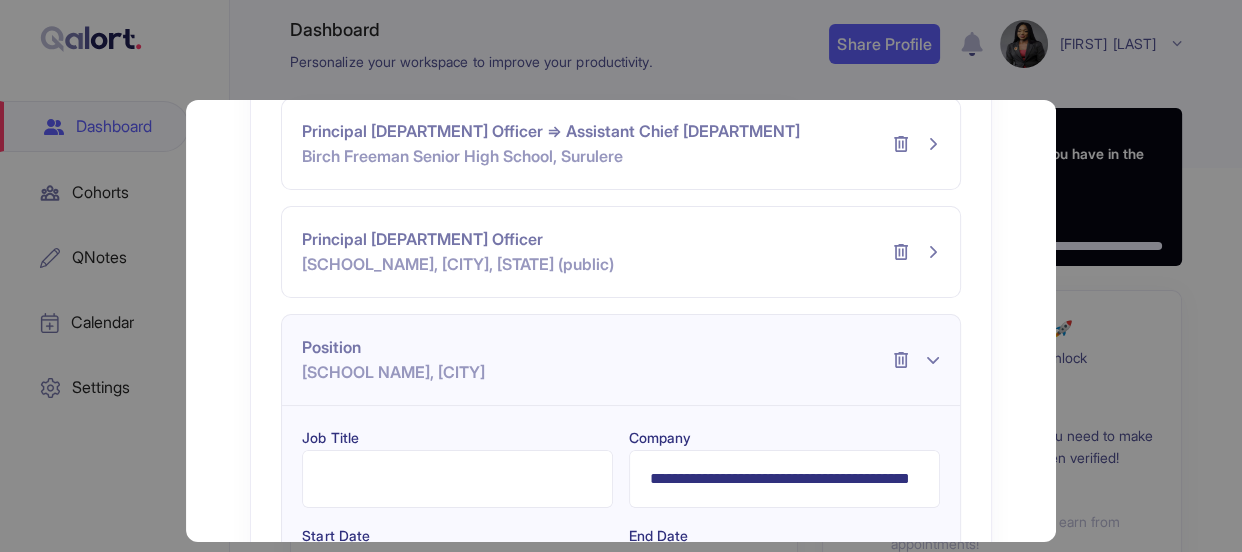 click on "**********" at bounding box center (784, 479) 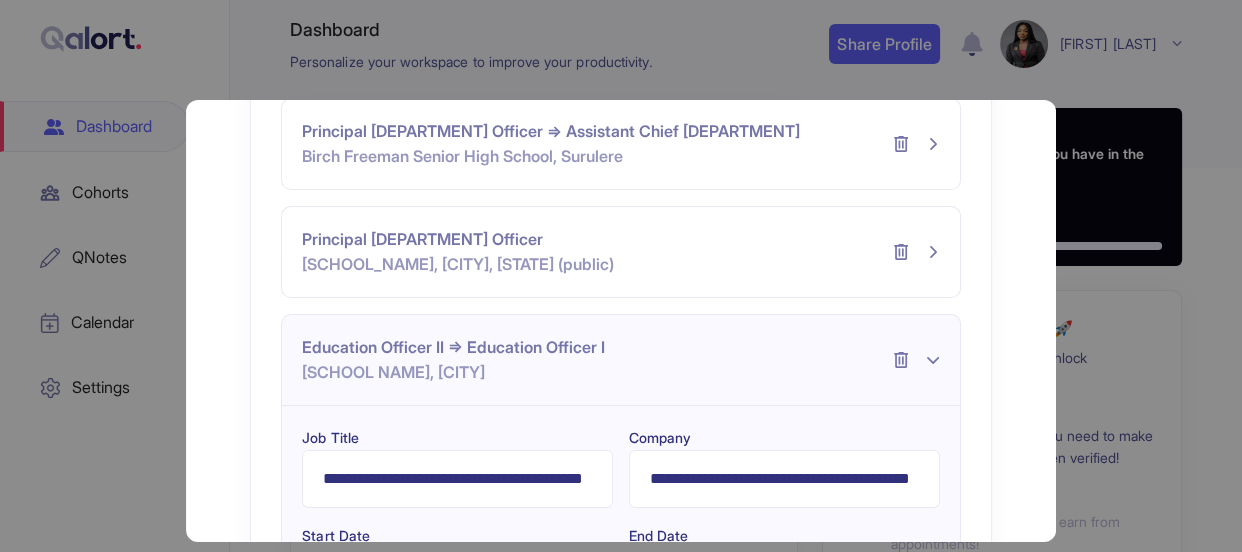 scroll, scrollTop: 0, scrollLeft: 46, axis: horizontal 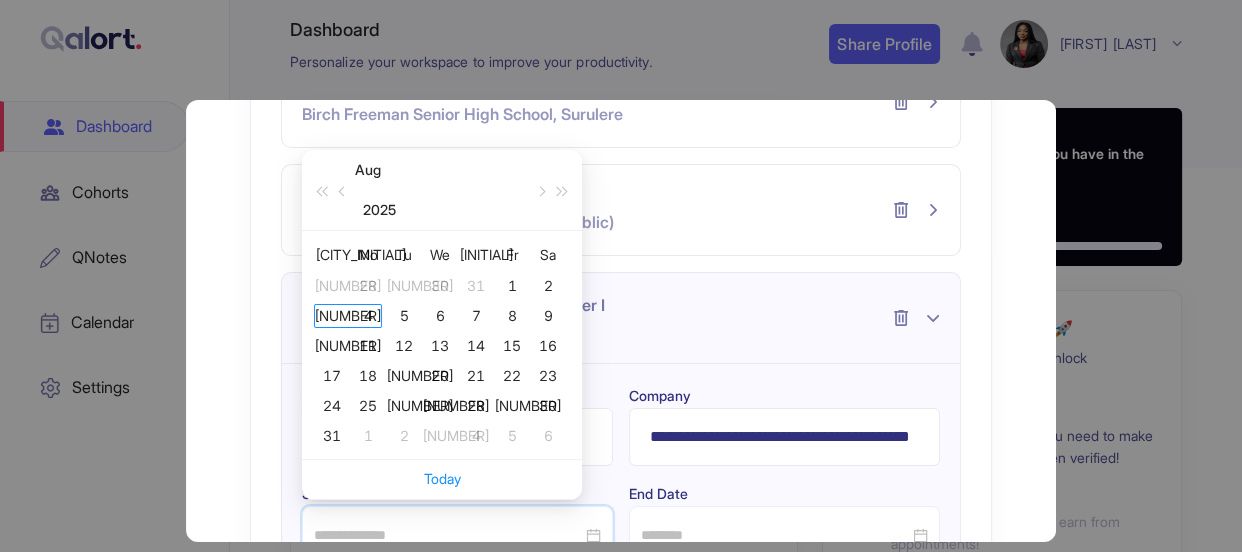 type on "**********" 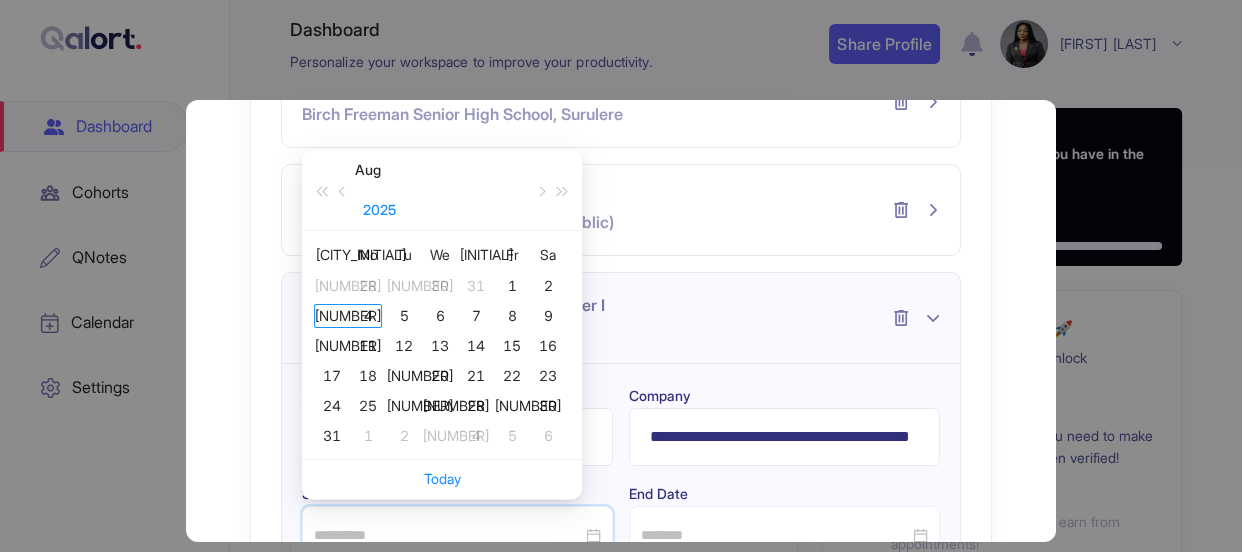 click on "2025" at bounding box center (379, 210) 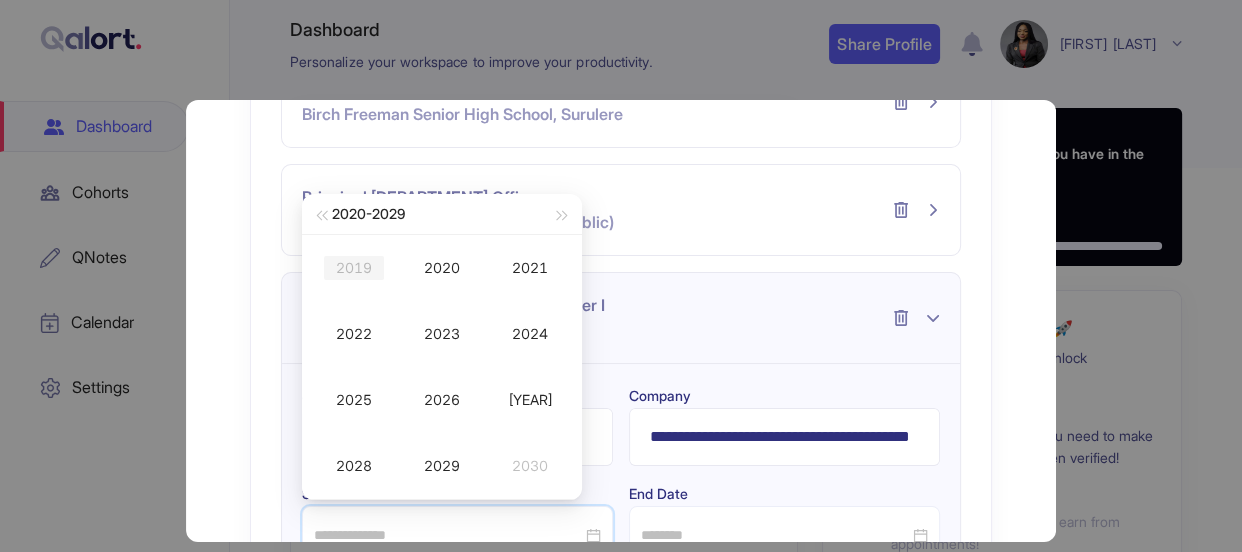 type on "**********" 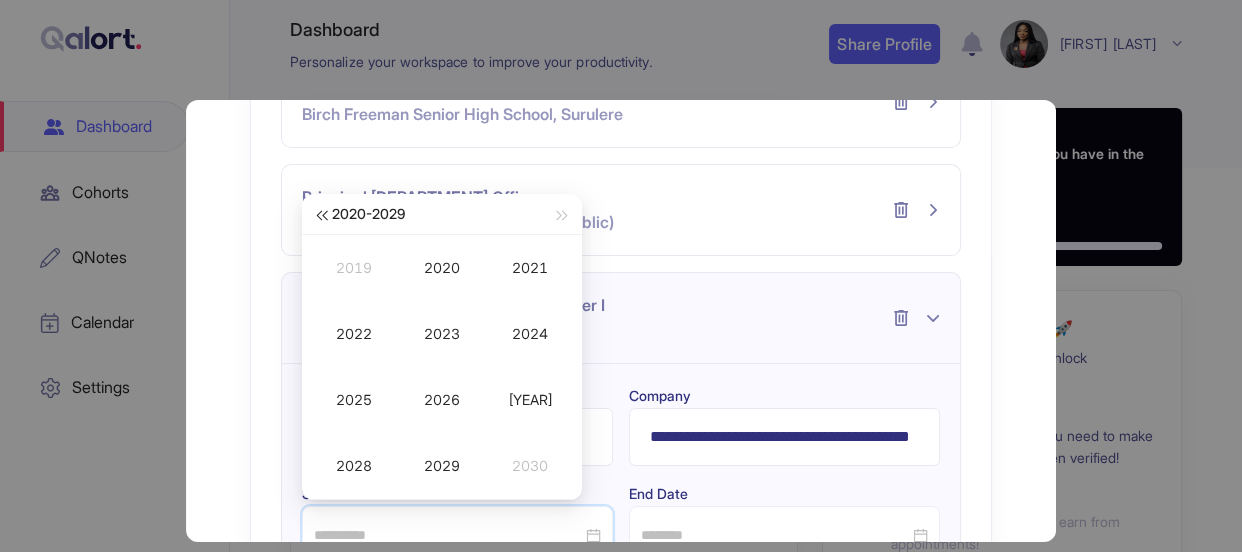 click at bounding box center (321, 214) 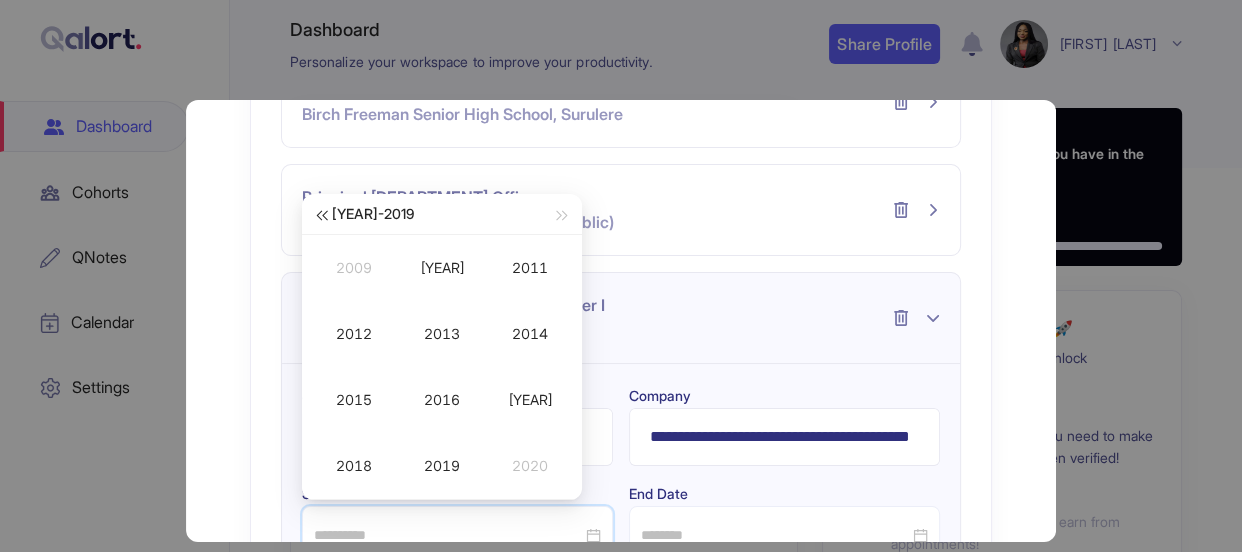 click at bounding box center [321, 214] 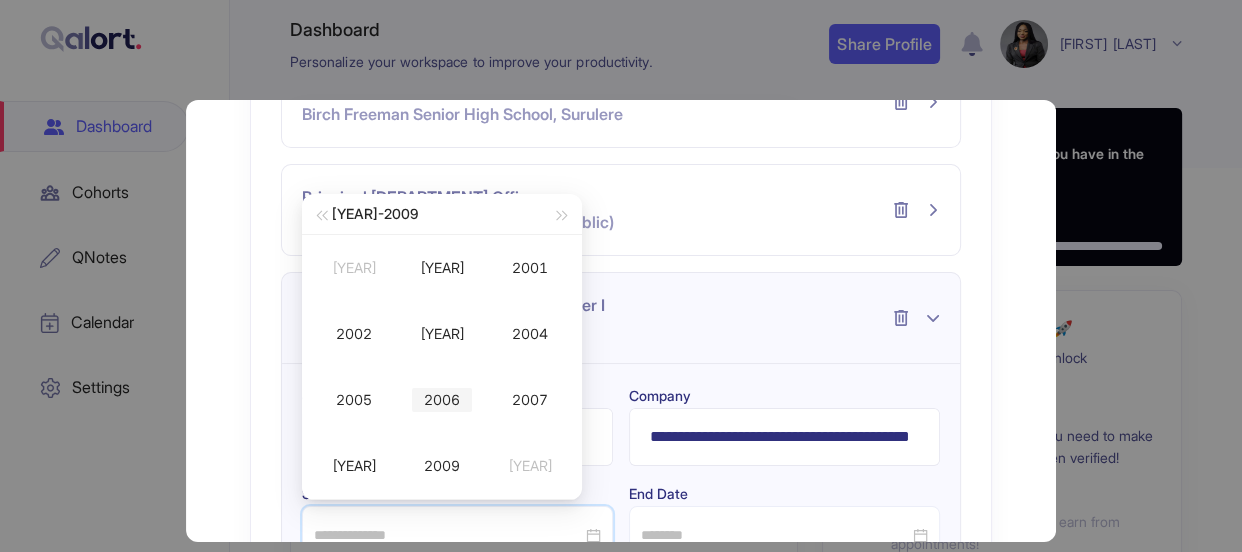 click on "2006" at bounding box center (442, 400) 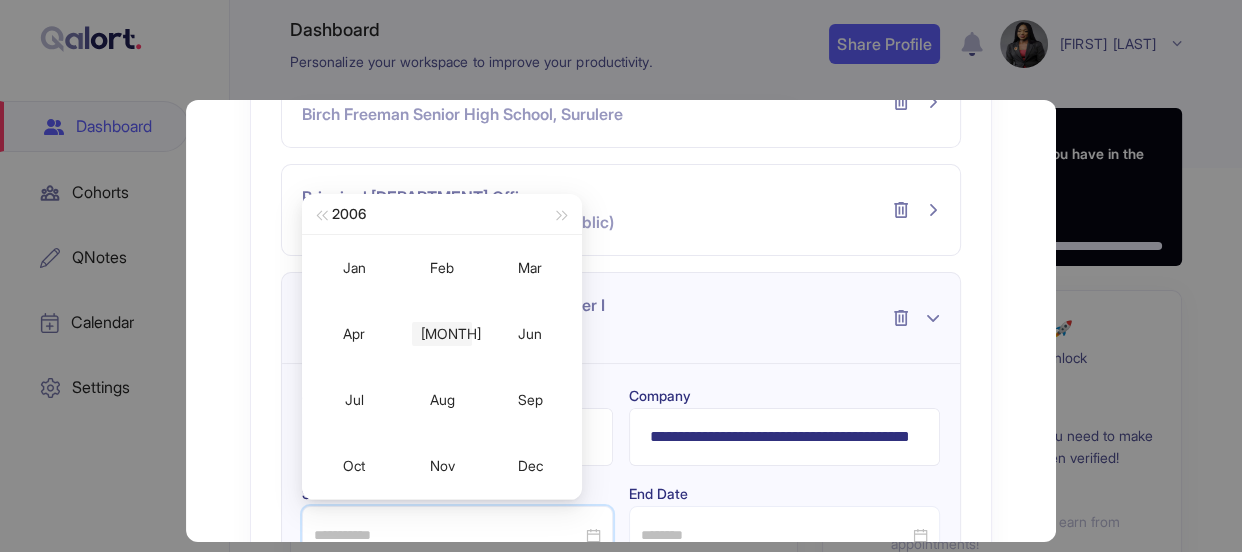 click on "[MONTH]" at bounding box center [442, 334] 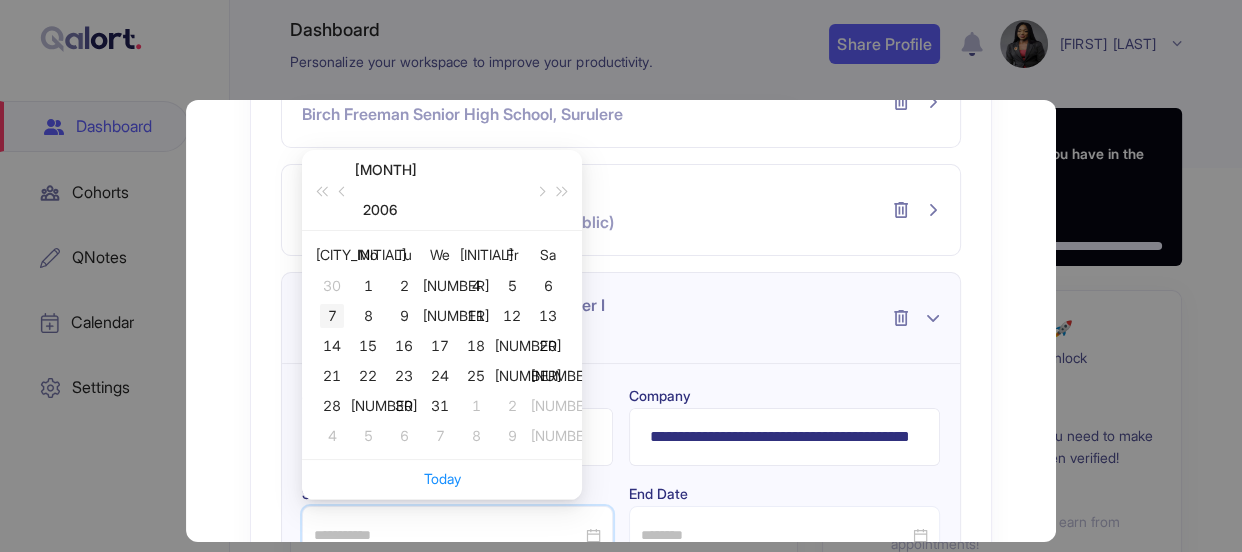 type on "**********" 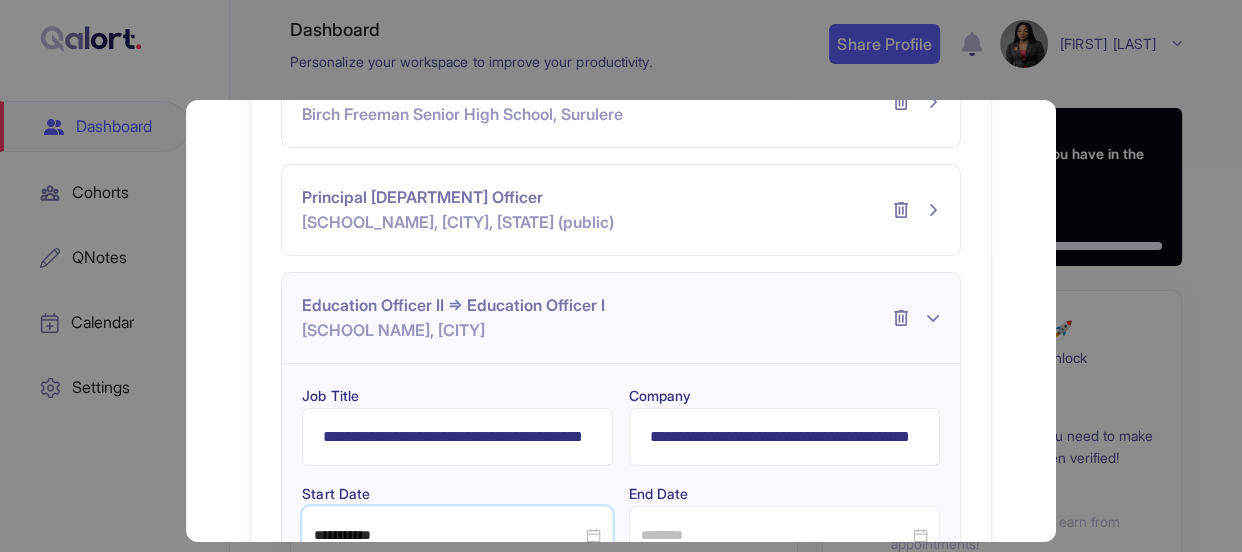 click at bounding box center (784, 535) 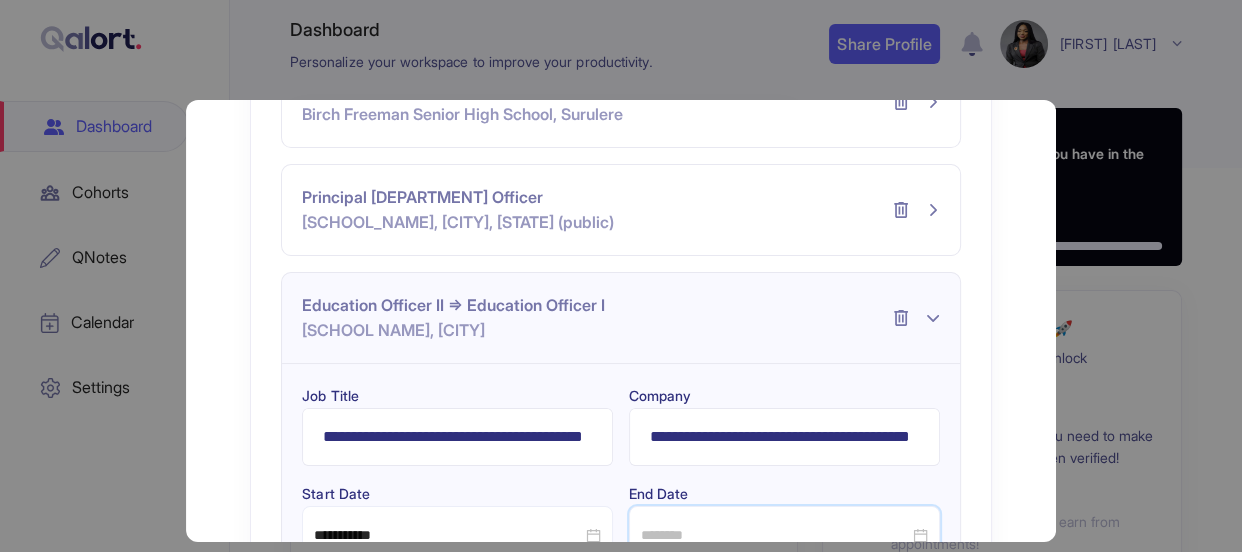 scroll, scrollTop: 270, scrollLeft: 0, axis: vertical 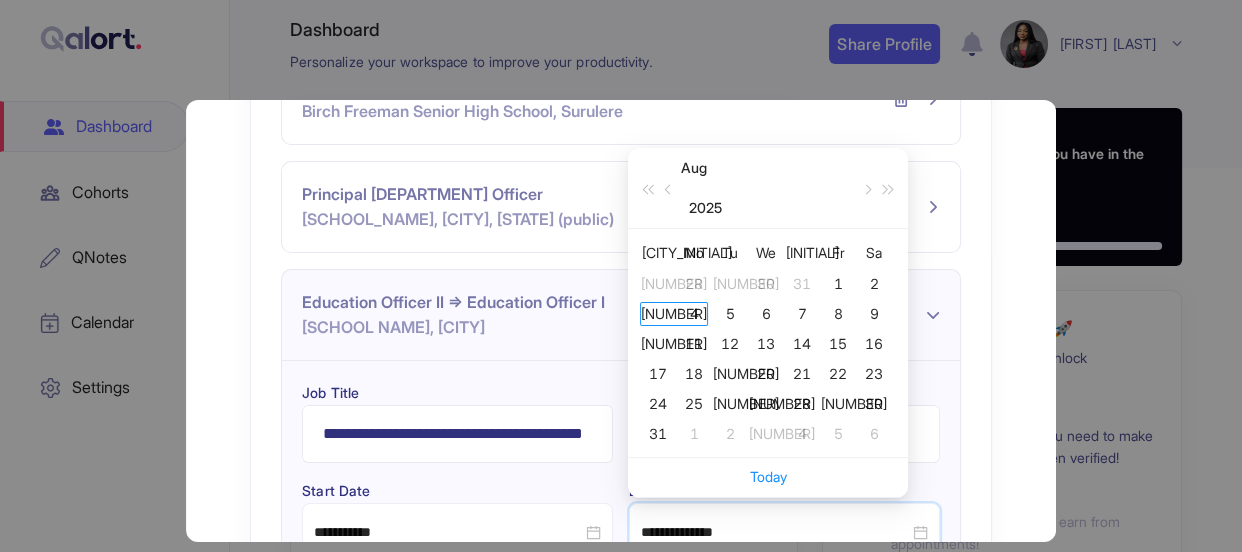 type on "**********" 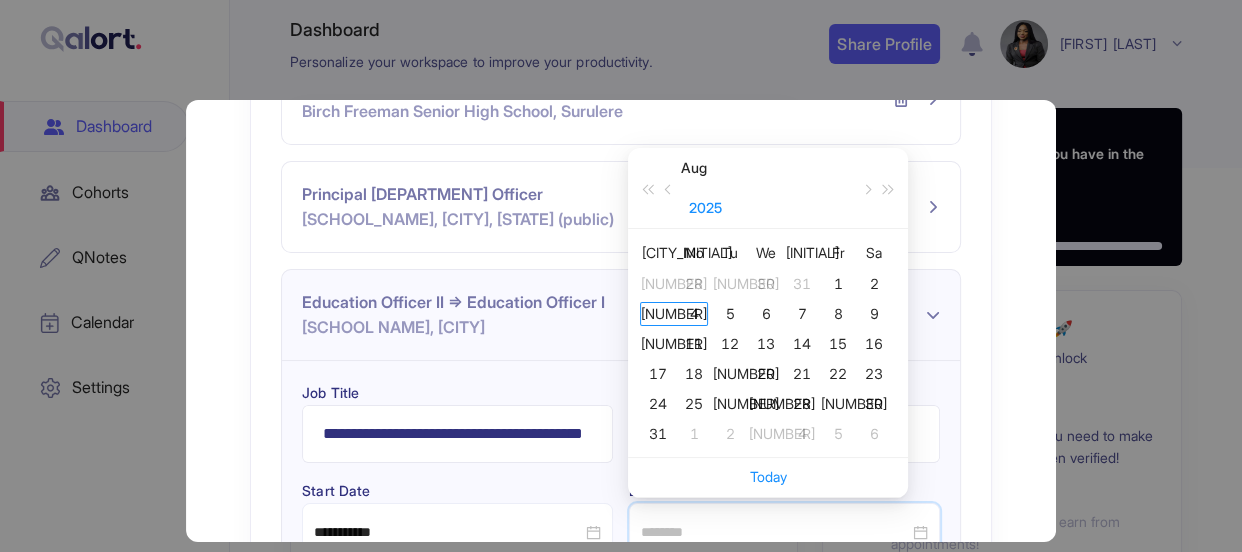 click on "2025" at bounding box center [705, 208] 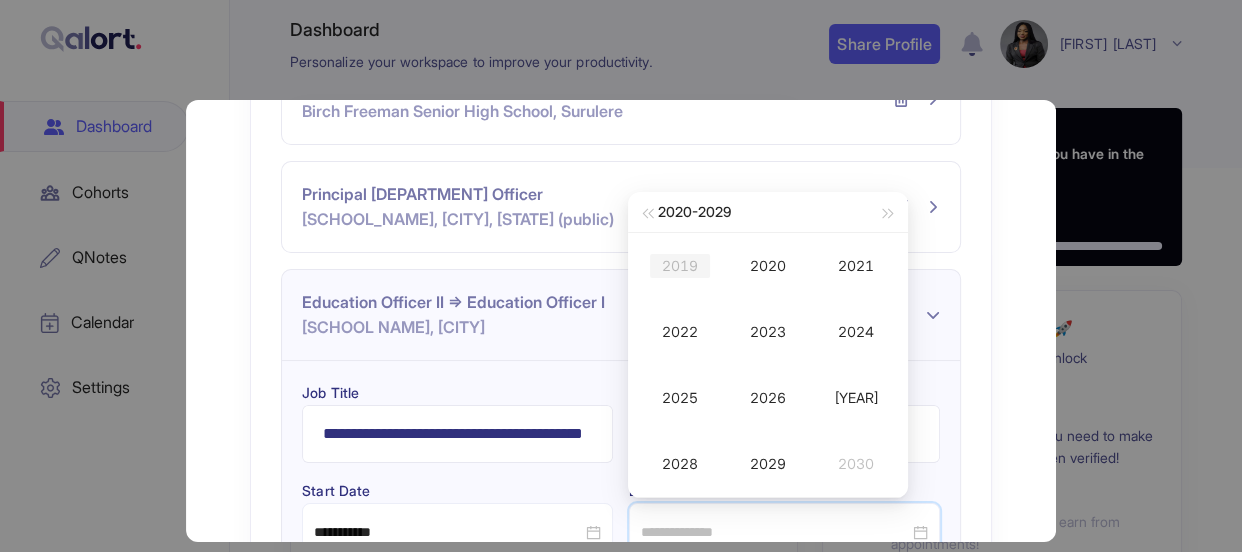 type on "**********" 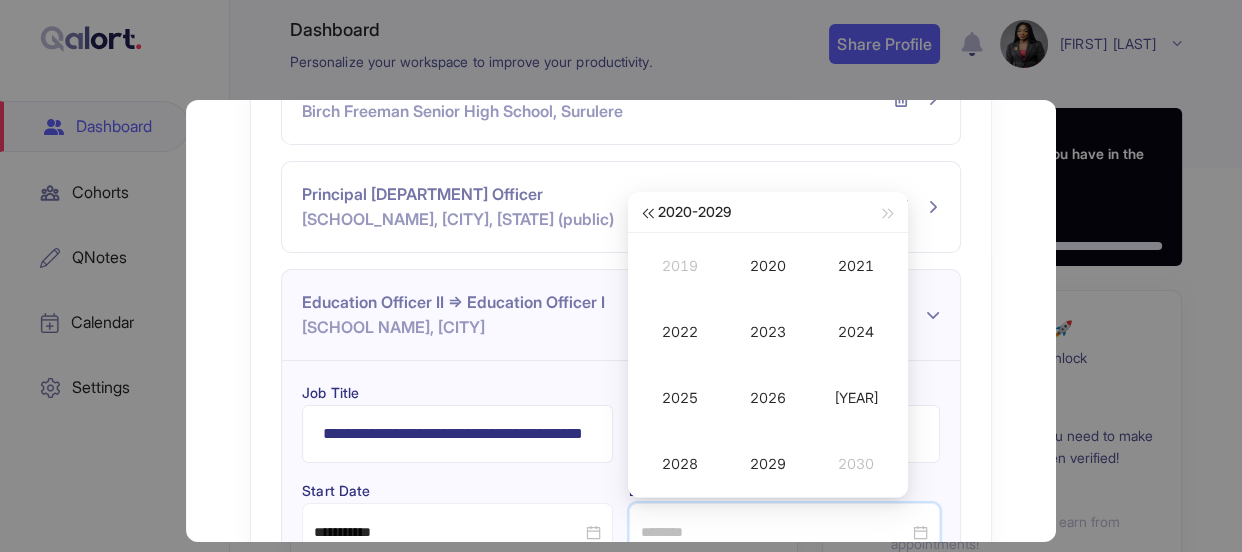 click at bounding box center [647, 214] 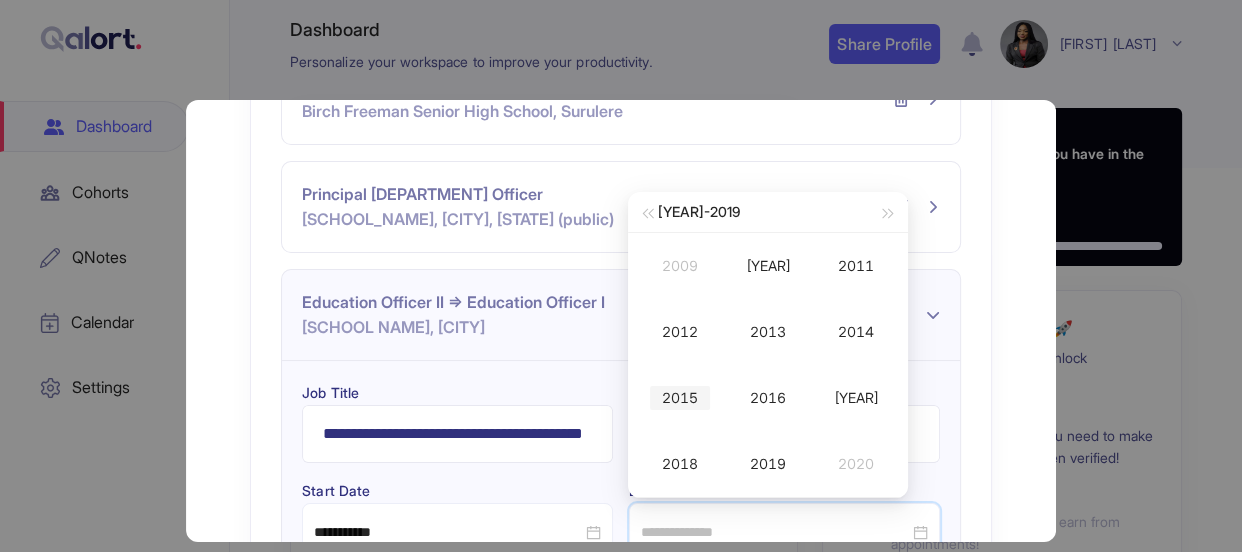click on "2015" at bounding box center [680, 398] 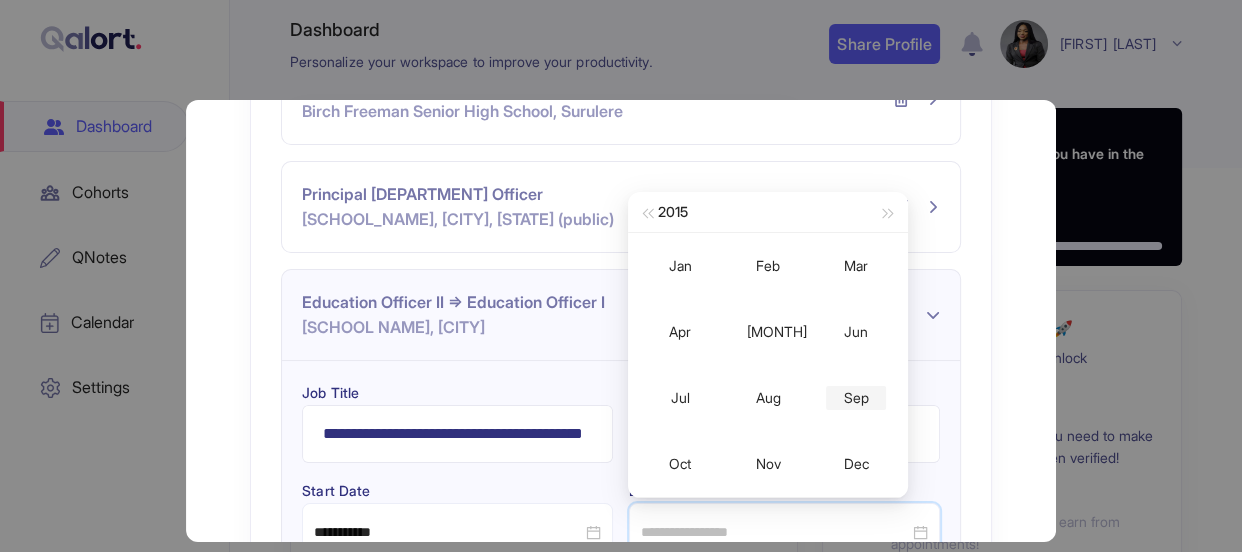 click on "Sep" at bounding box center (856, 398) 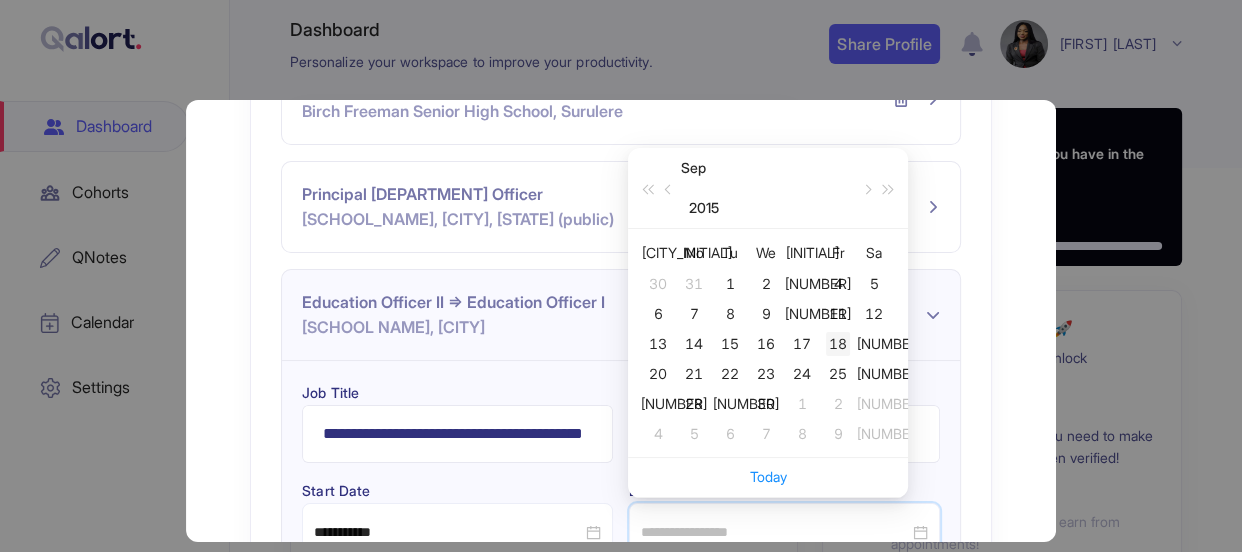 type on "**********" 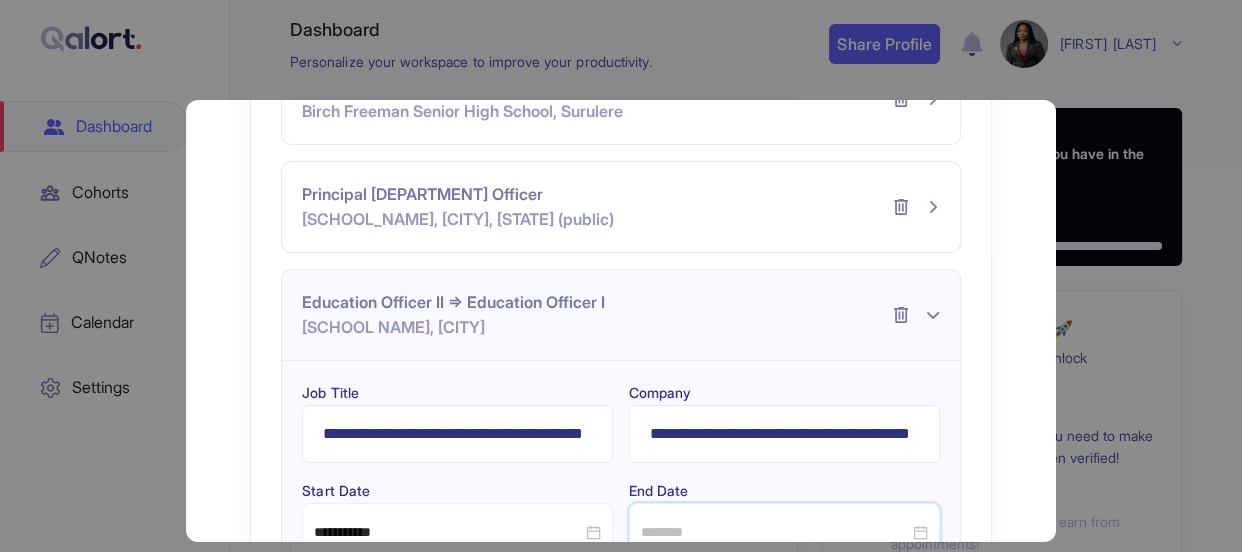 click at bounding box center [784, 532] 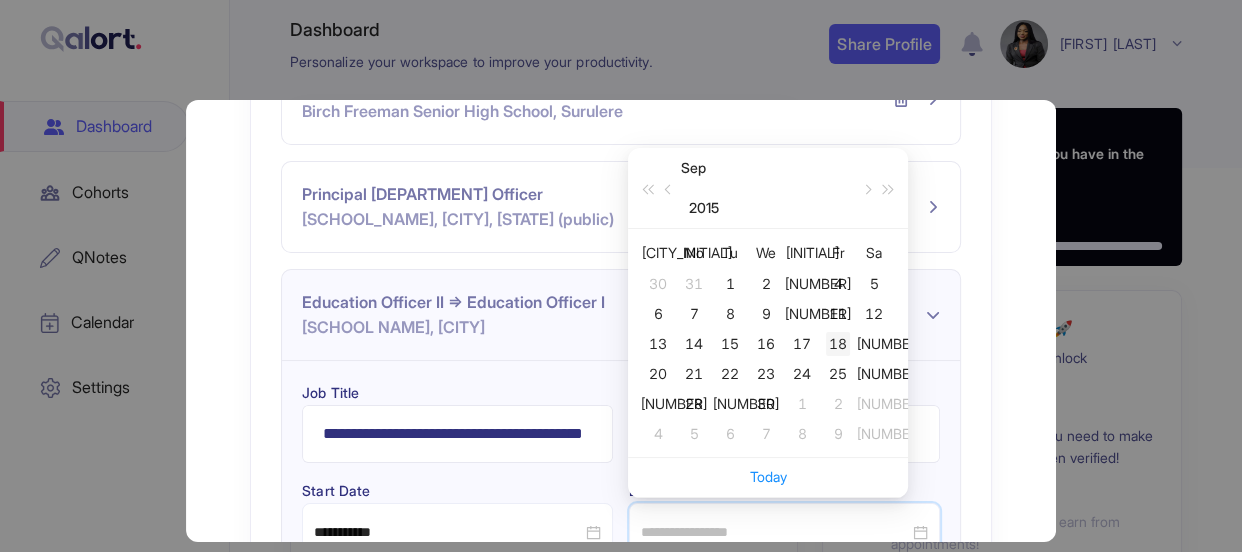 type on "**********" 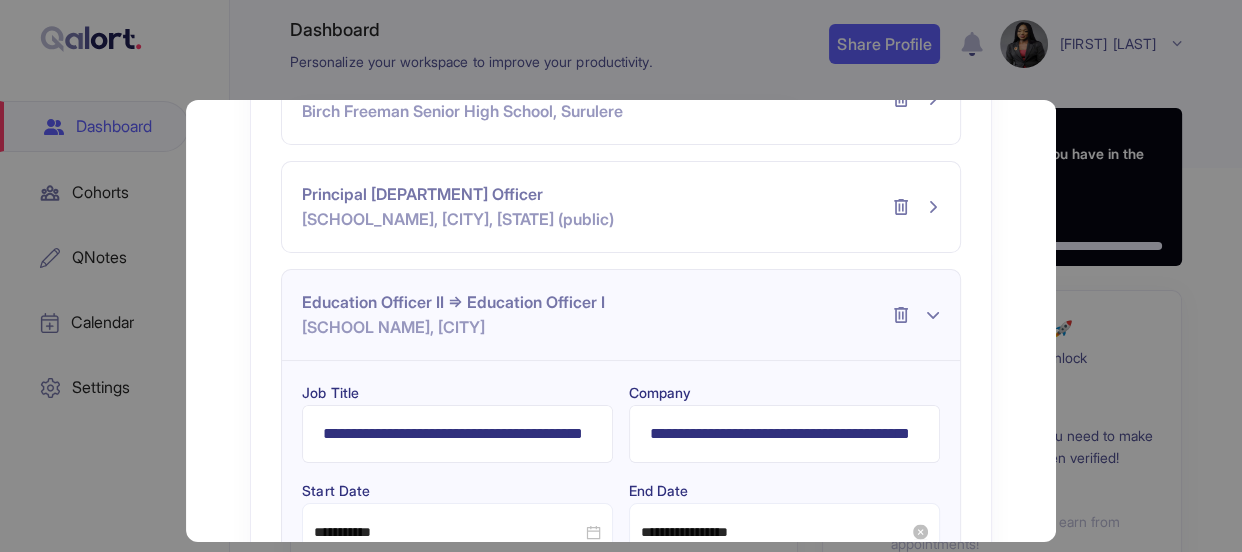 click on "**********" at bounding box center (620, 229) 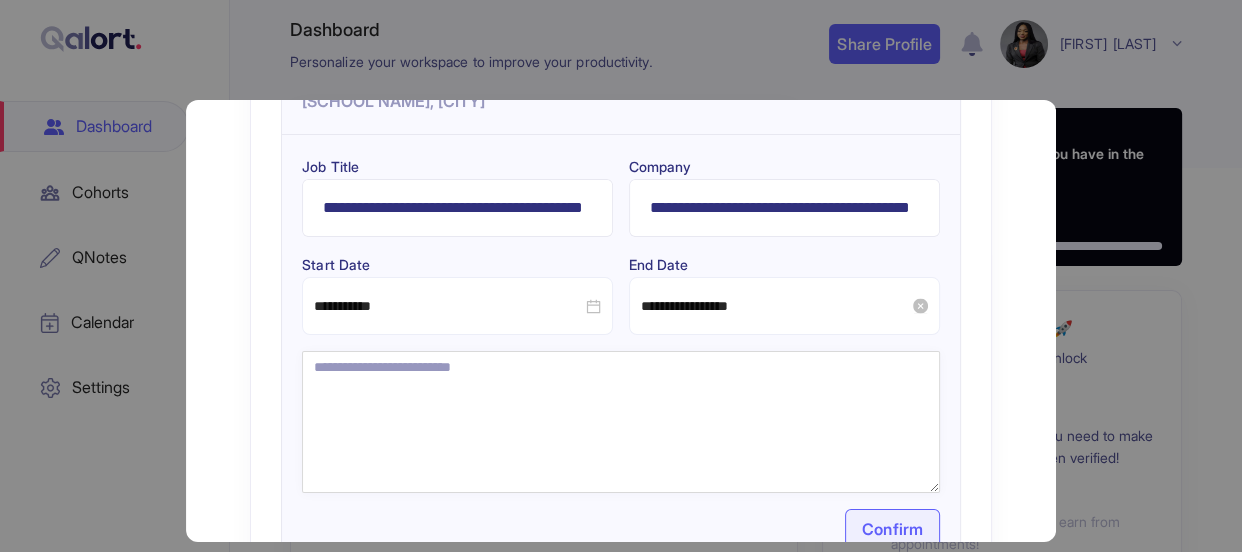 scroll, scrollTop: 332, scrollLeft: 0, axis: vertical 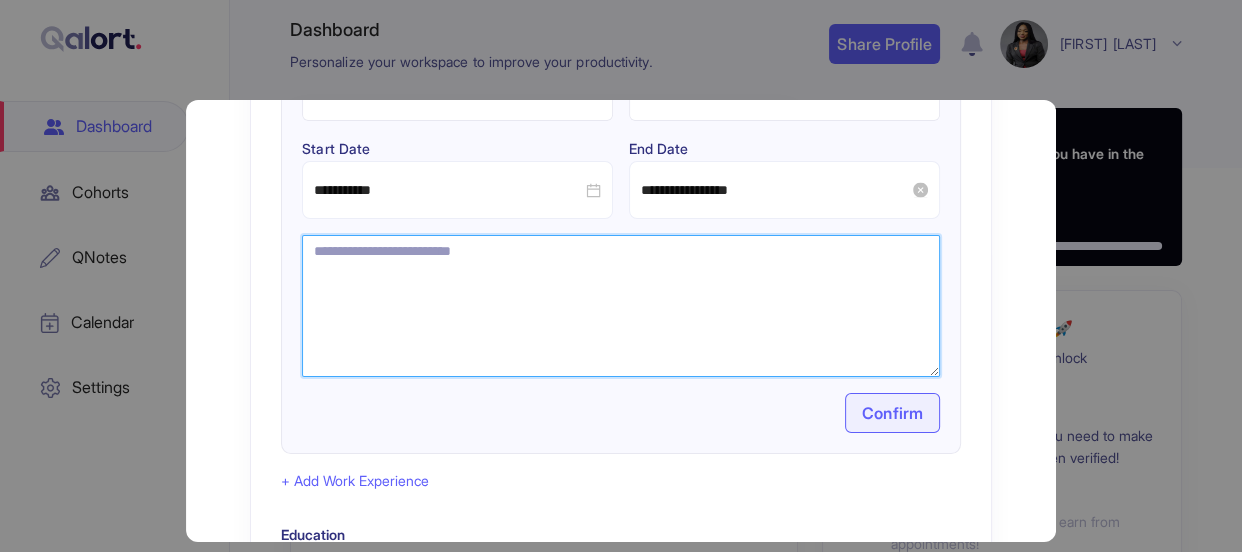 click at bounding box center [620, 306] 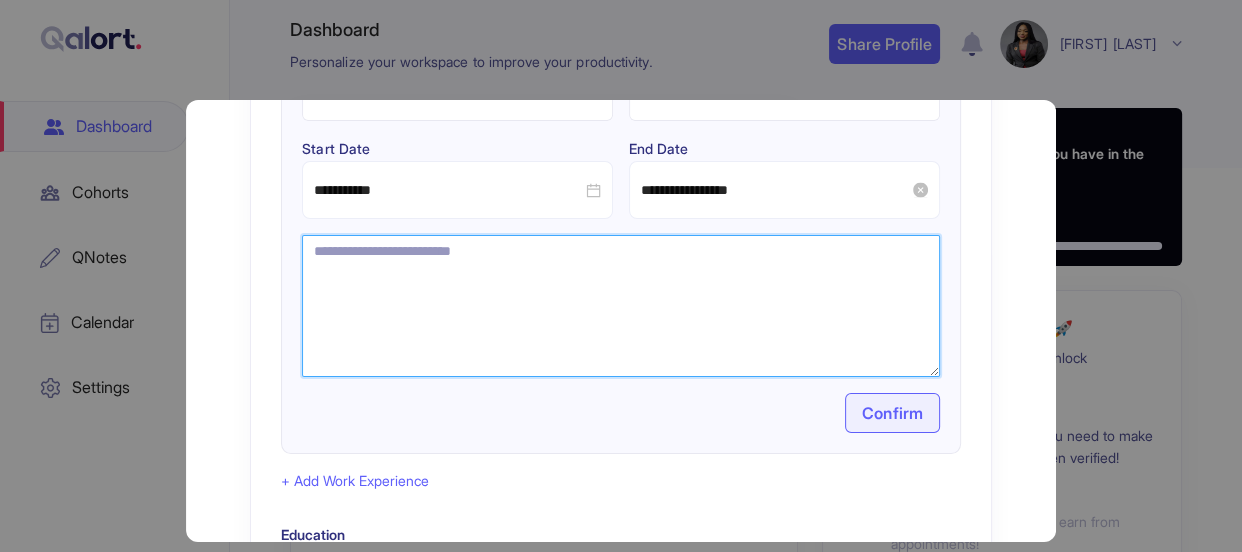 paste on "**********" 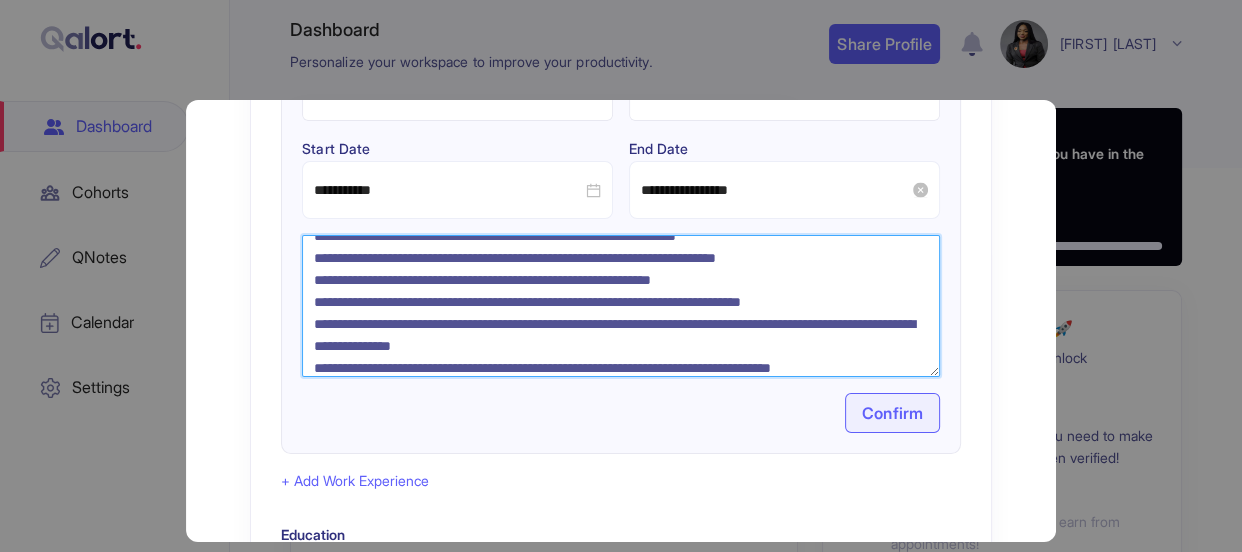 scroll, scrollTop: 5, scrollLeft: 0, axis: vertical 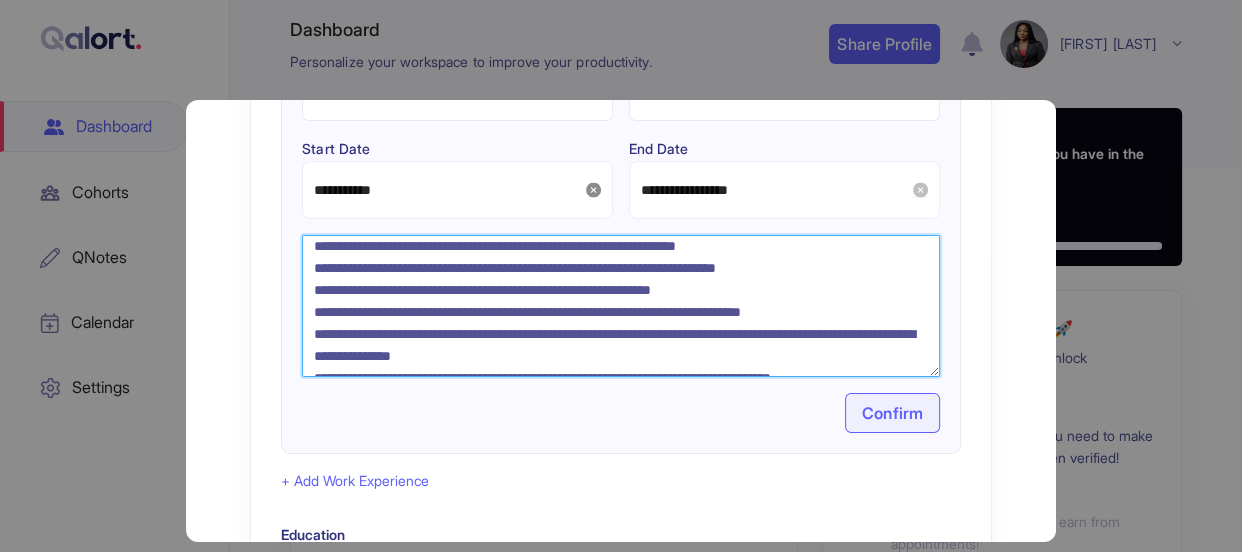 type 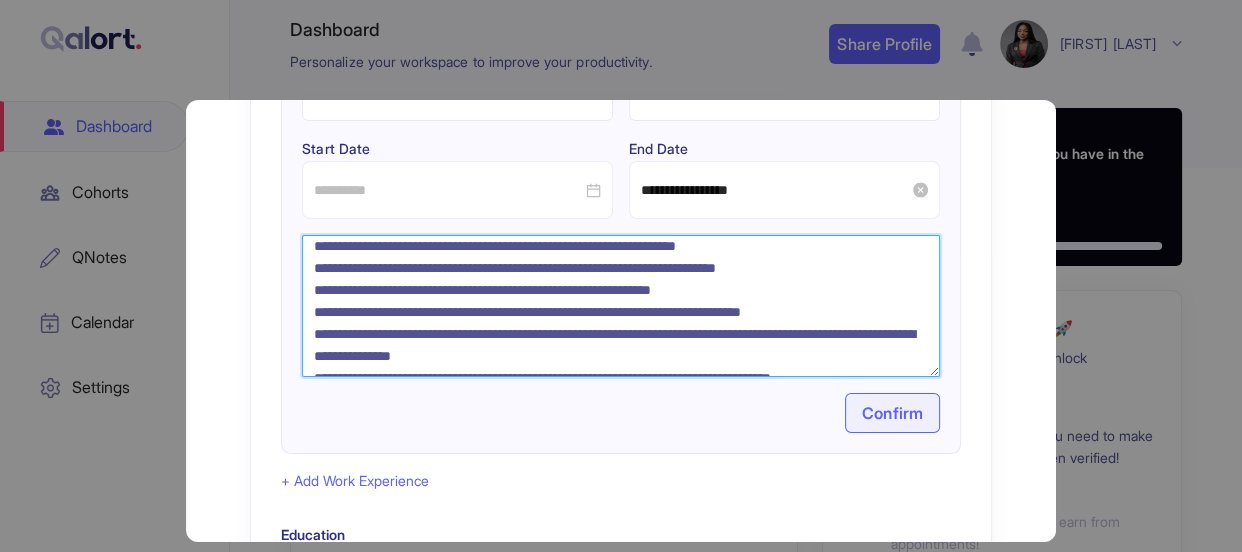 type on "**********" 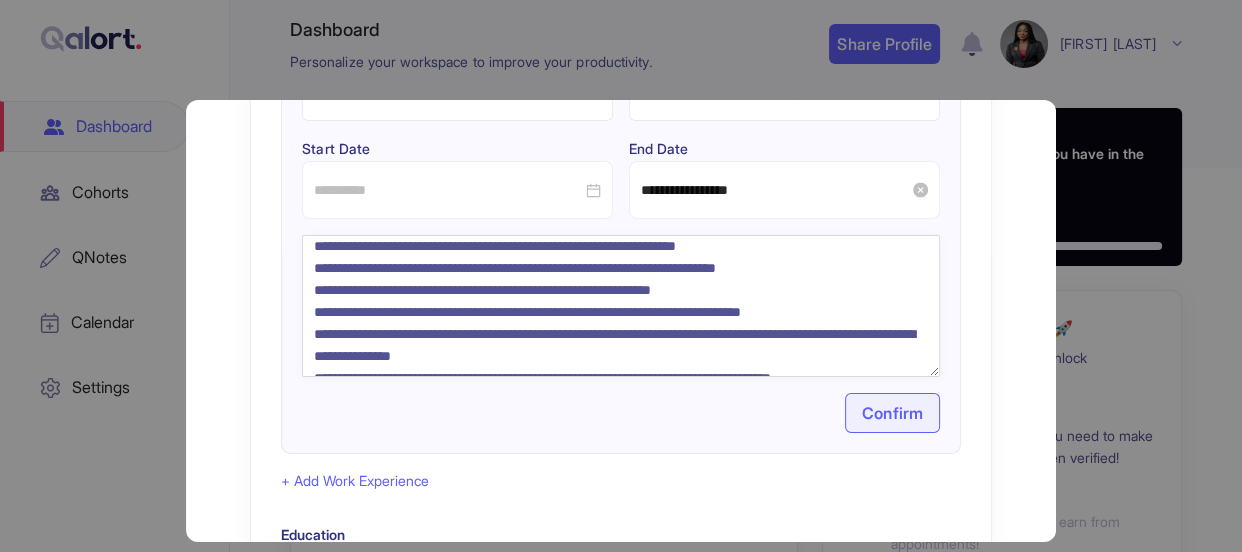 click at bounding box center [457, 190] 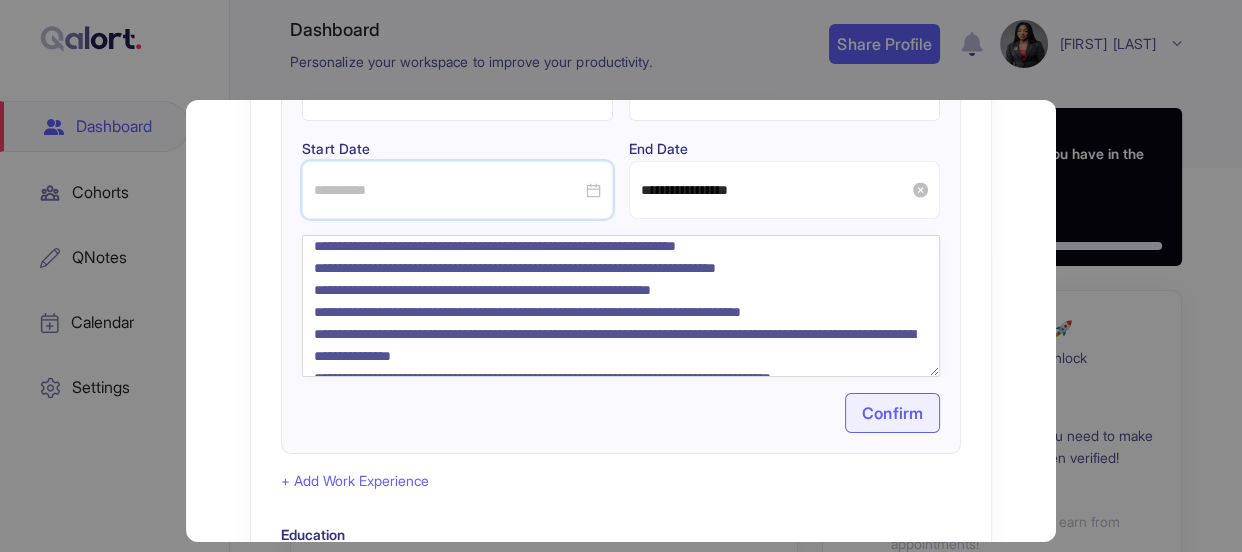 scroll, scrollTop: 309, scrollLeft: 0, axis: vertical 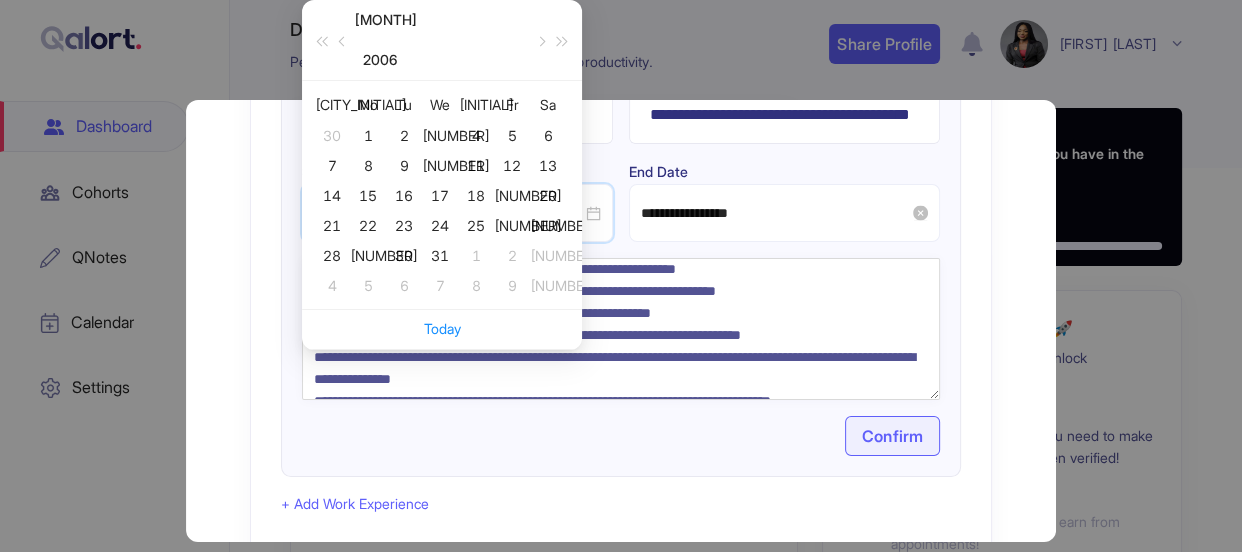 type on "**********" 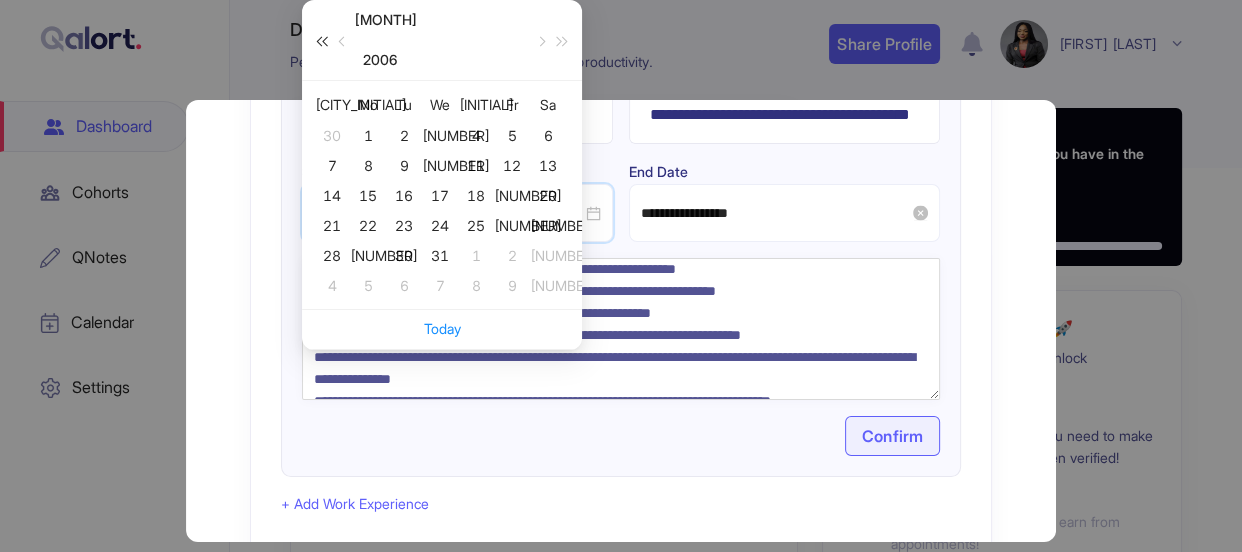 click at bounding box center [321, 42] 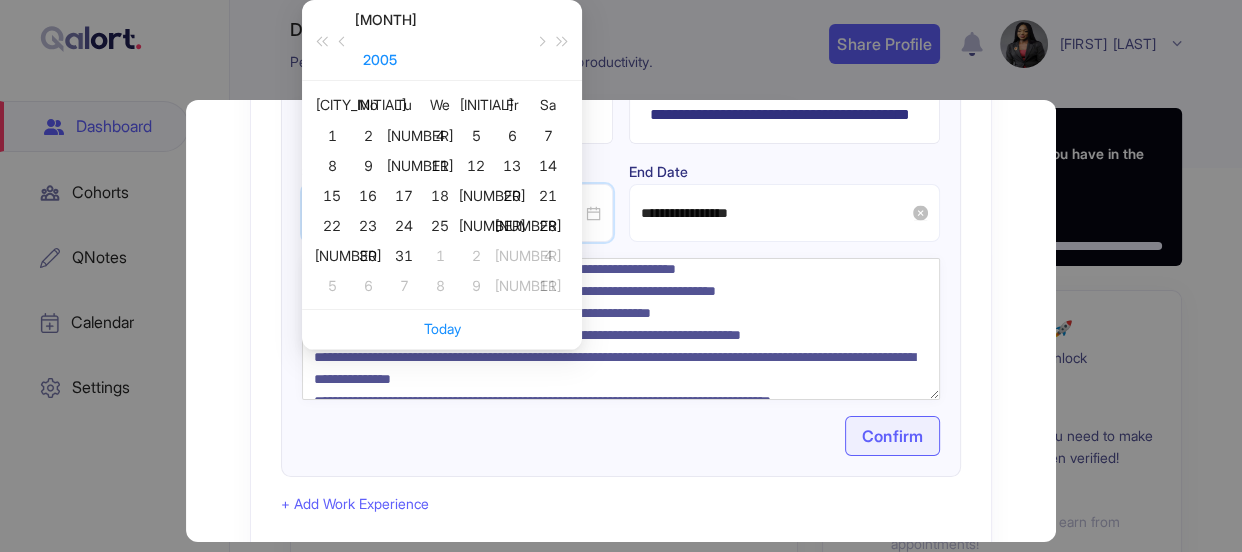 click on "2005" at bounding box center (380, 60) 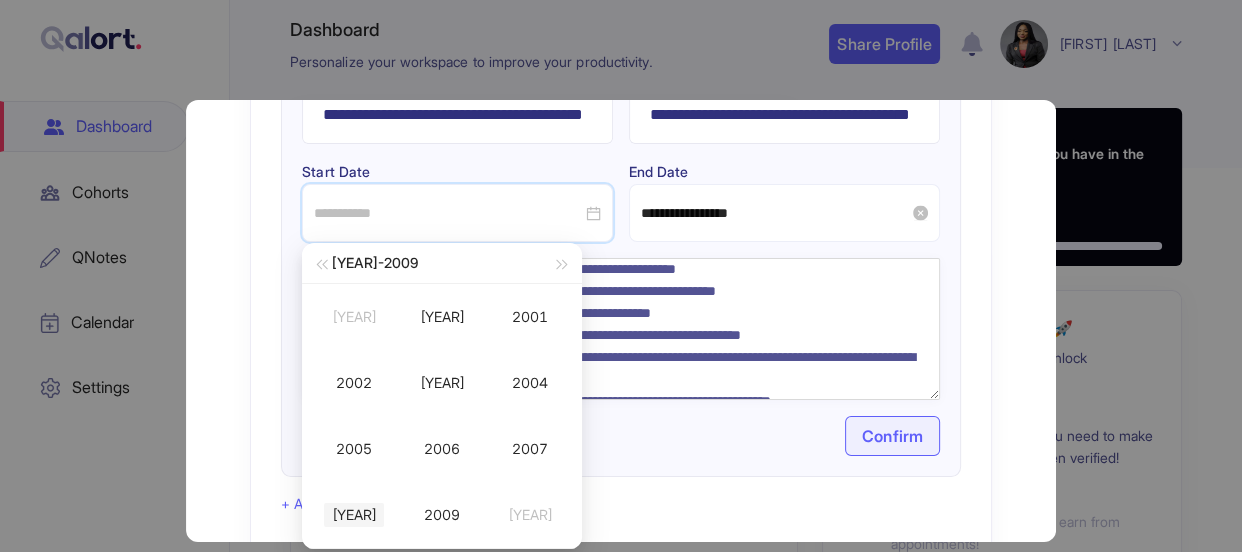 click on "[YEAR]" at bounding box center (354, 515) 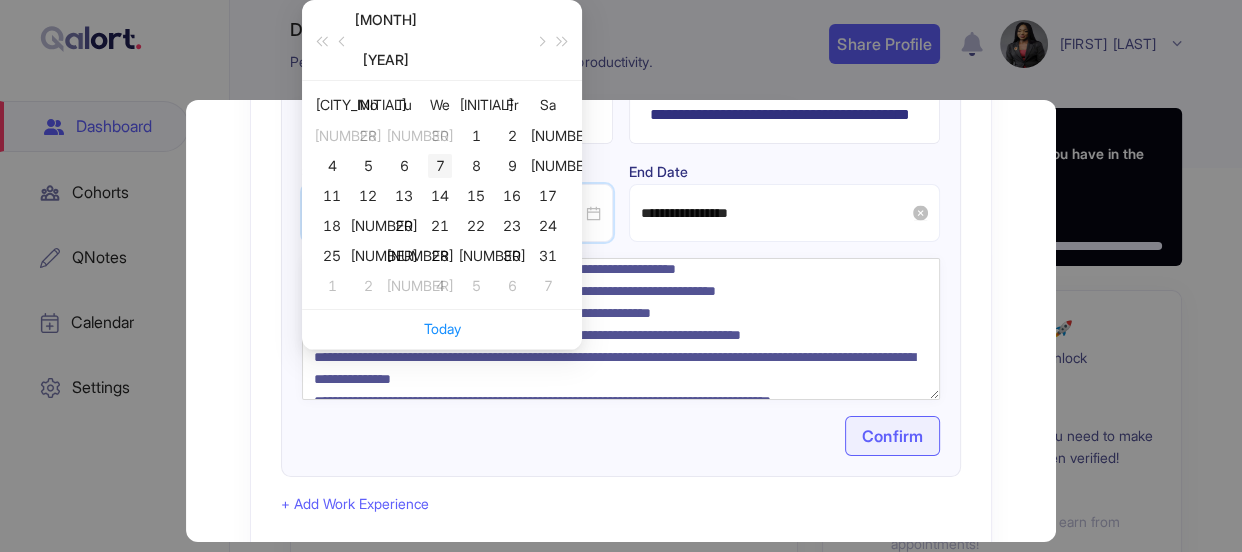 type on "**********" 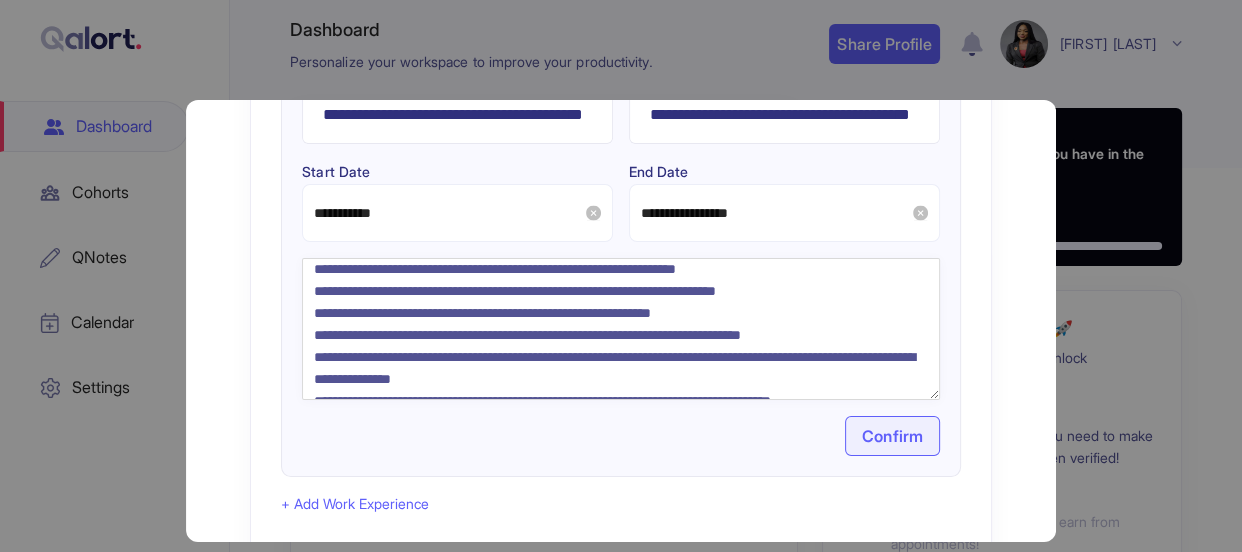 click on "Confirm" at bounding box center [892, 436] 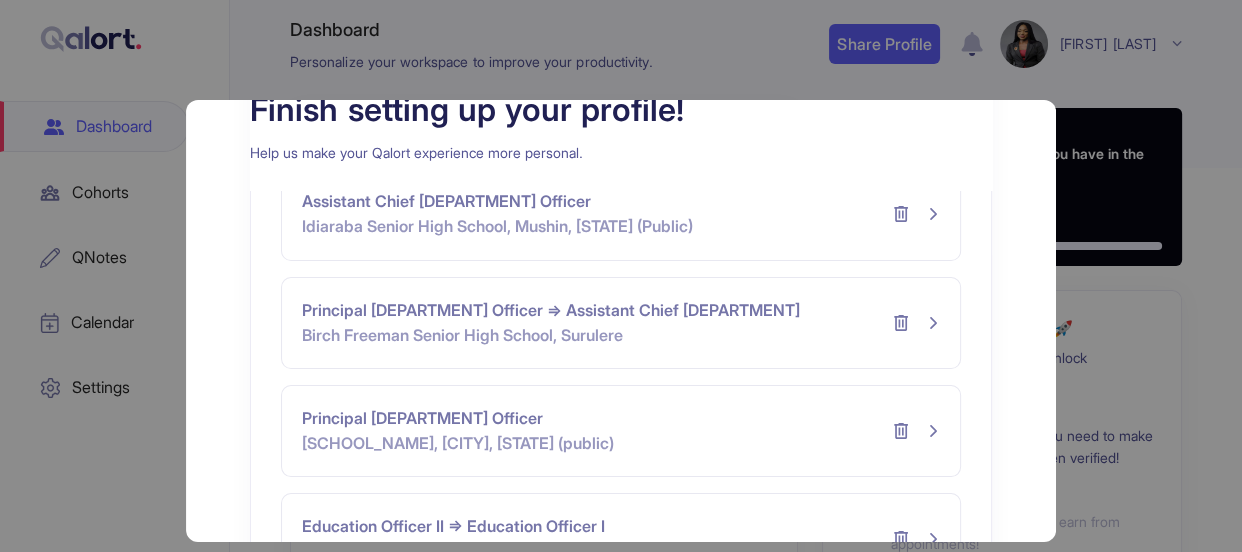 scroll, scrollTop: 154, scrollLeft: 0, axis: vertical 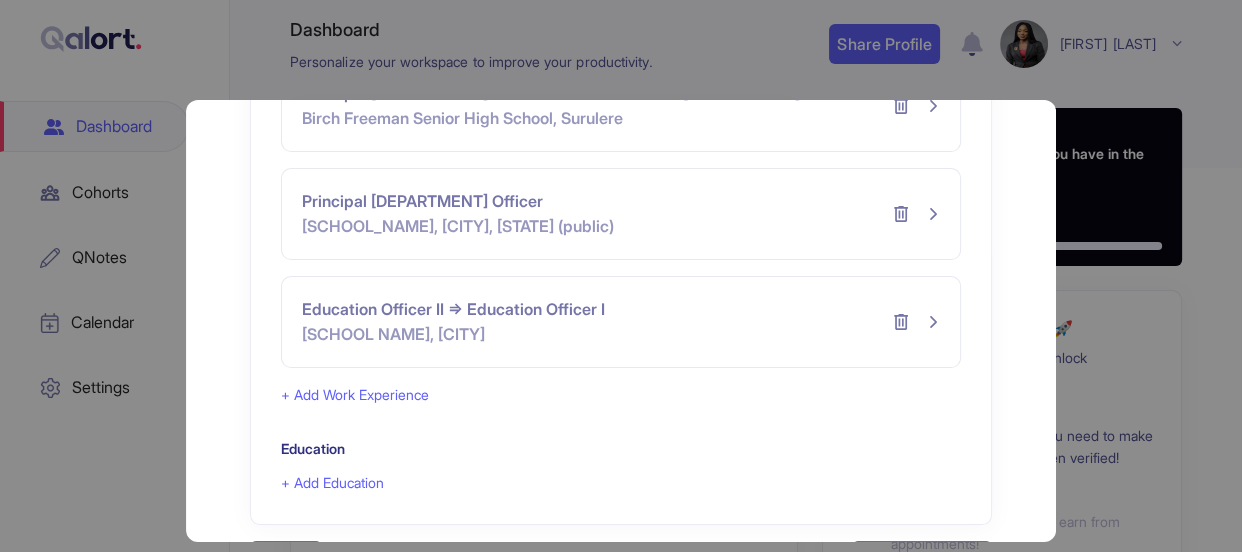 click on "Finish setting up your profile! Help us make your Qalort experience more personal. Work Experience Chief Education Officer Community Senior Secondary School, [CITY] [STATE] (Public) Assistant Chief Education Officer [CITY] Senior High School, [CITY], [STATE] (Public) Principal Education Officer => Assistant Chief Education Officer [CITY] Senior High School, [CITY], [STATE] (public) Education Officer II => Education Officer I [CITY] Senior Grammar School, [CITY], [STATE] + Add Work Experience Education + Add Education Back Save Changes" at bounding box center [620, 345] 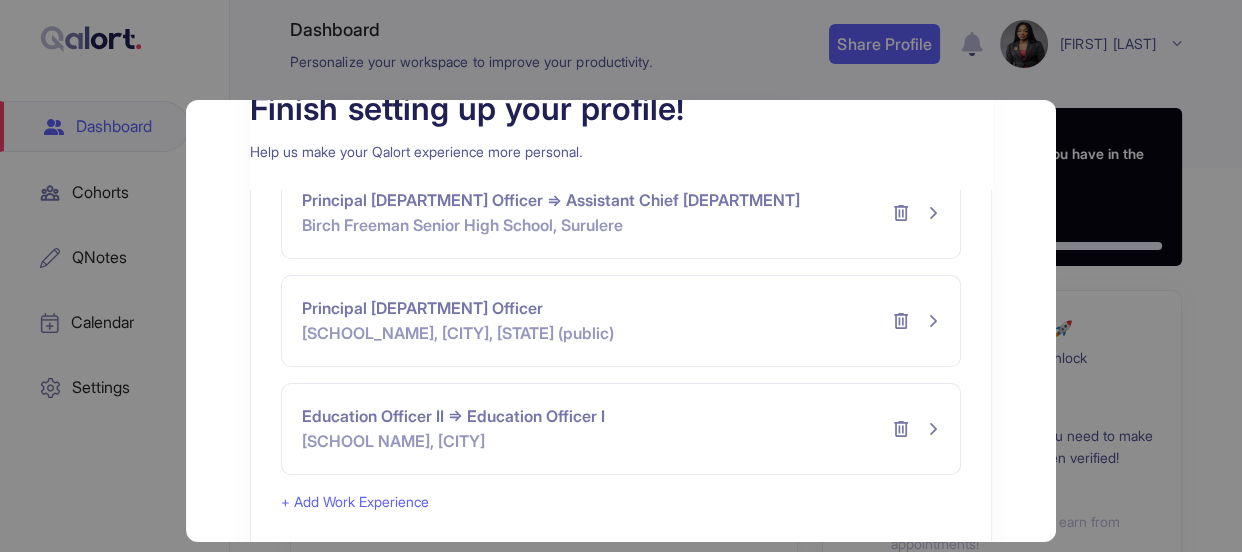 type 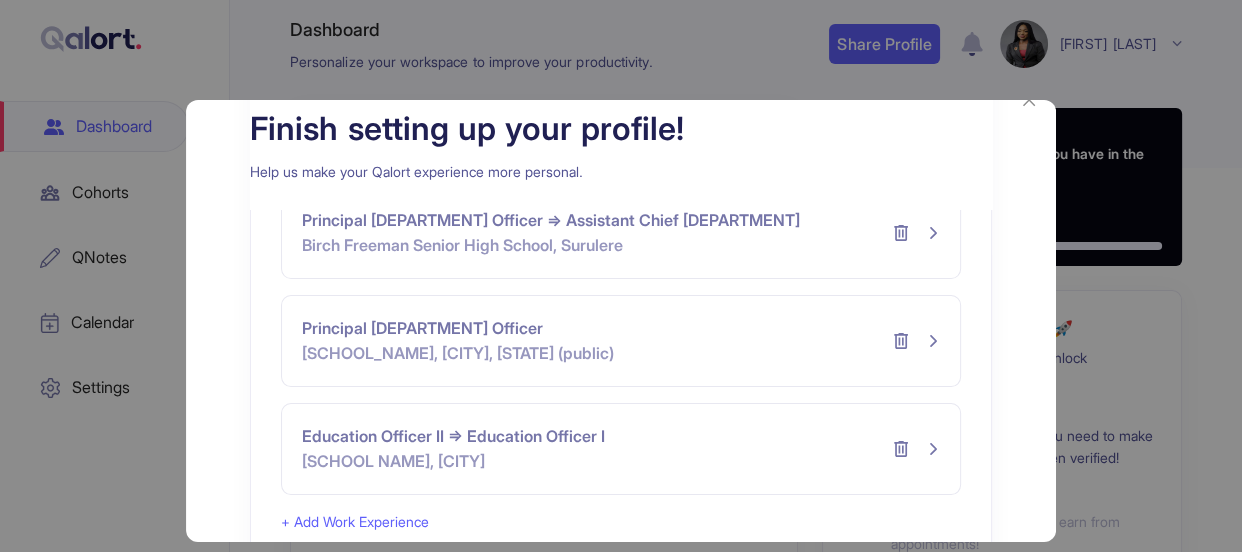 type 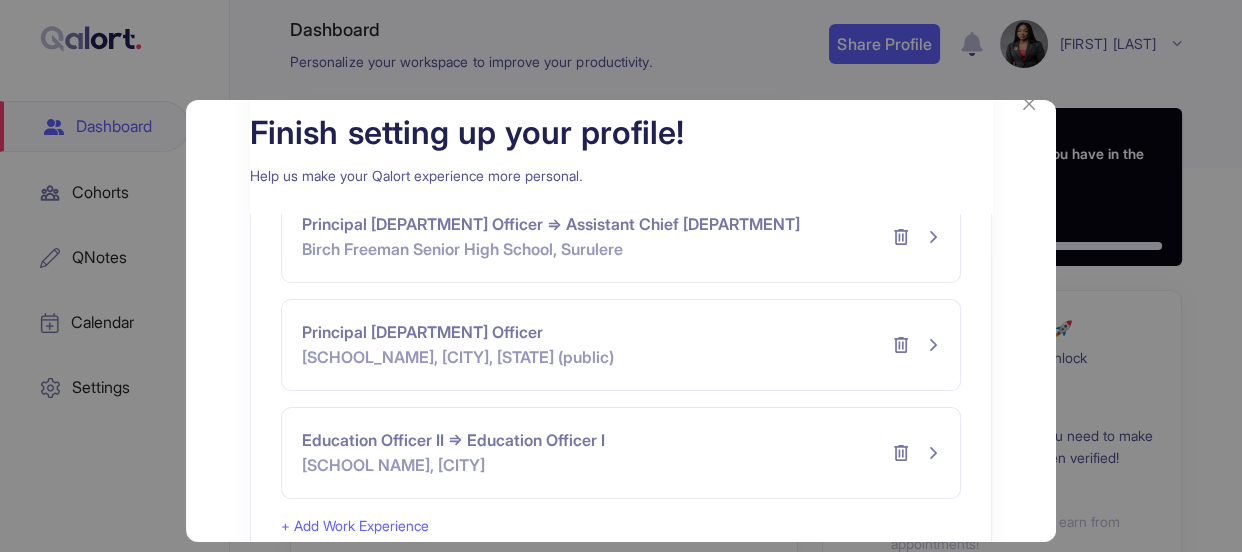 type 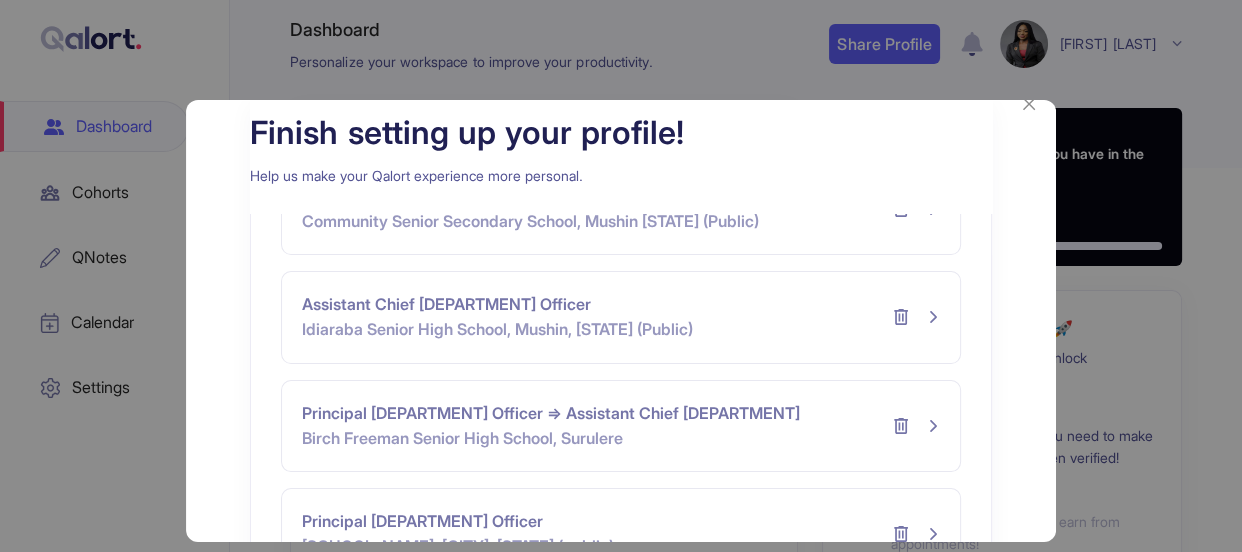 scroll, scrollTop: 1426, scrollLeft: 0, axis: vertical 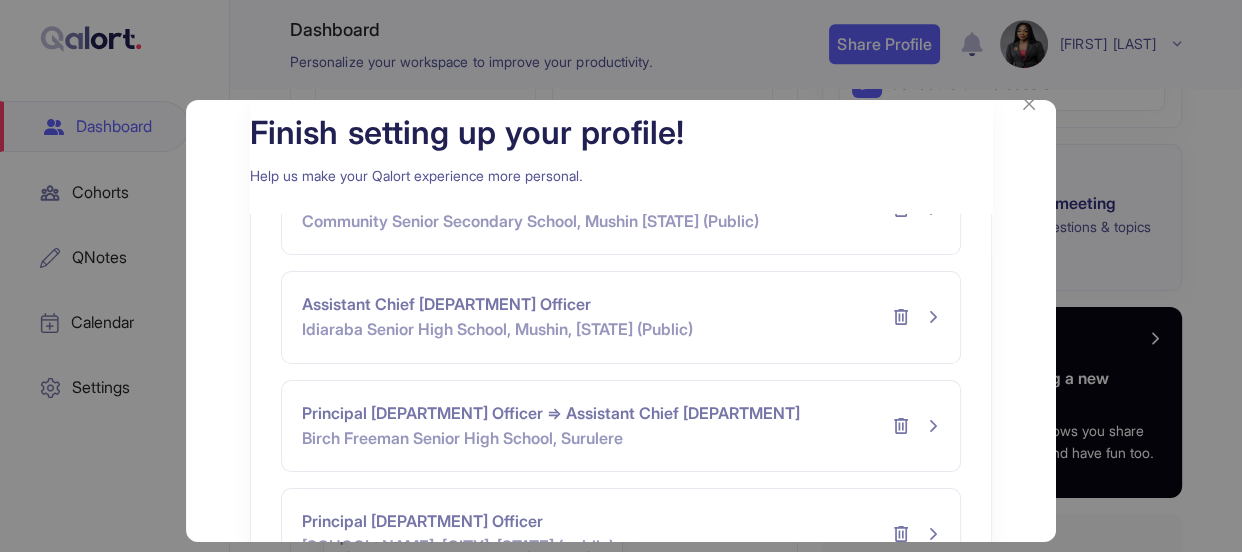 type 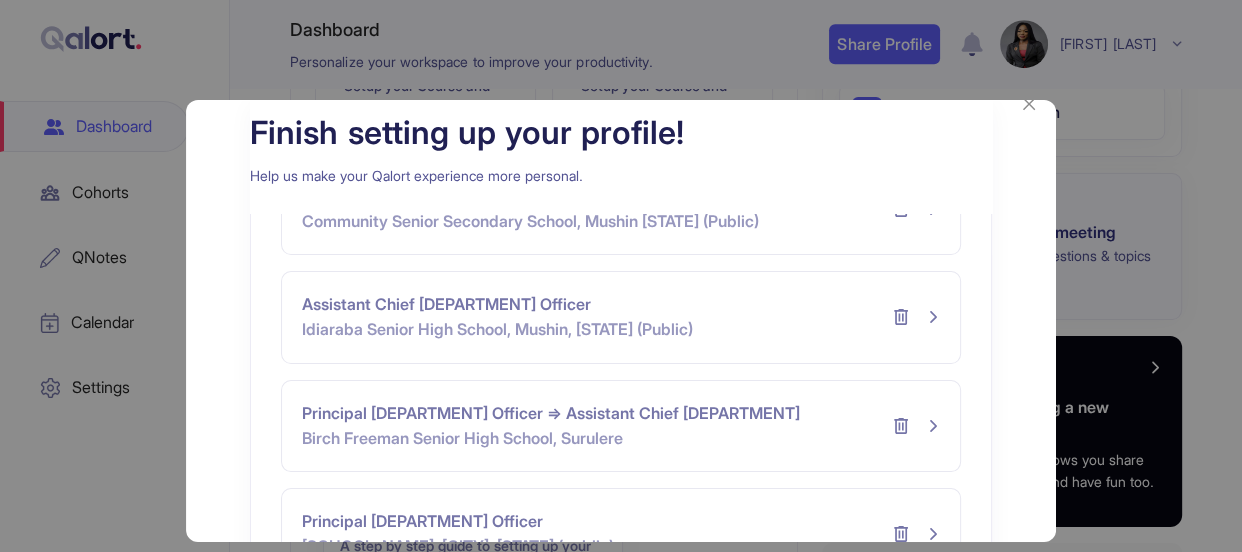 type 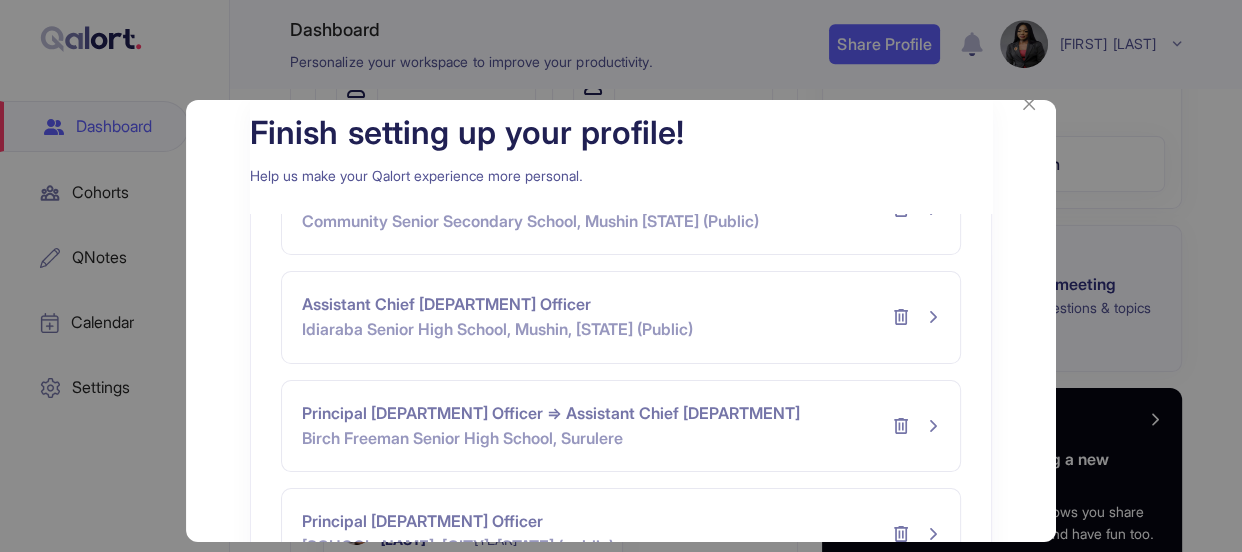 type 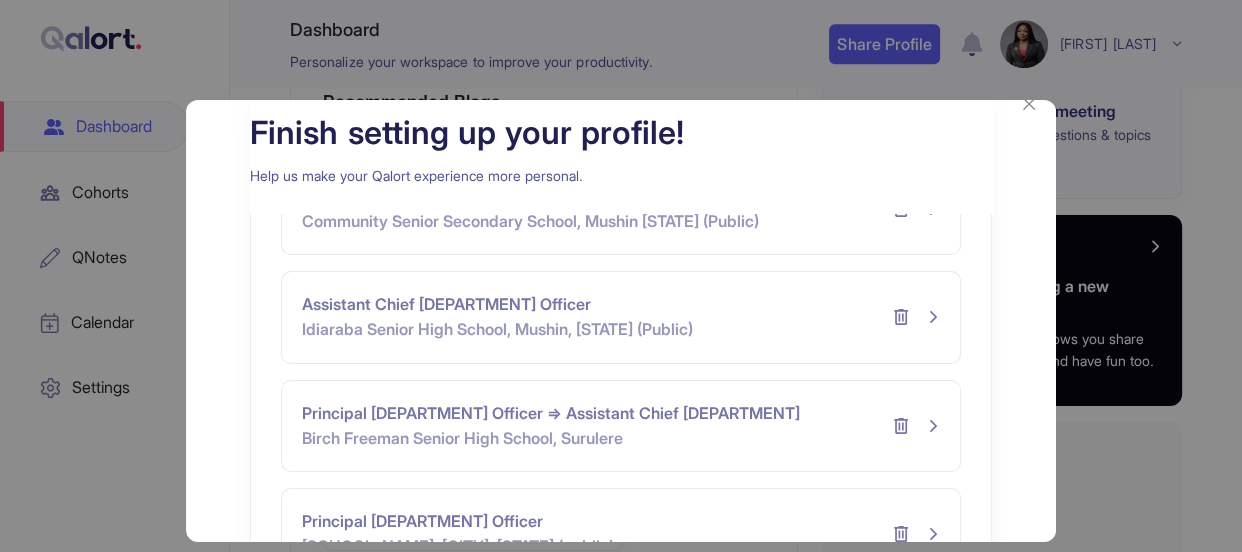 scroll, scrollTop: 1194, scrollLeft: 0, axis: vertical 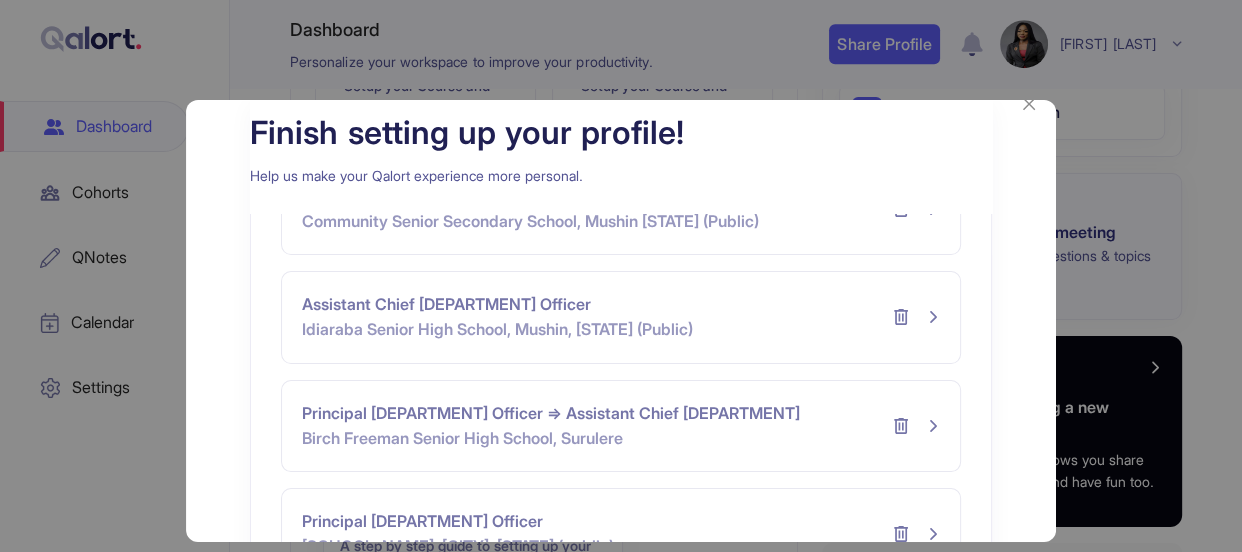 click on "Work Experience Chief Education Officer Community Senior Secondary School, Mushin [STATE] (Public) Assistant Chief Education Officer Idiaraba Senior High School, Mushin, [STATE] (Public) Principal Education Officer => Assistant Chief Education Officer Birch Freeman Senior High School, Surulere Principal Education Officer Ejigbo Senior High School, Ejigbo, [STATE] (public) Education Officer II => Education Officer I Ajumoni Senior Grammar School, Okota, [STATE] + Add Work Experience Education + Add Education" at bounding box center [620, 473] 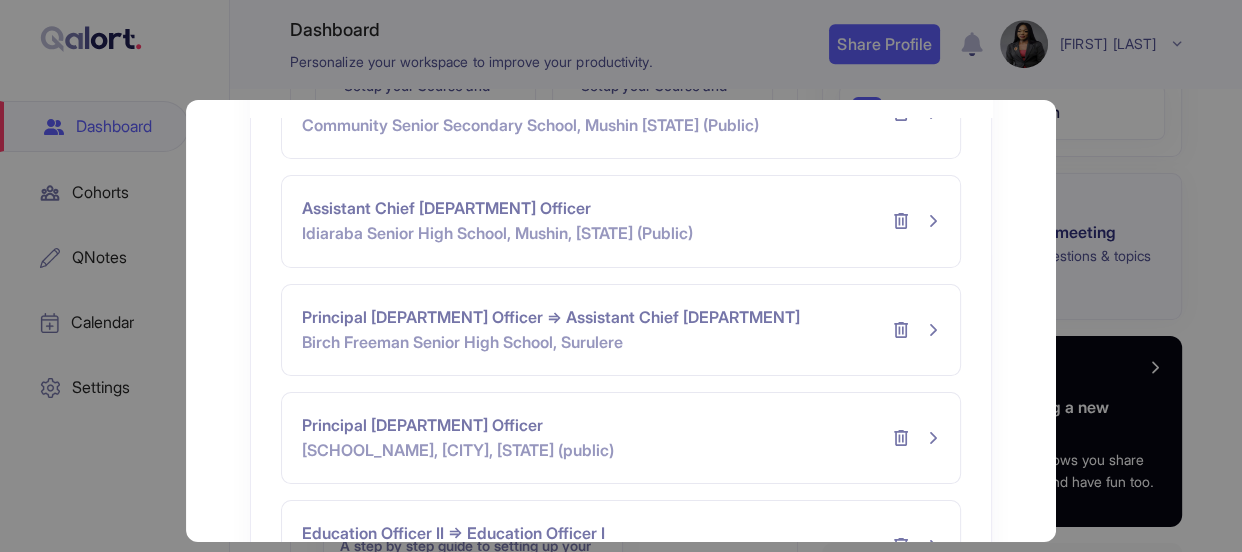 type 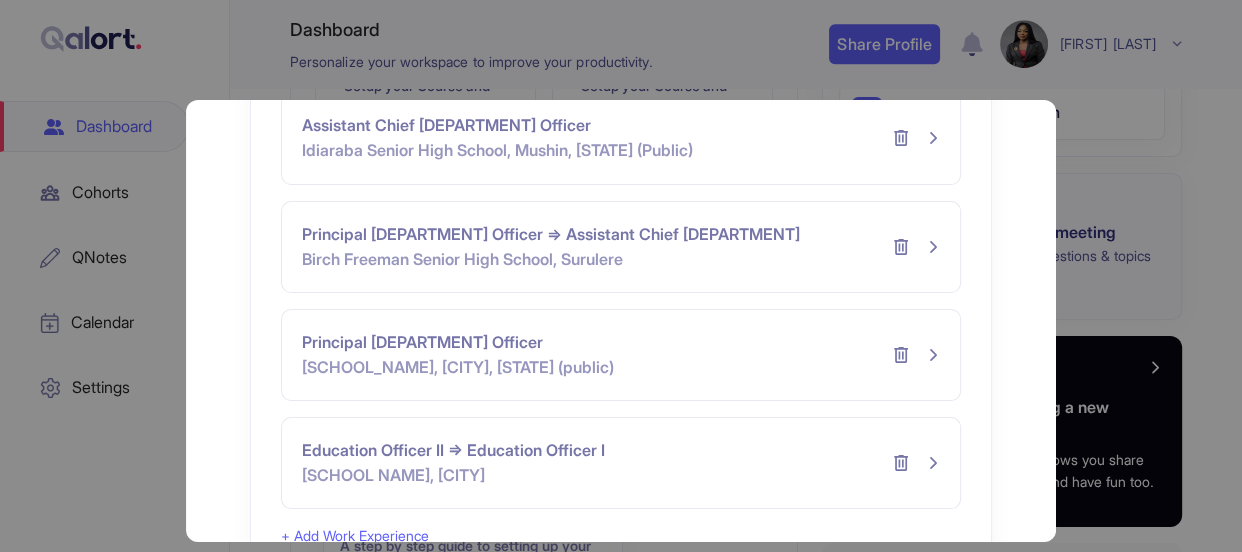 scroll, scrollTop: 331, scrollLeft: 0, axis: vertical 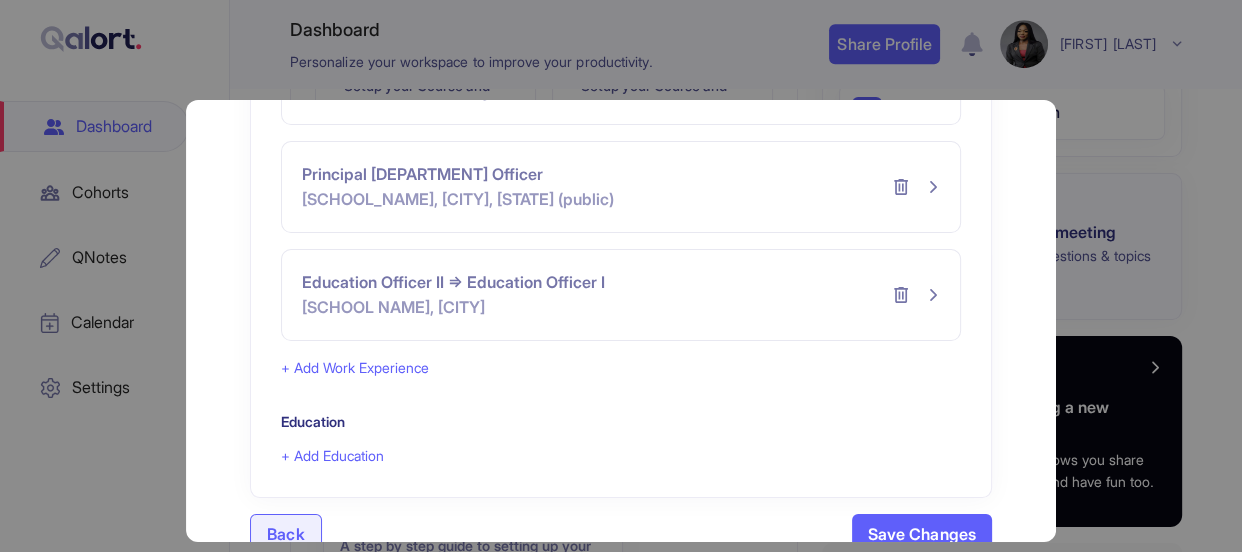 click on "+ Add Education" at bounding box center (332, 456) 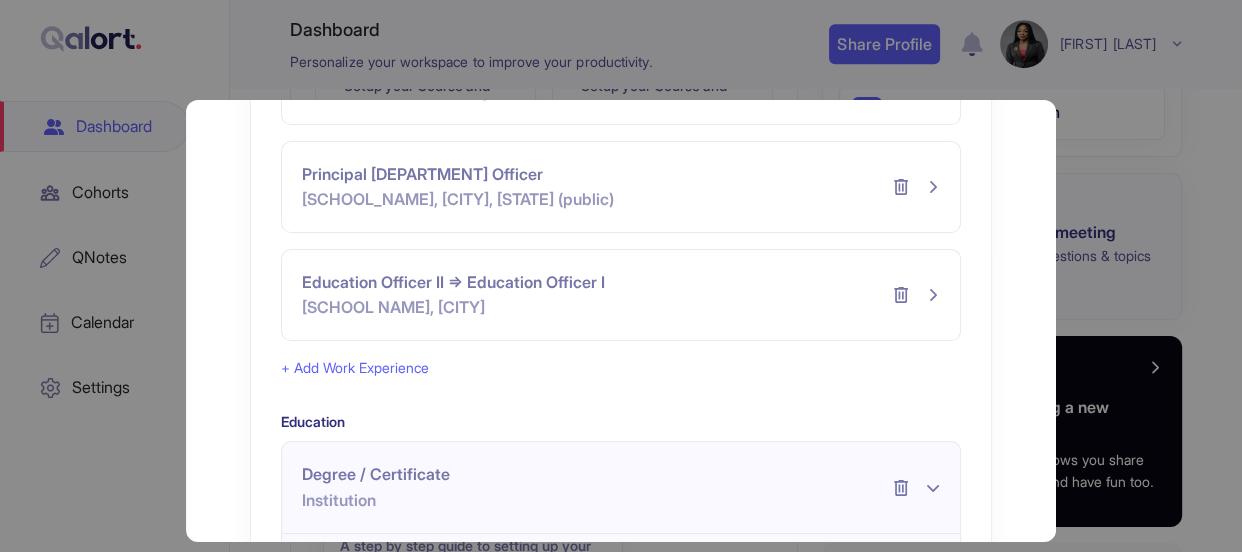 click at bounding box center [933, 488] 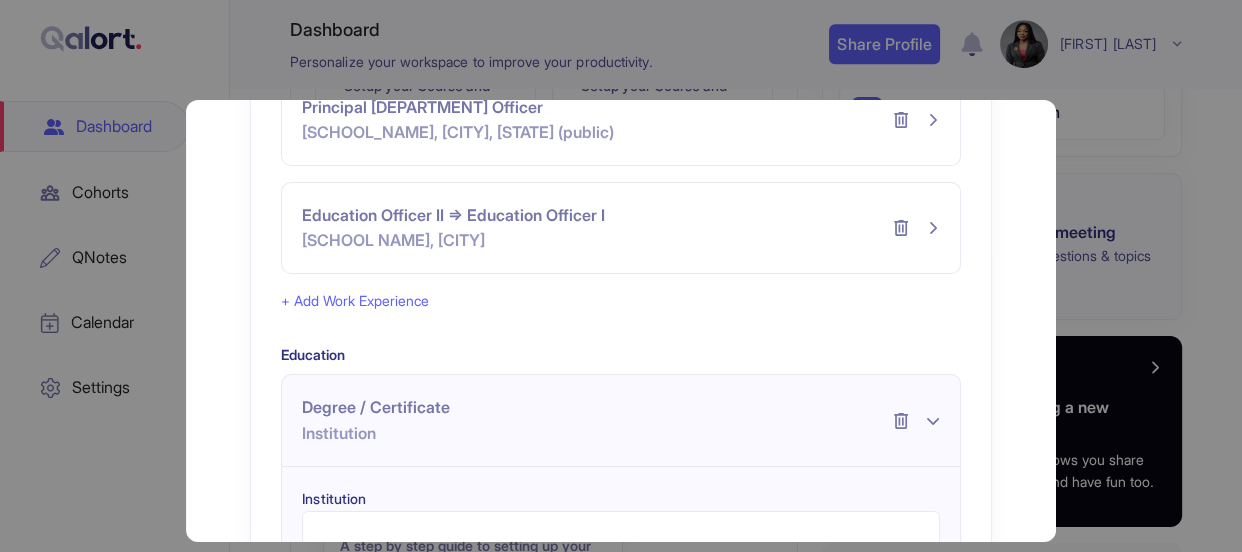 scroll, scrollTop: 280, scrollLeft: 0, axis: vertical 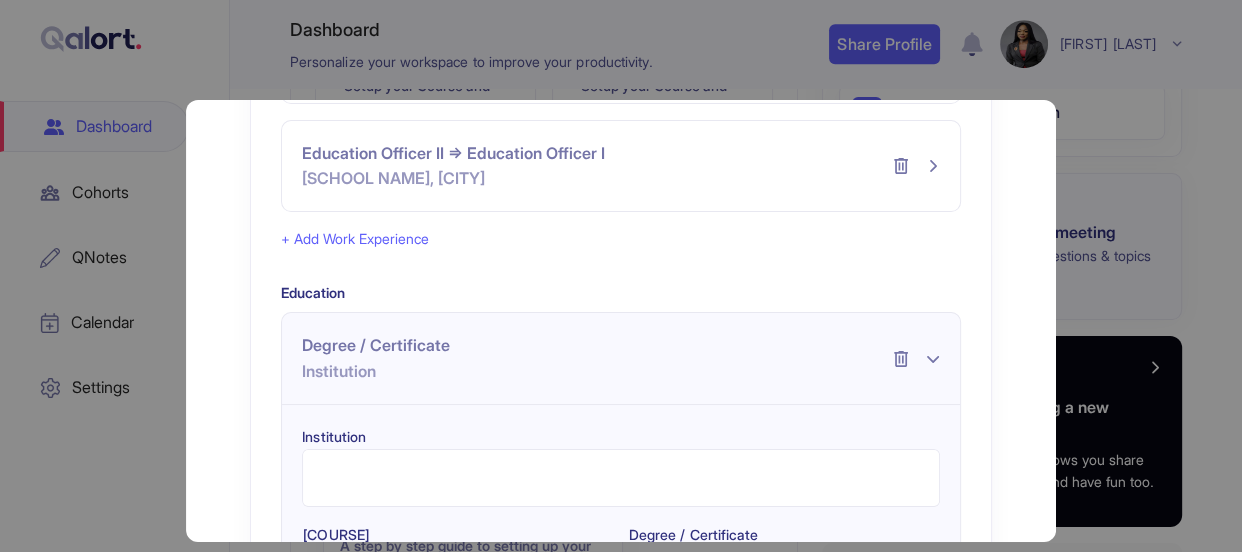 click on "Institution" at bounding box center [620, 478] 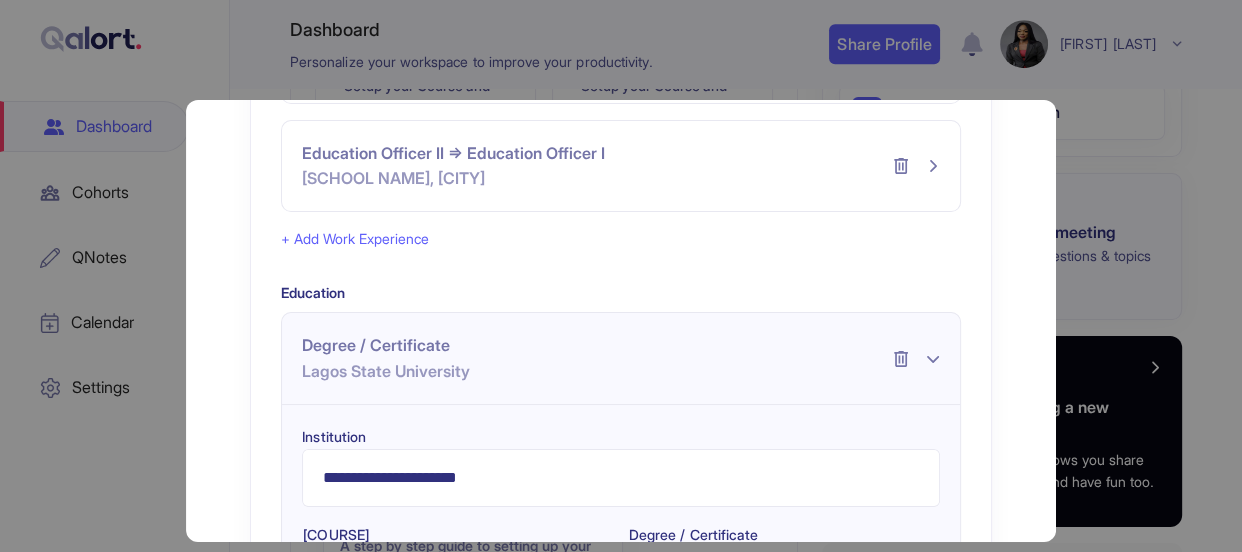 type on "**********" 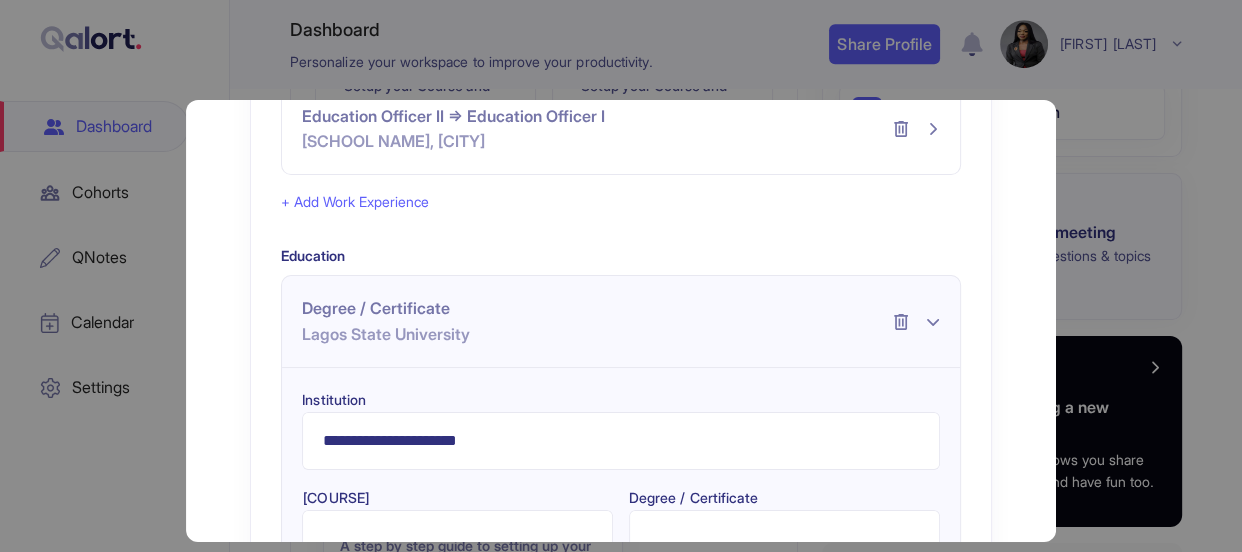 scroll, scrollTop: 379, scrollLeft: 0, axis: vertical 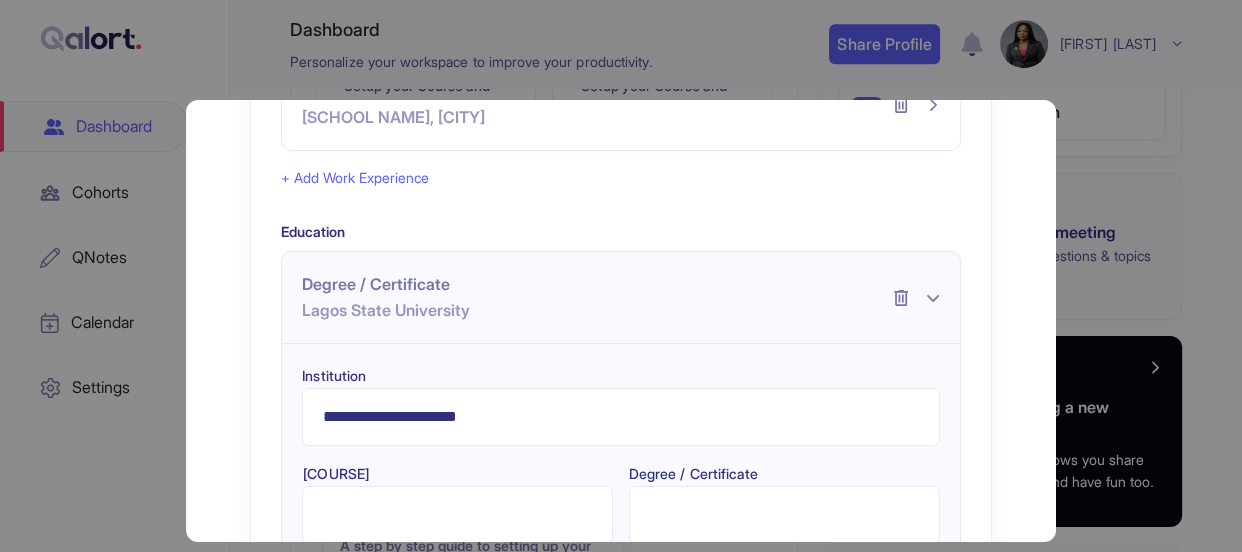 click on "[COURSE]" at bounding box center [457, 515] 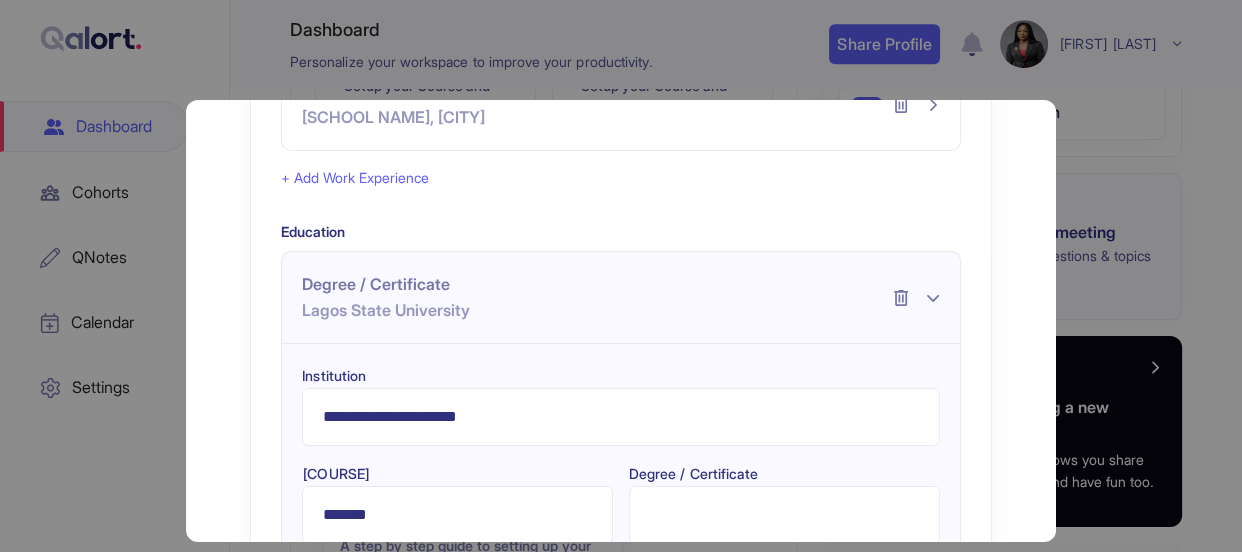 type on "*******" 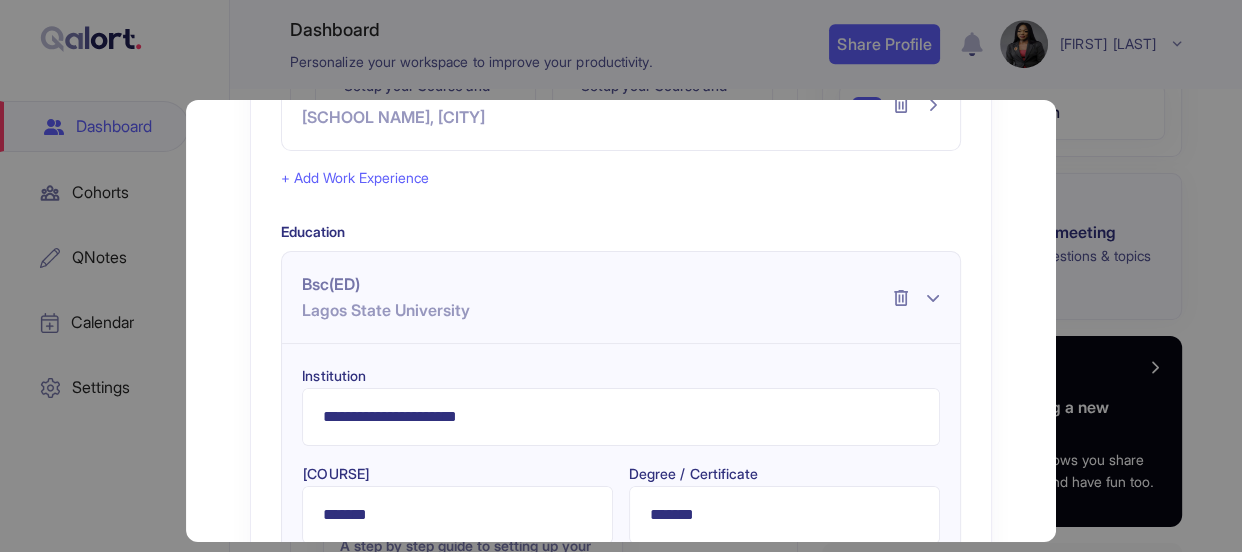 click on "*******" at bounding box center [784, 515] 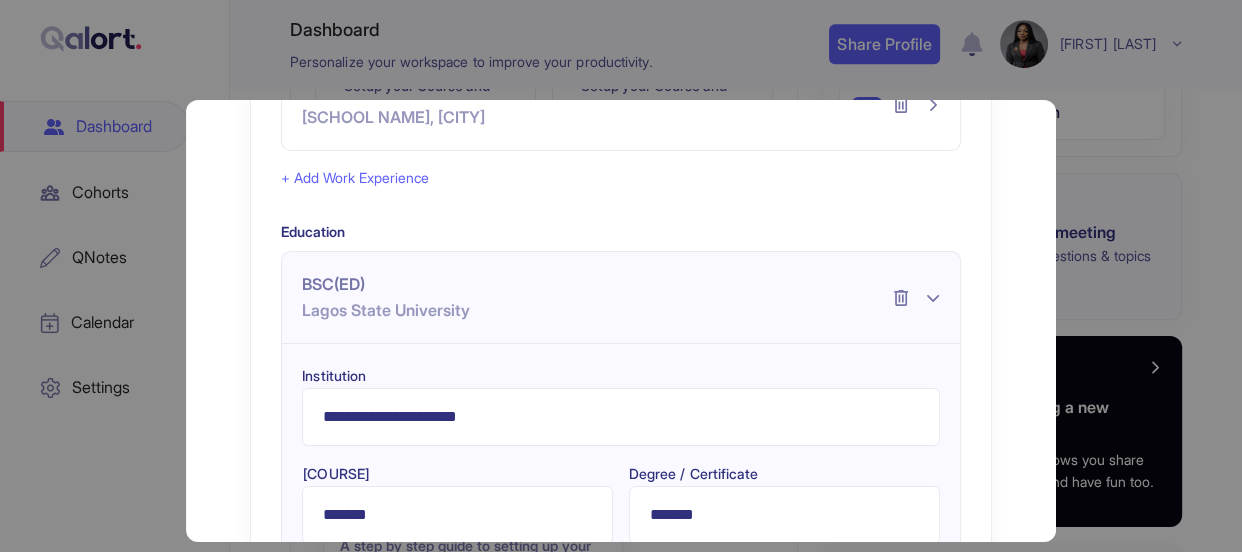 type on "*******" 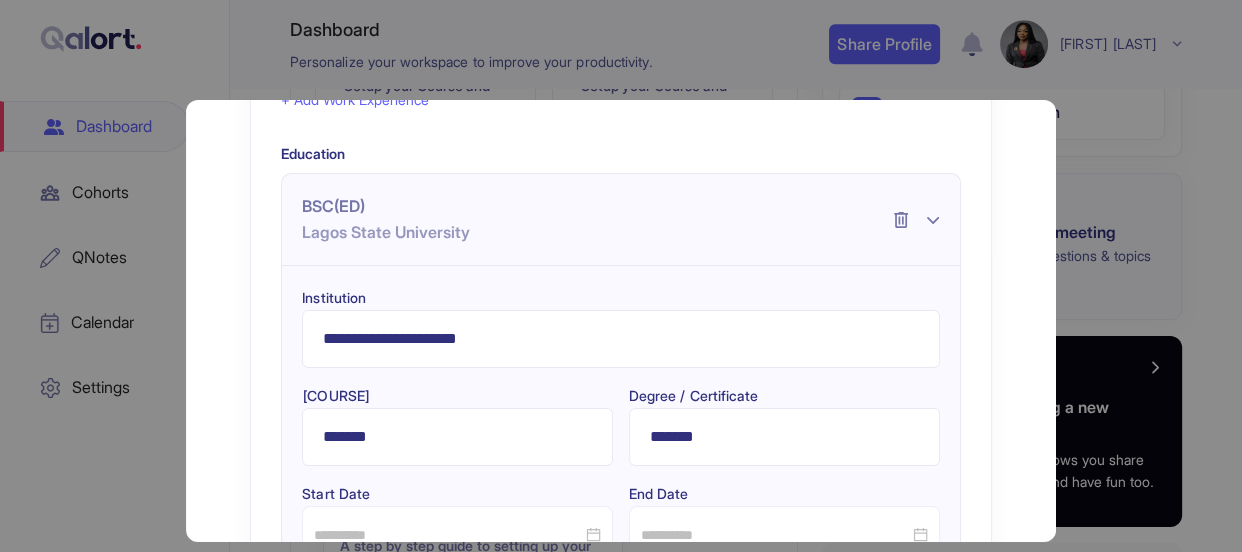 click on "**********" at bounding box center [620, 98] 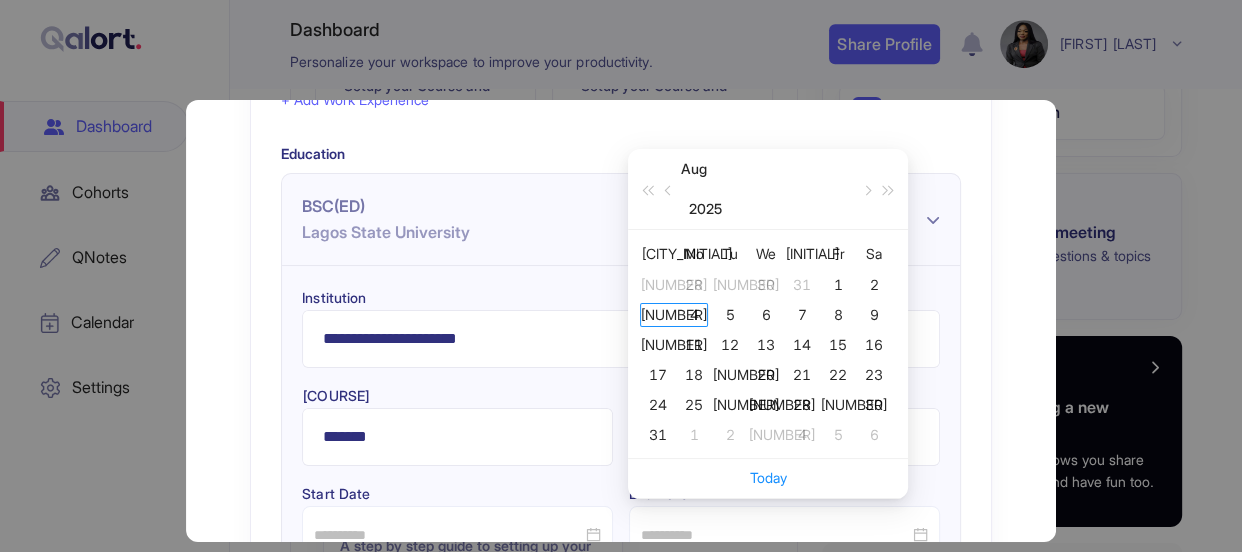 click at bounding box center [457, 535] 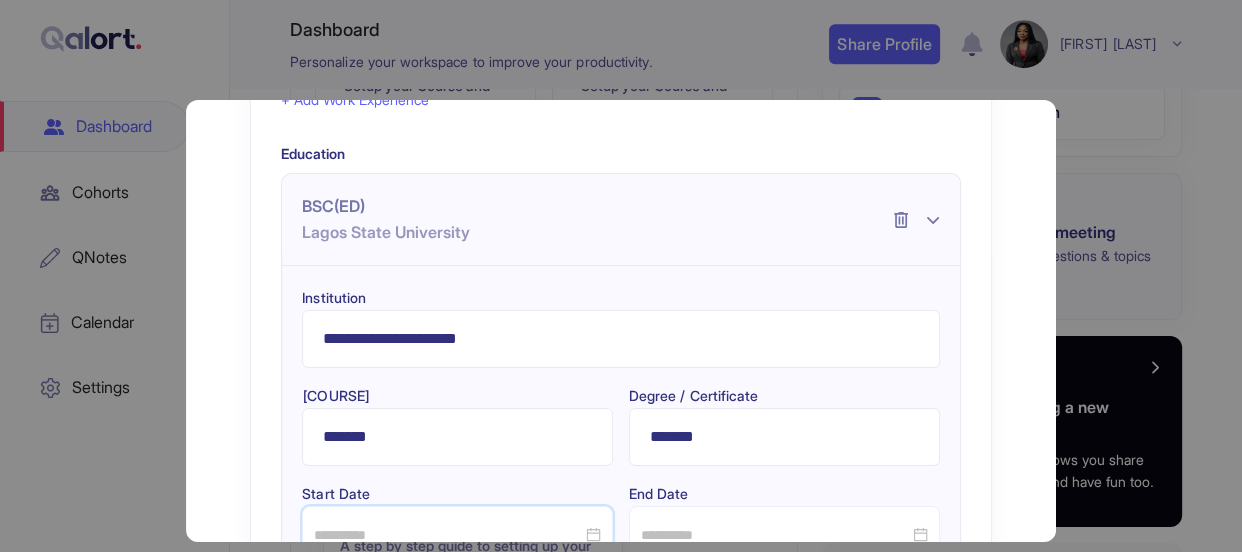 scroll, scrollTop: 459, scrollLeft: 0, axis: vertical 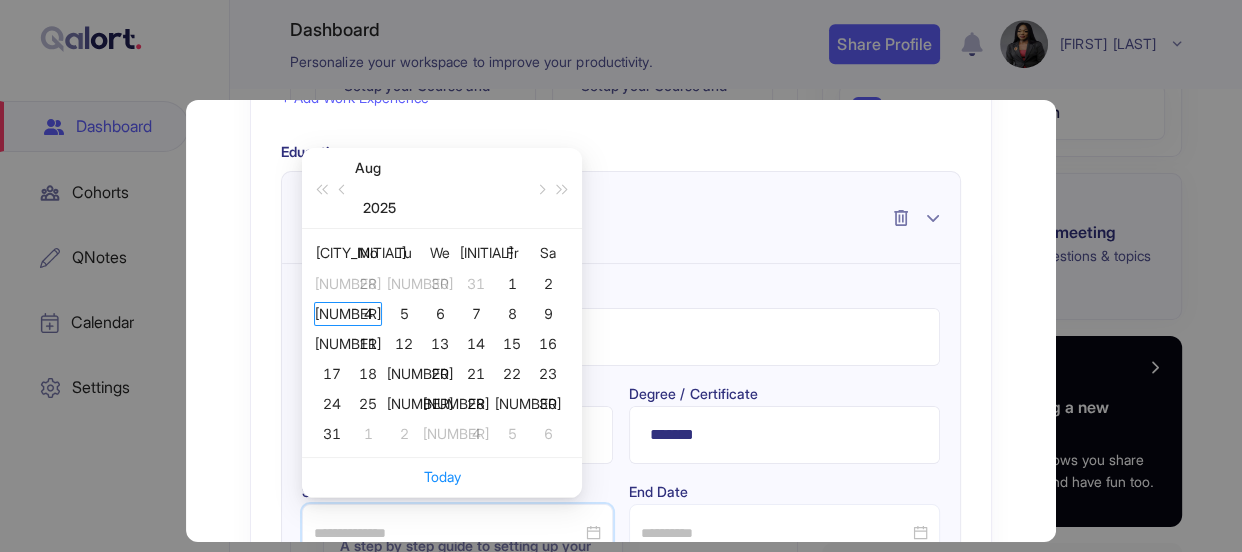 type on "**********" 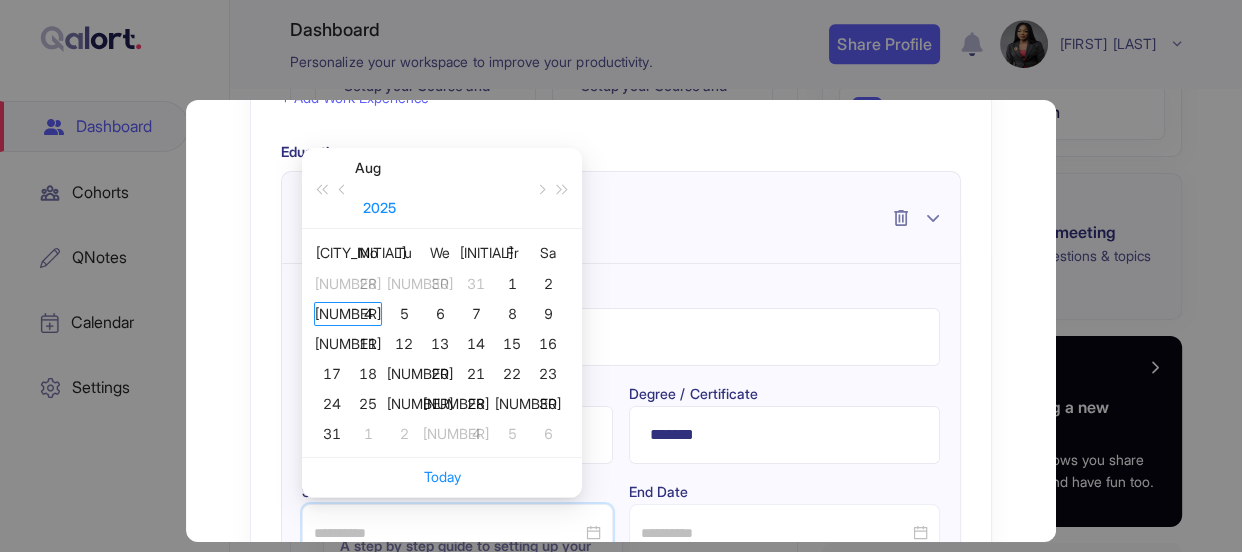 click on "2025" at bounding box center [379, 208] 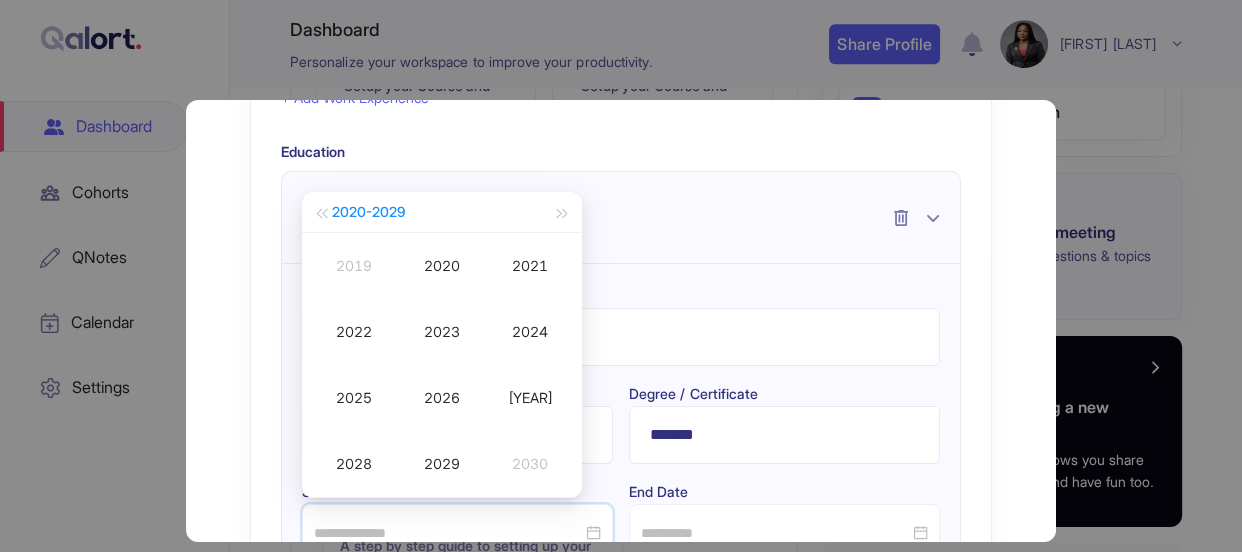 type on "**********" 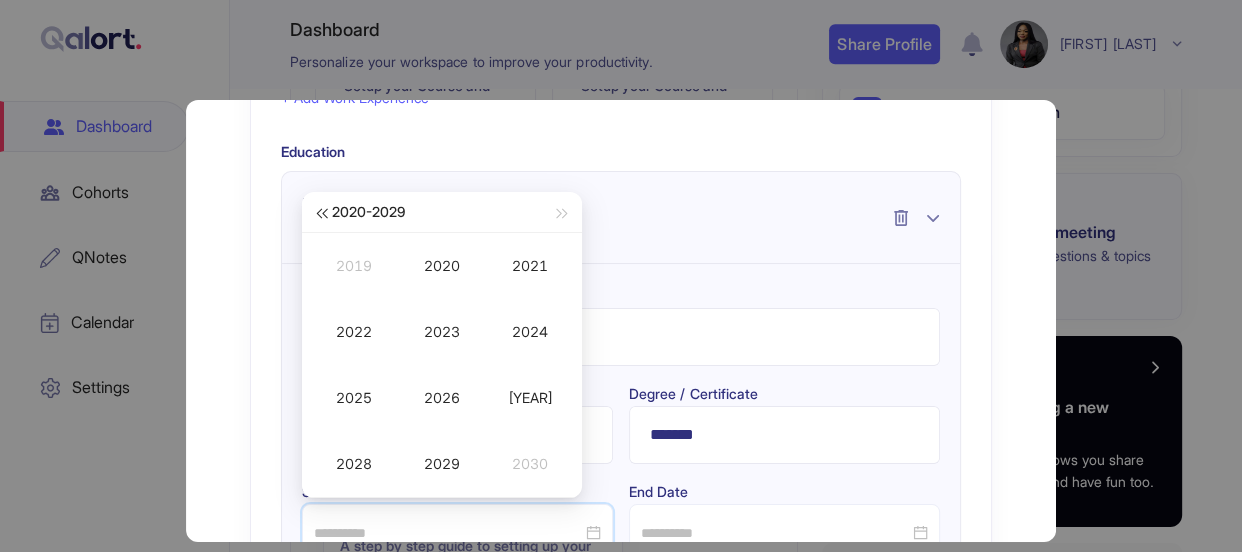 click at bounding box center (321, 214) 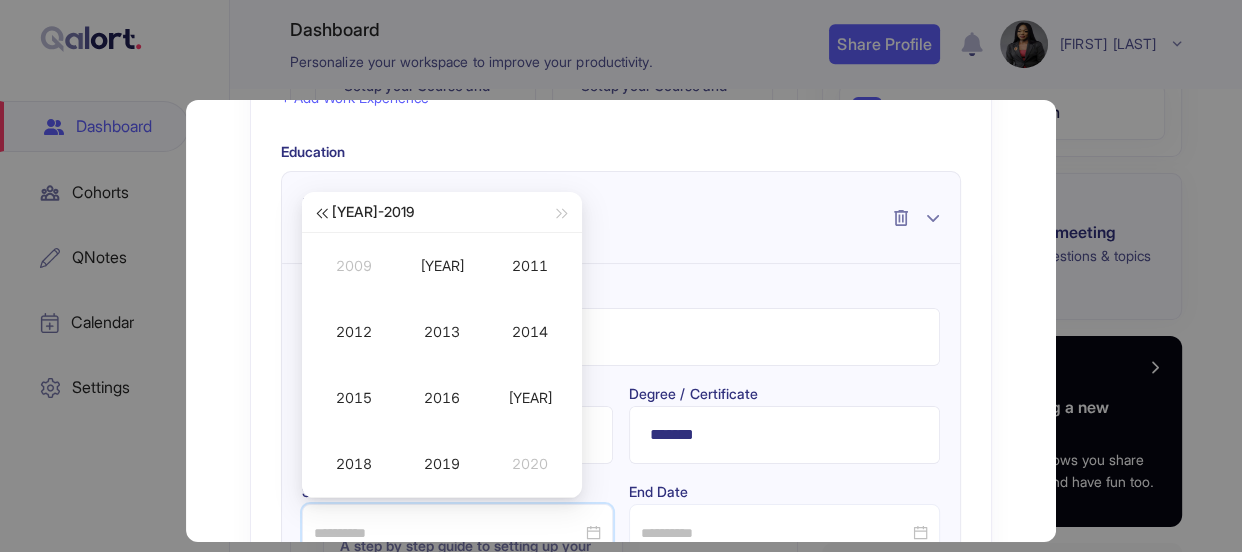 click at bounding box center (321, 214) 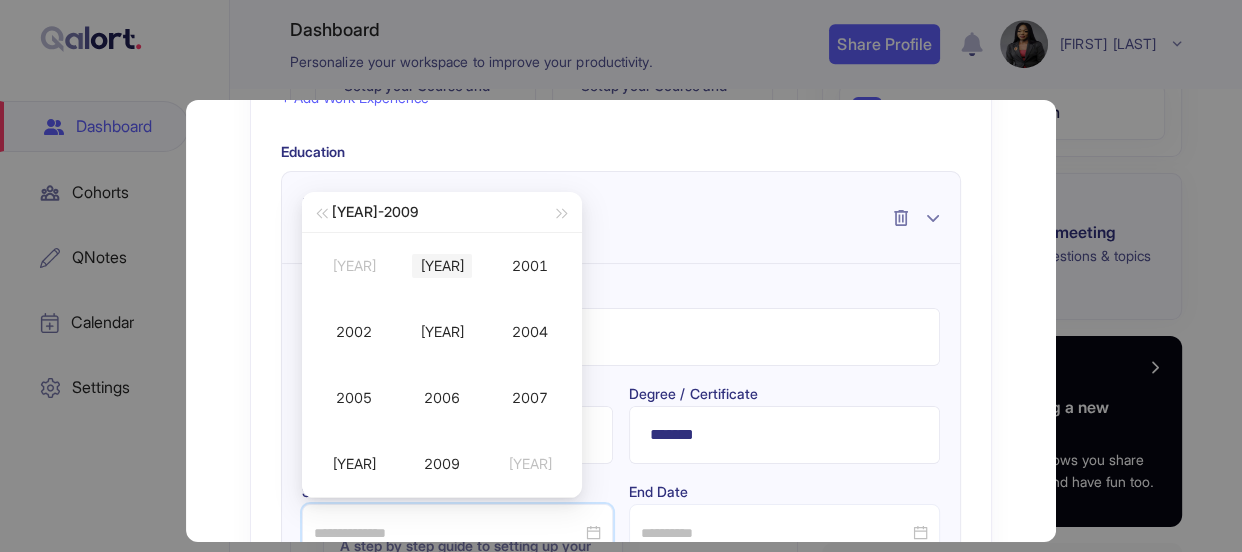 click on "[YEAR]" at bounding box center [442, 266] 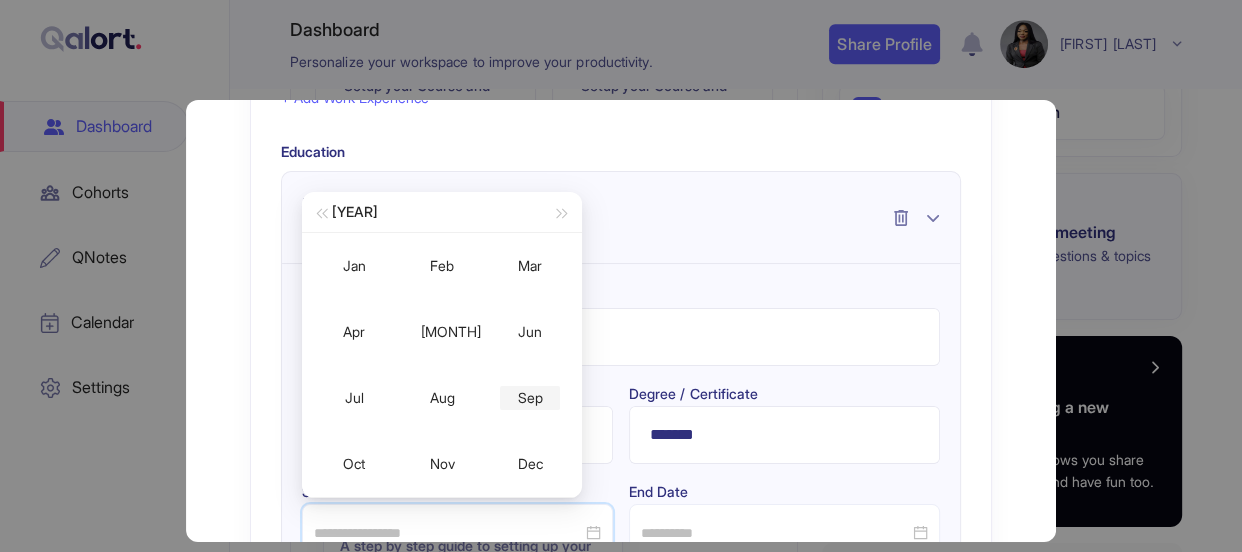 click on "Sep" at bounding box center [530, 398] 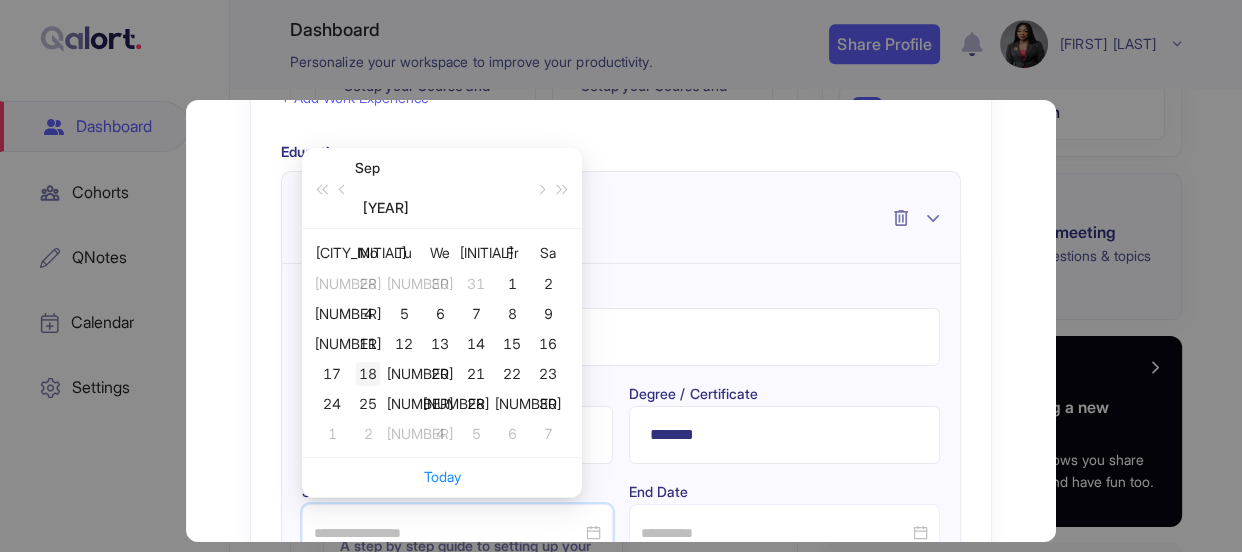 type on "**********" 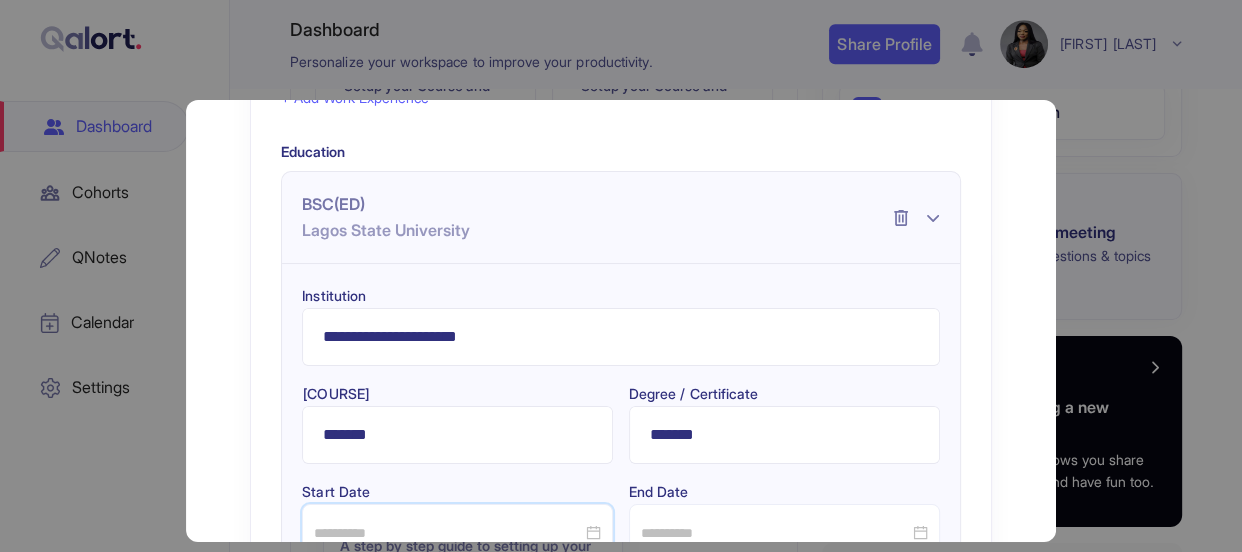 click at bounding box center (448, 533) 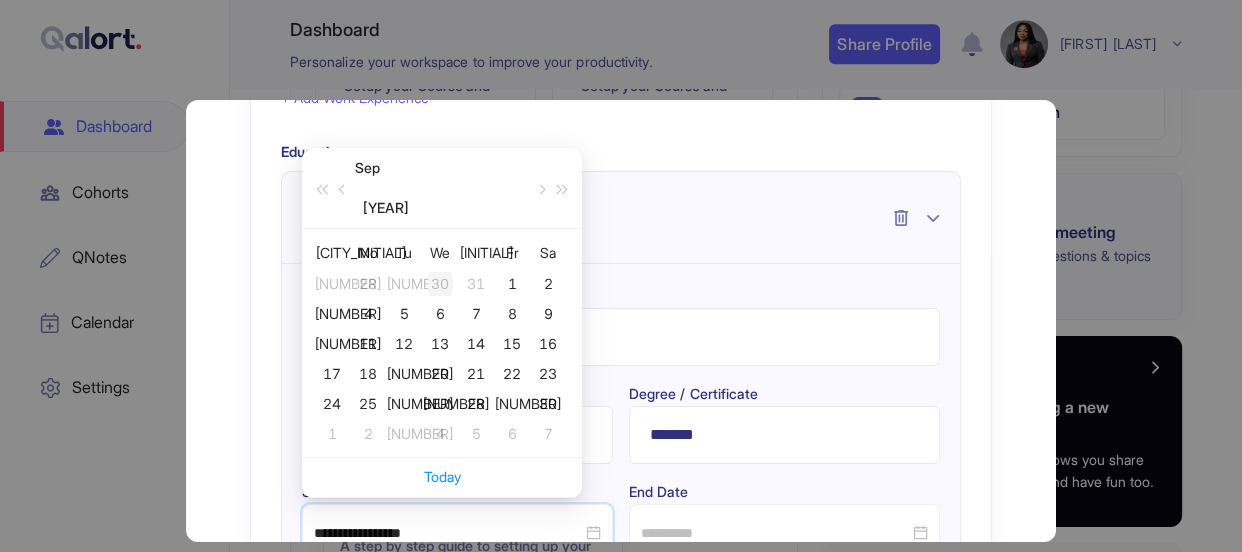 type on "**********" 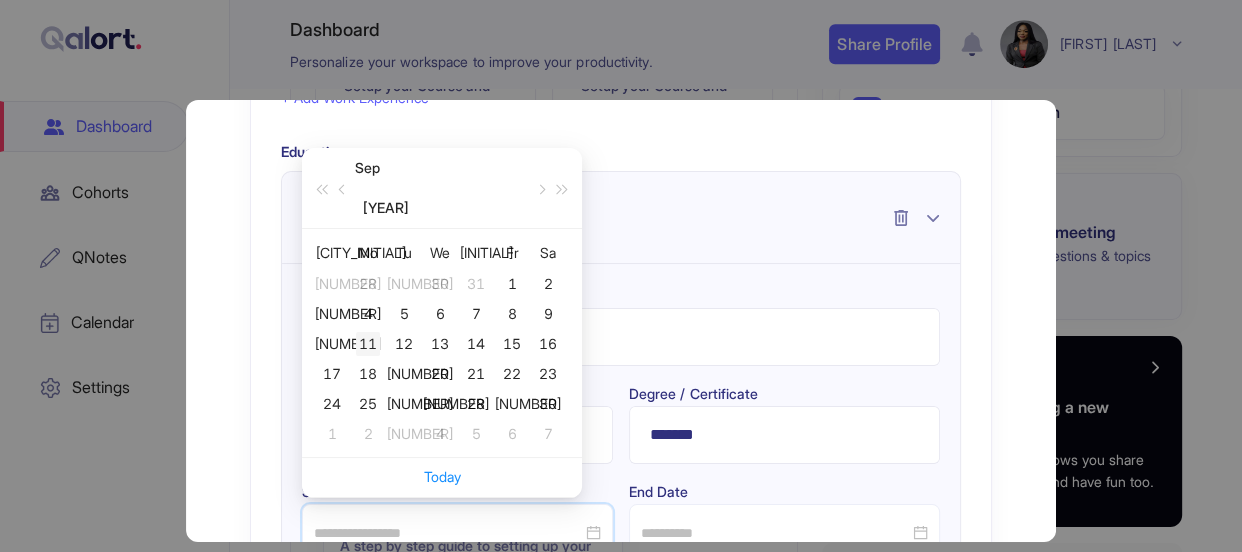 type on "**********" 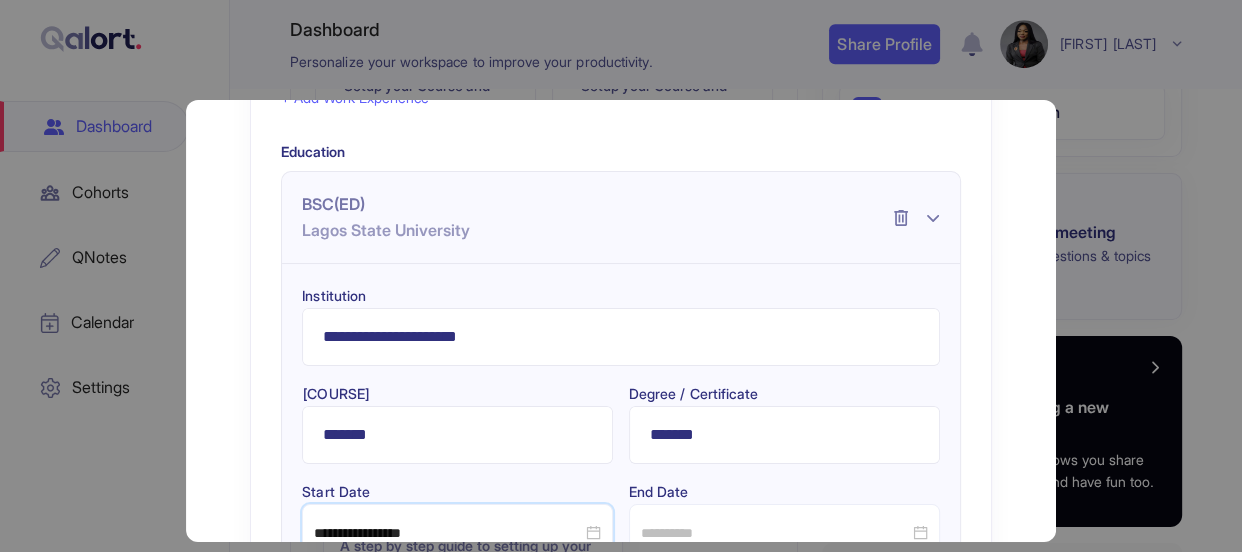 click at bounding box center [784, 533] 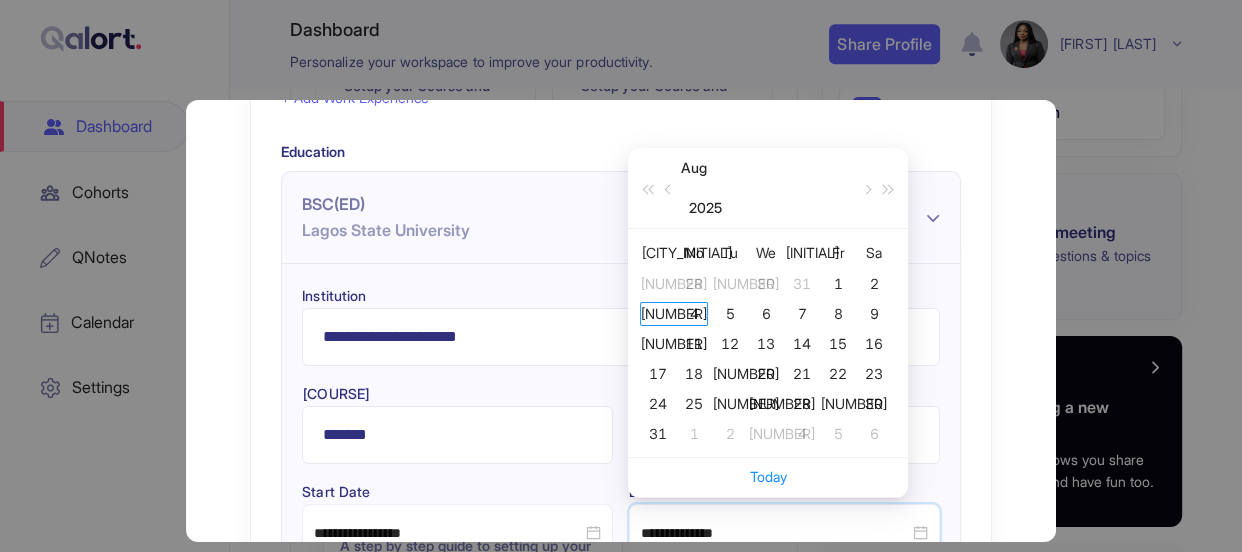 type on "**********" 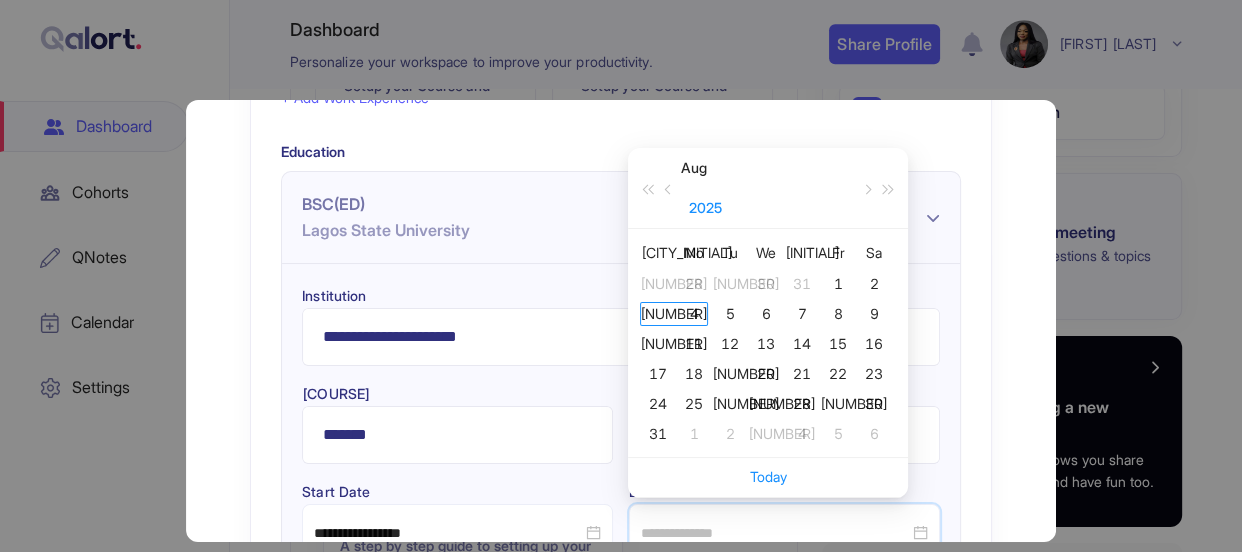 type on "**********" 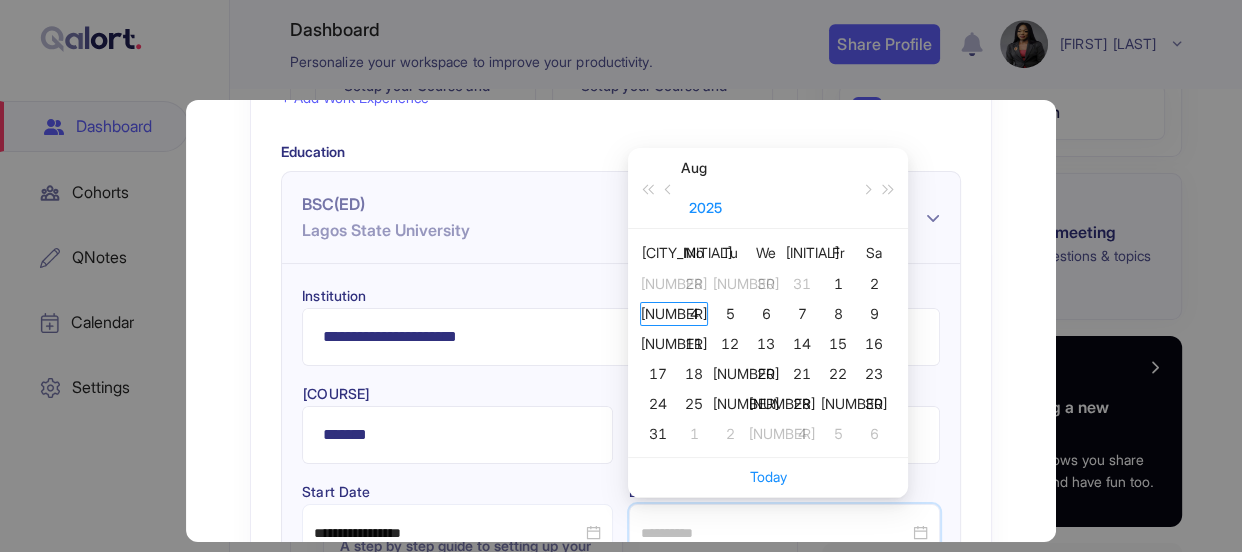 click on "2025" at bounding box center (705, 208) 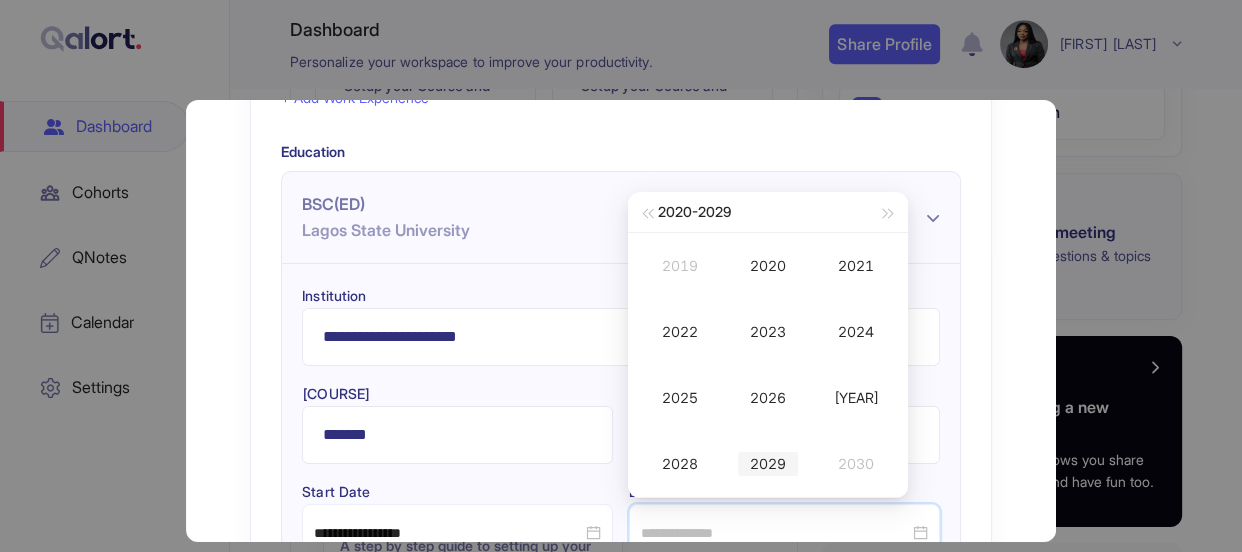 type on "**********" 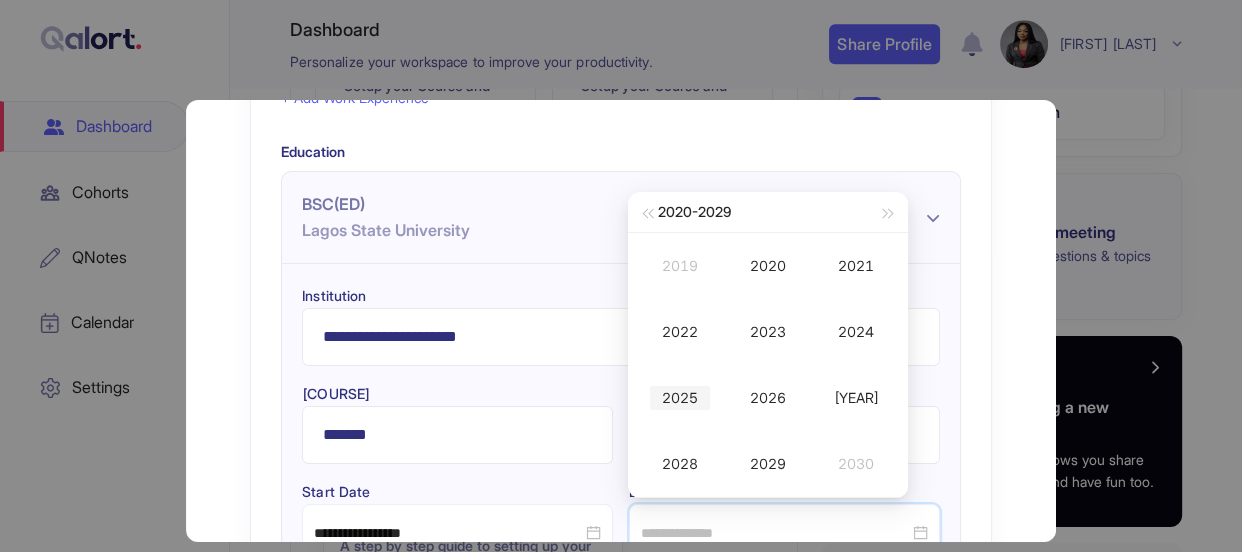 click on "2025" at bounding box center [680, 398] 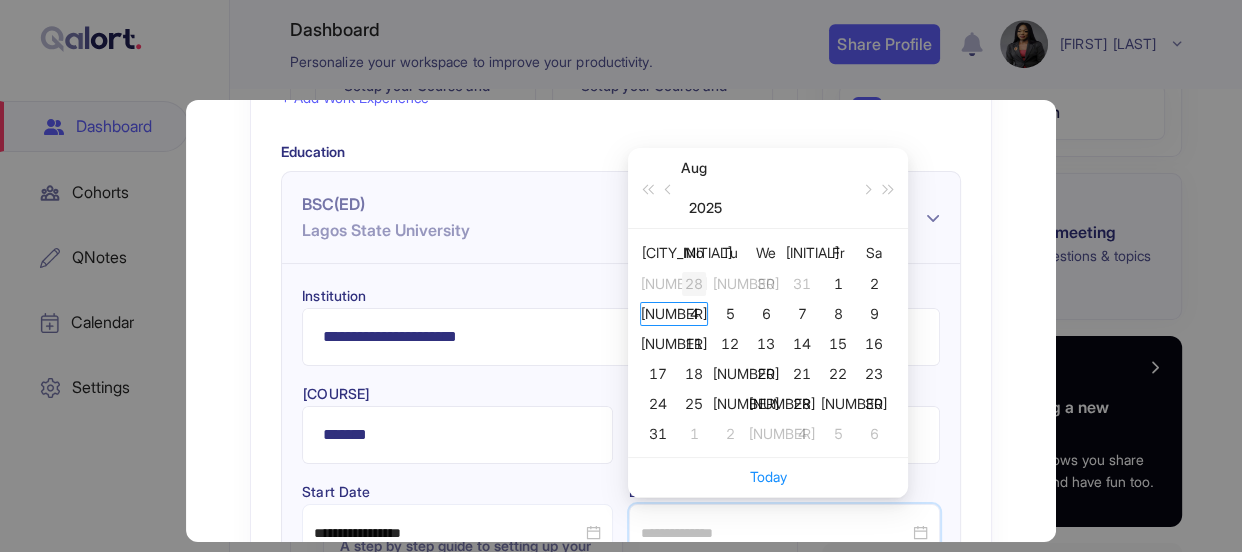 type on "**********" 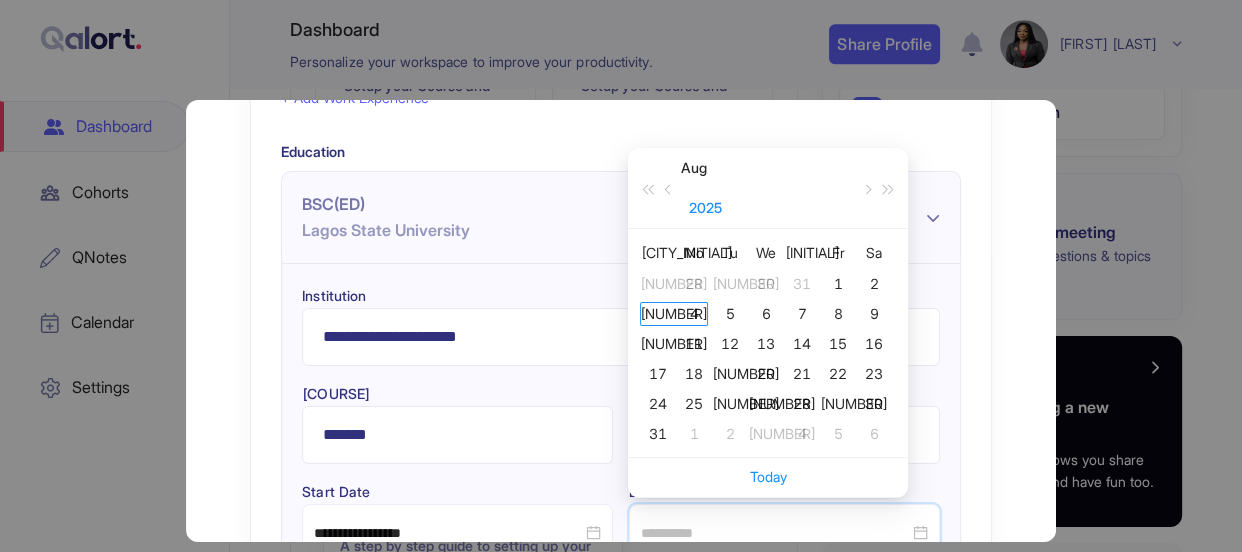 click on "2025" at bounding box center (705, 208) 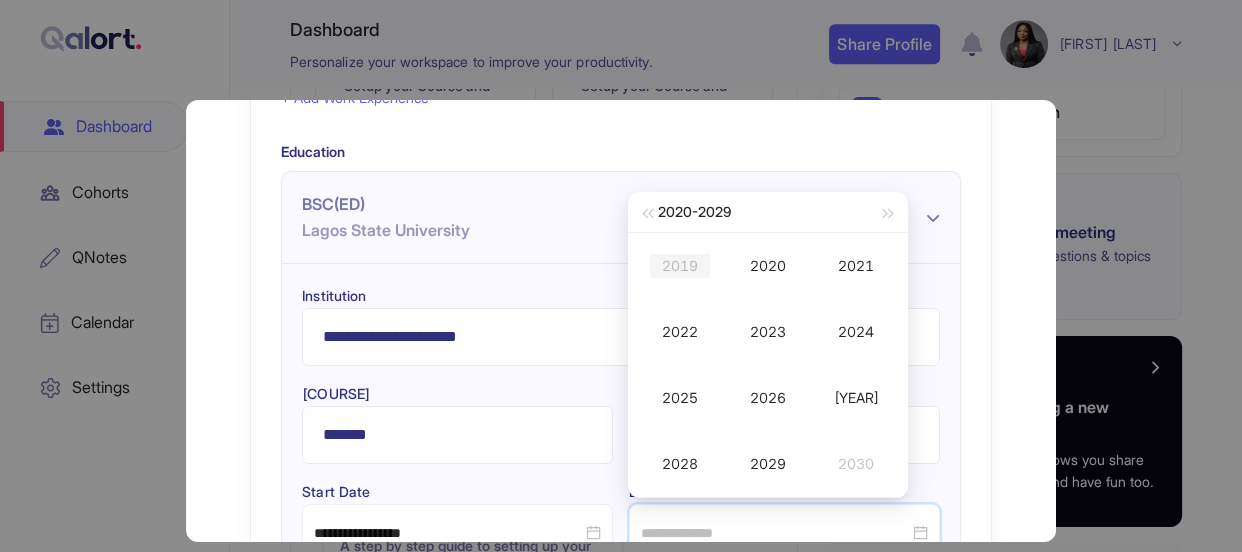 type on "**********" 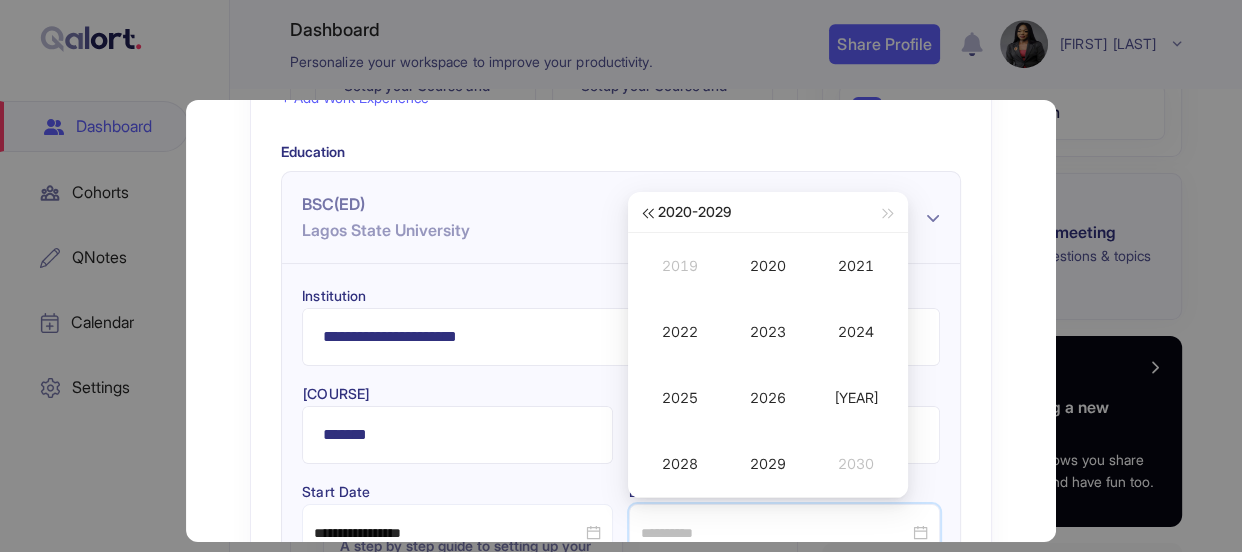 click at bounding box center [647, 212] 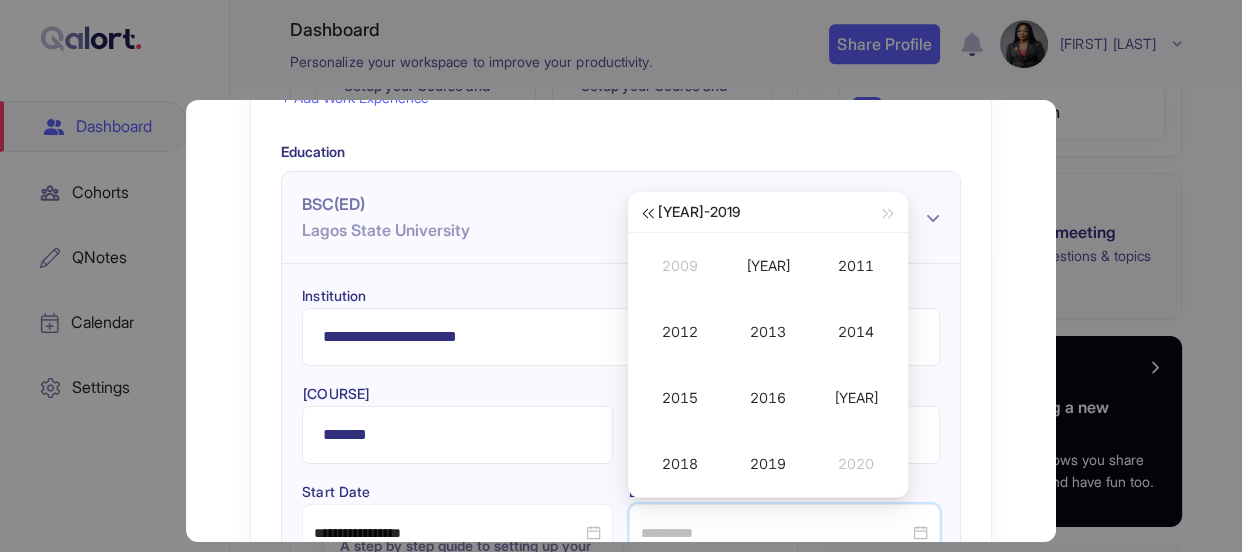 click at bounding box center [647, 212] 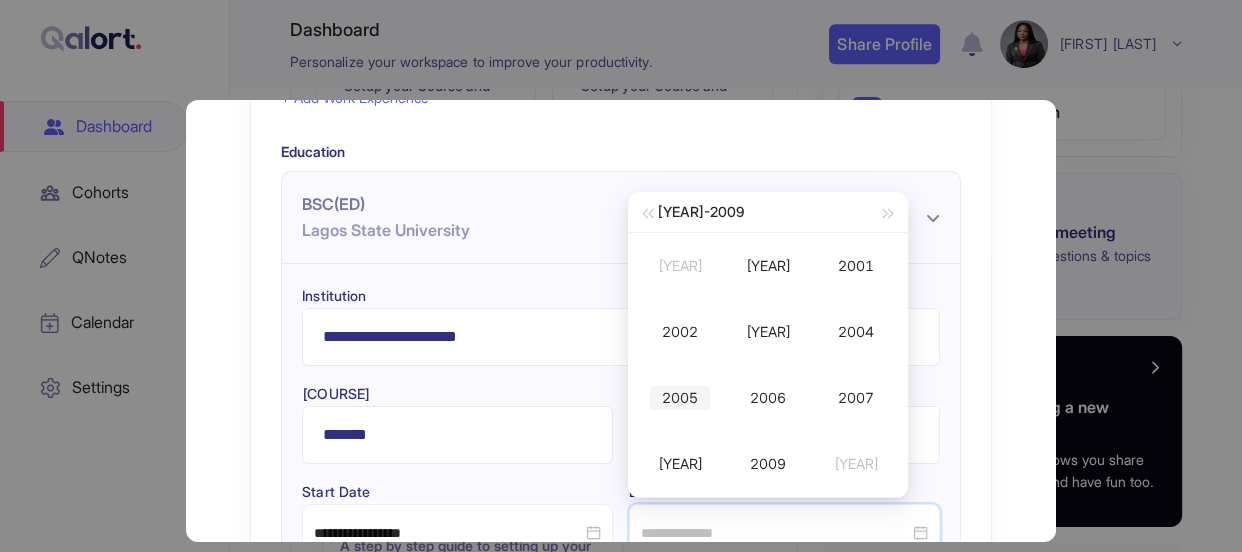 click on "2005" at bounding box center [680, 398] 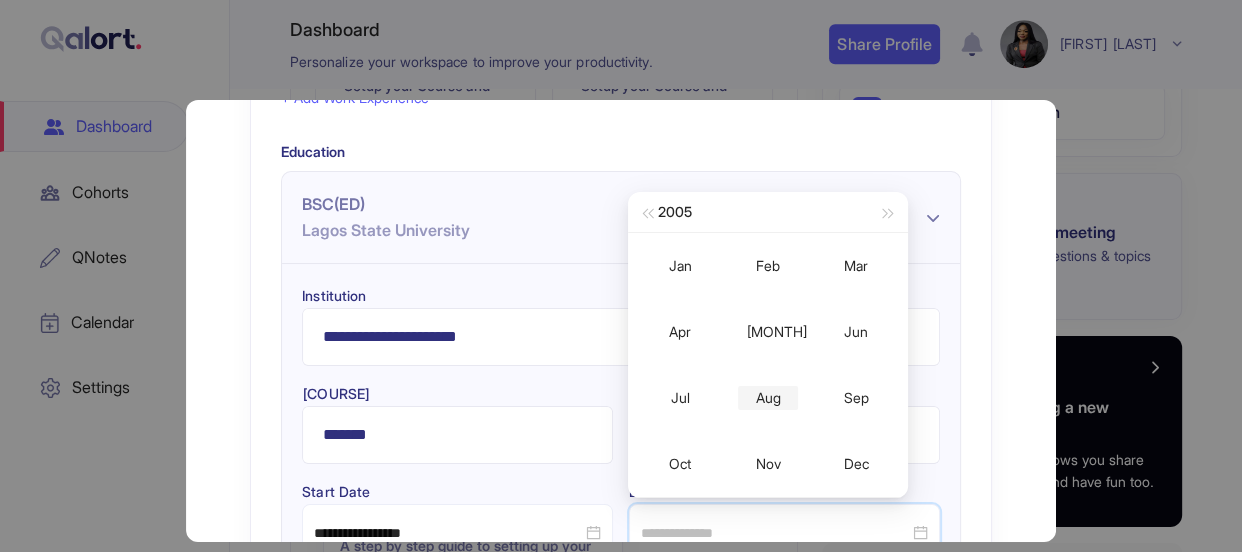 click on "Aug" at bounding box center [768, 398] 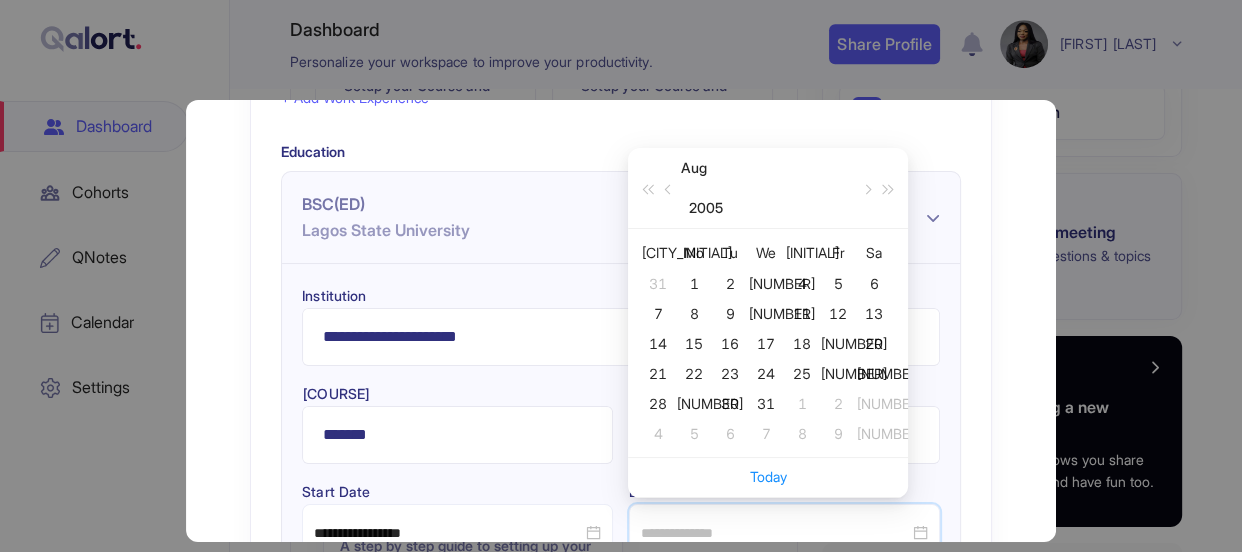 type on "**********" 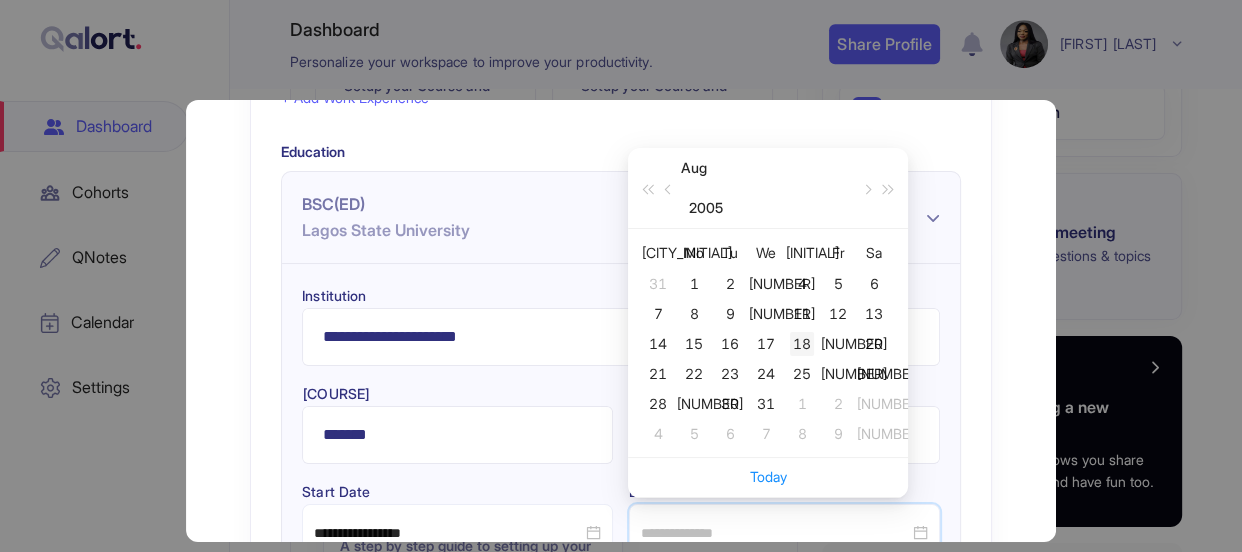type on "**********" 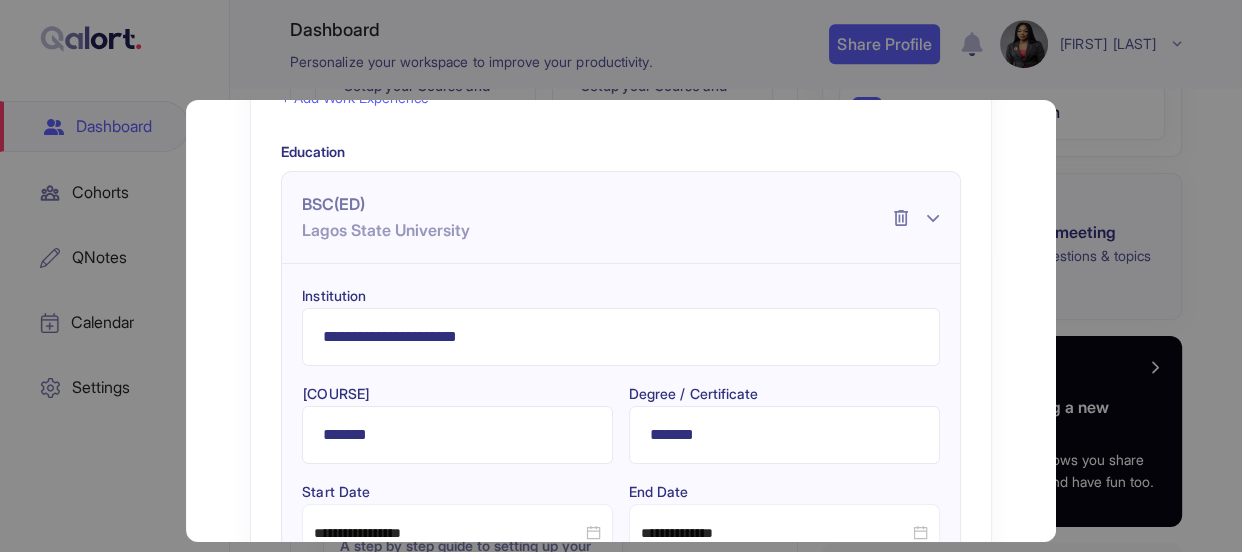click on "**********" at bounding box center (620, 167) 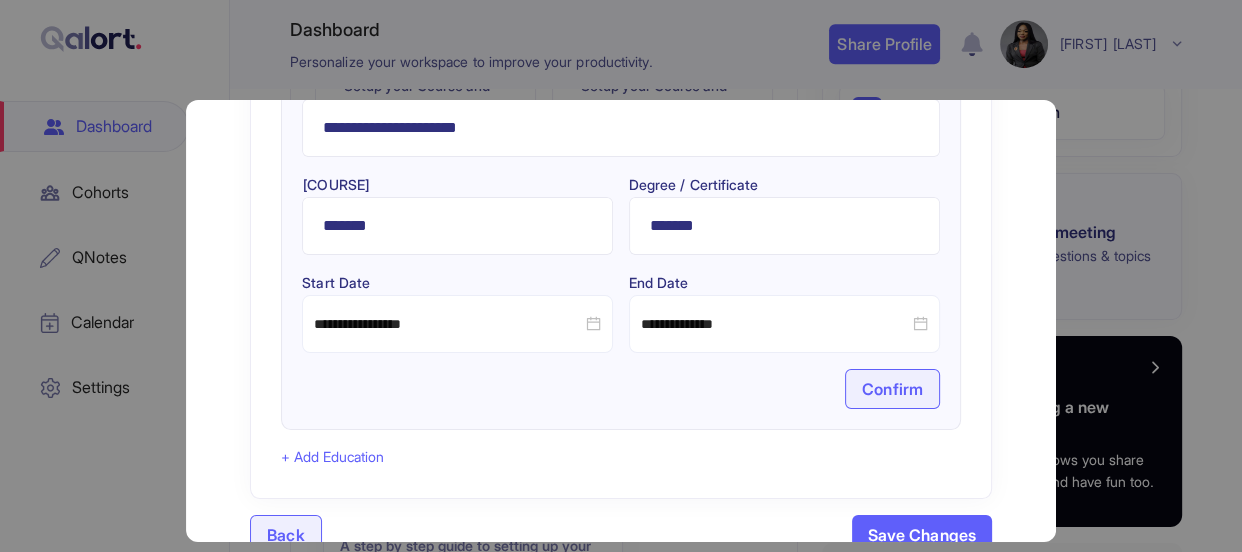 click on "+ Add Education" at bounding box center [332, 457] 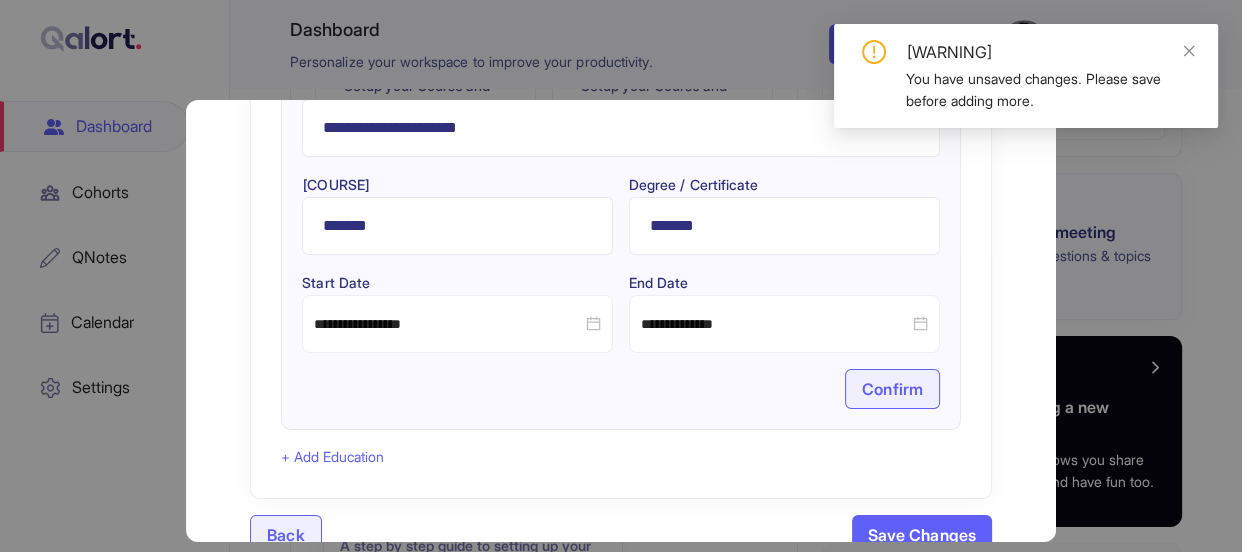 click on "+ Add Education" at bounding box center [332, 457] 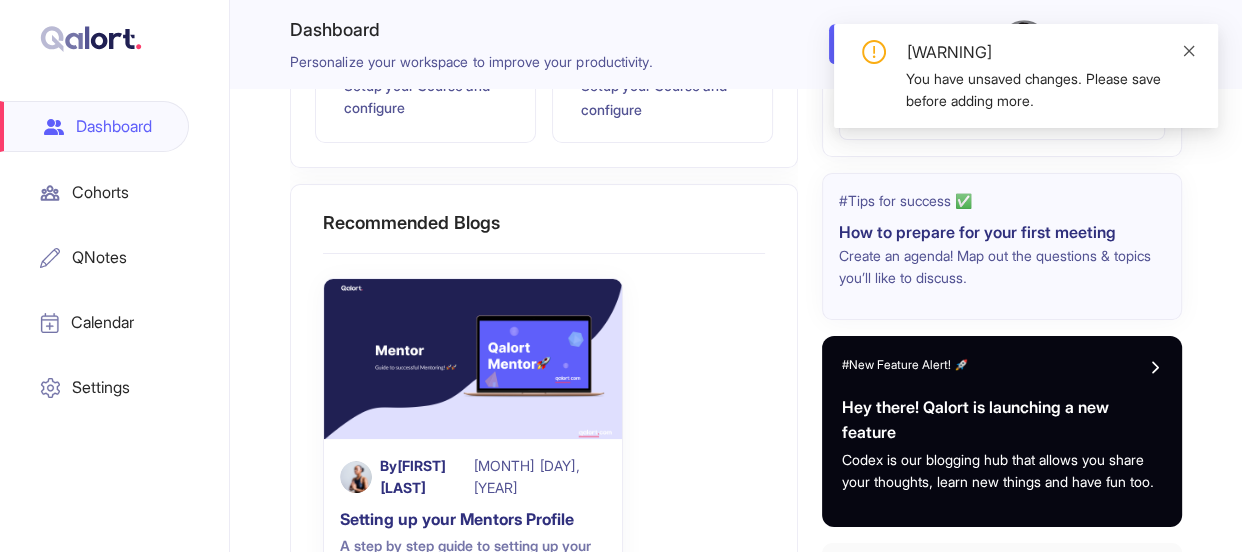 click 